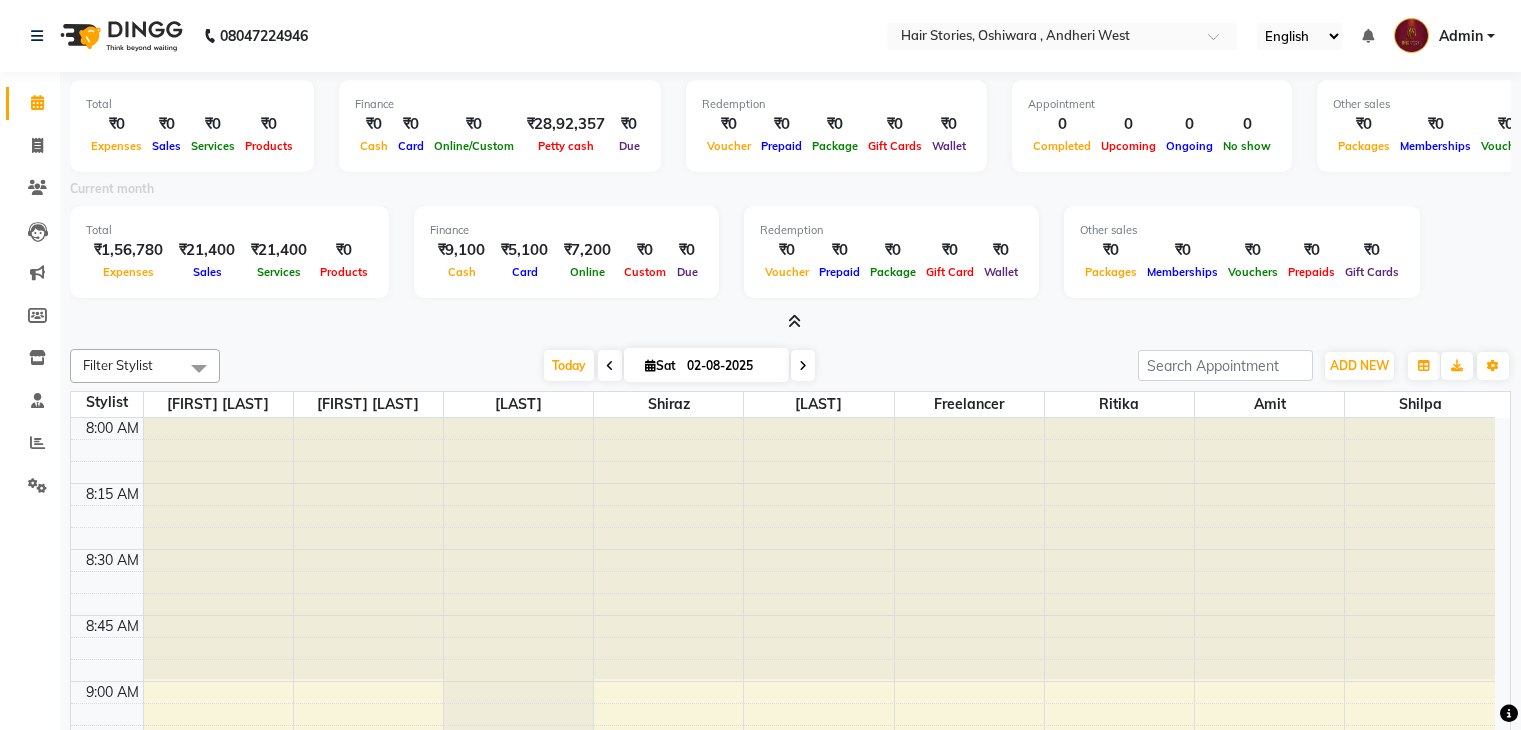 scroll, scrollTop: 0, scrollLeft: 0, axis: both 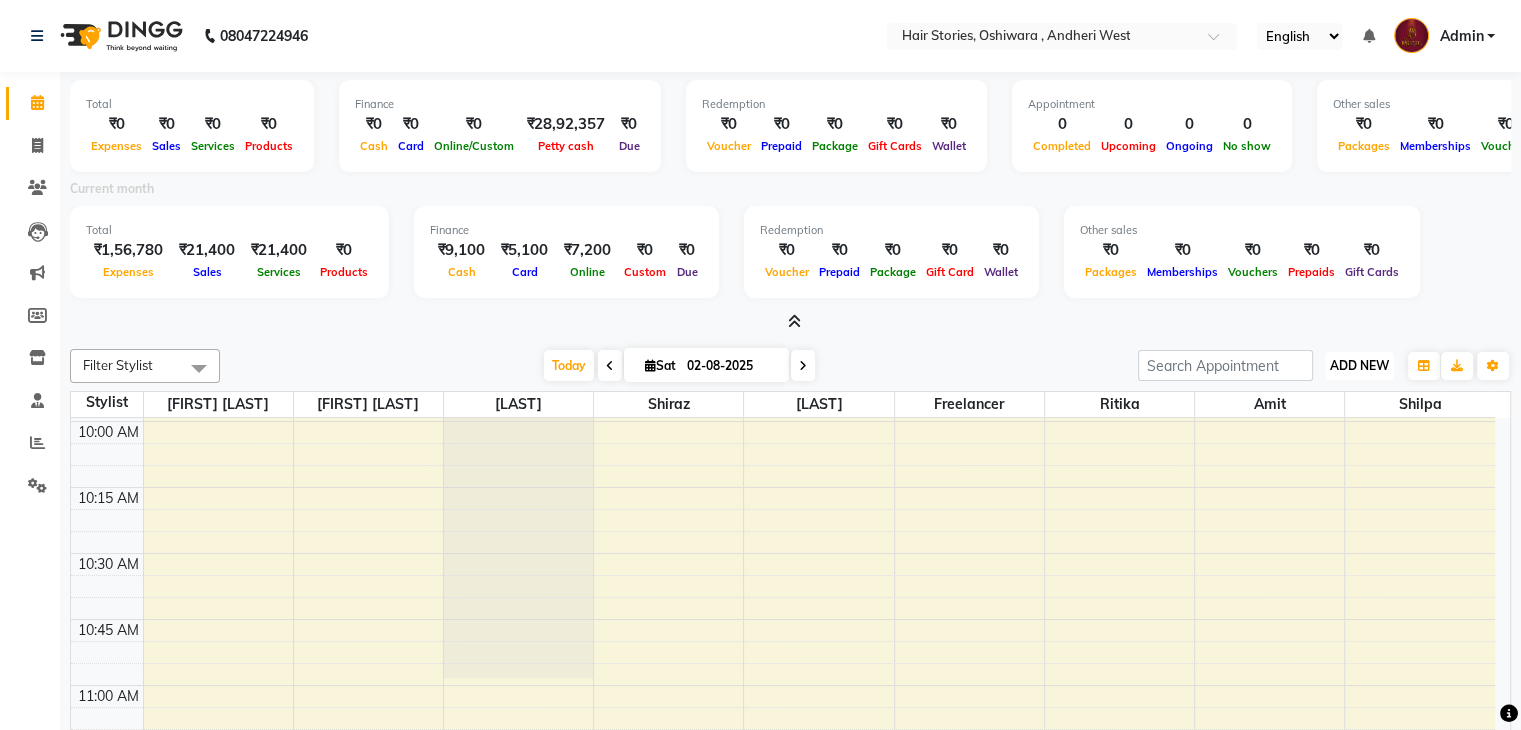 click on "ADD NEW Toggle Dropdown" at bounding box center [1359, 366] 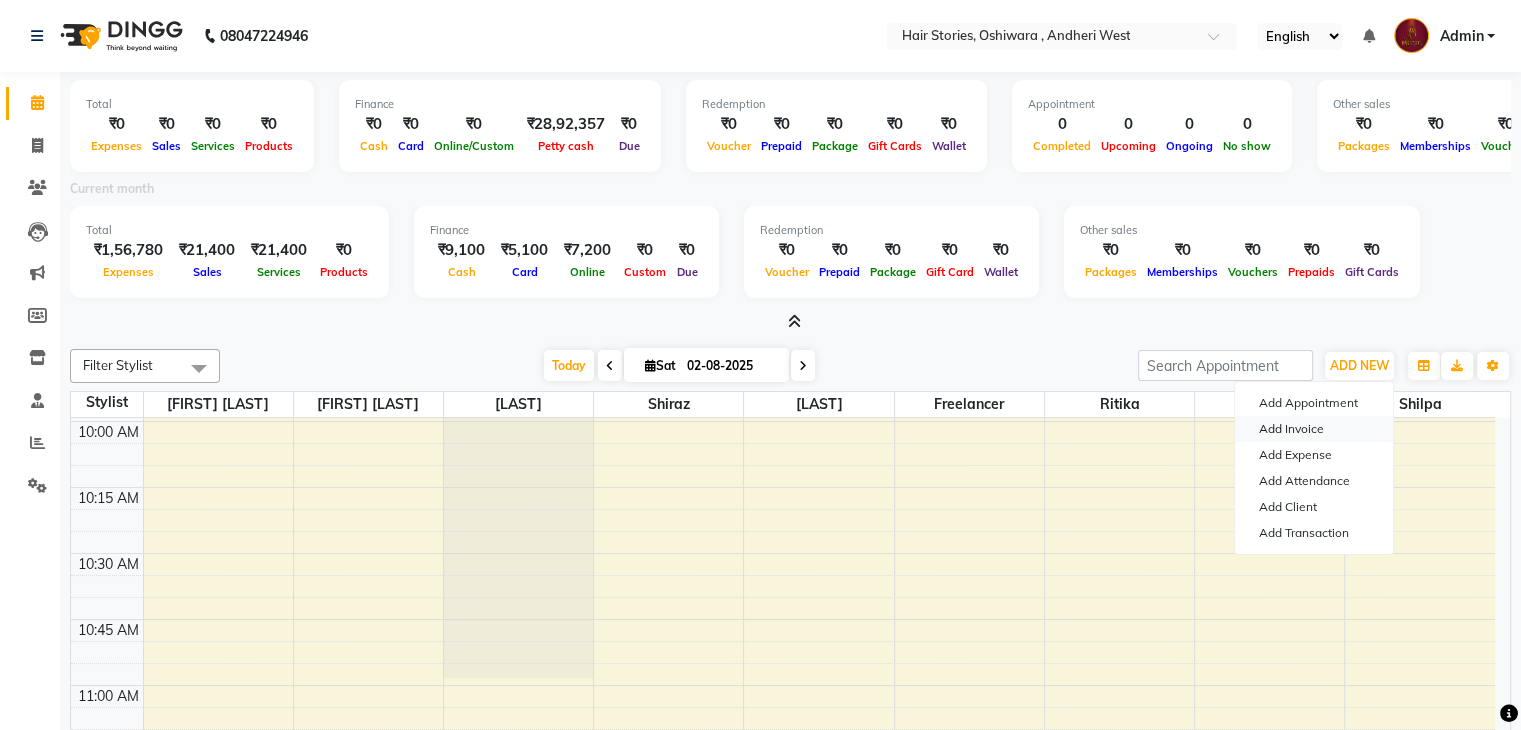 click on "Add Invoice" at bounding box center [1314, 429] 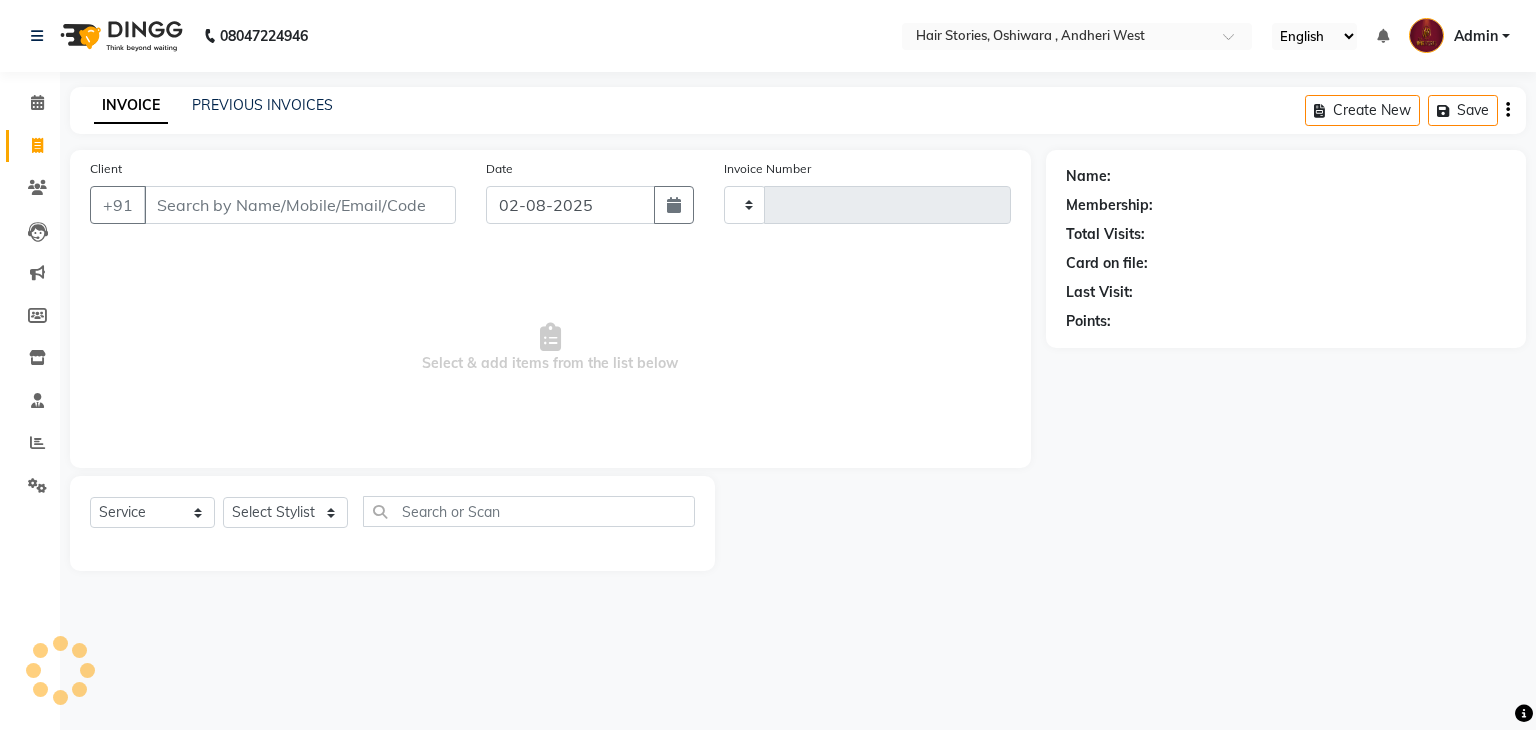 type on "0834" 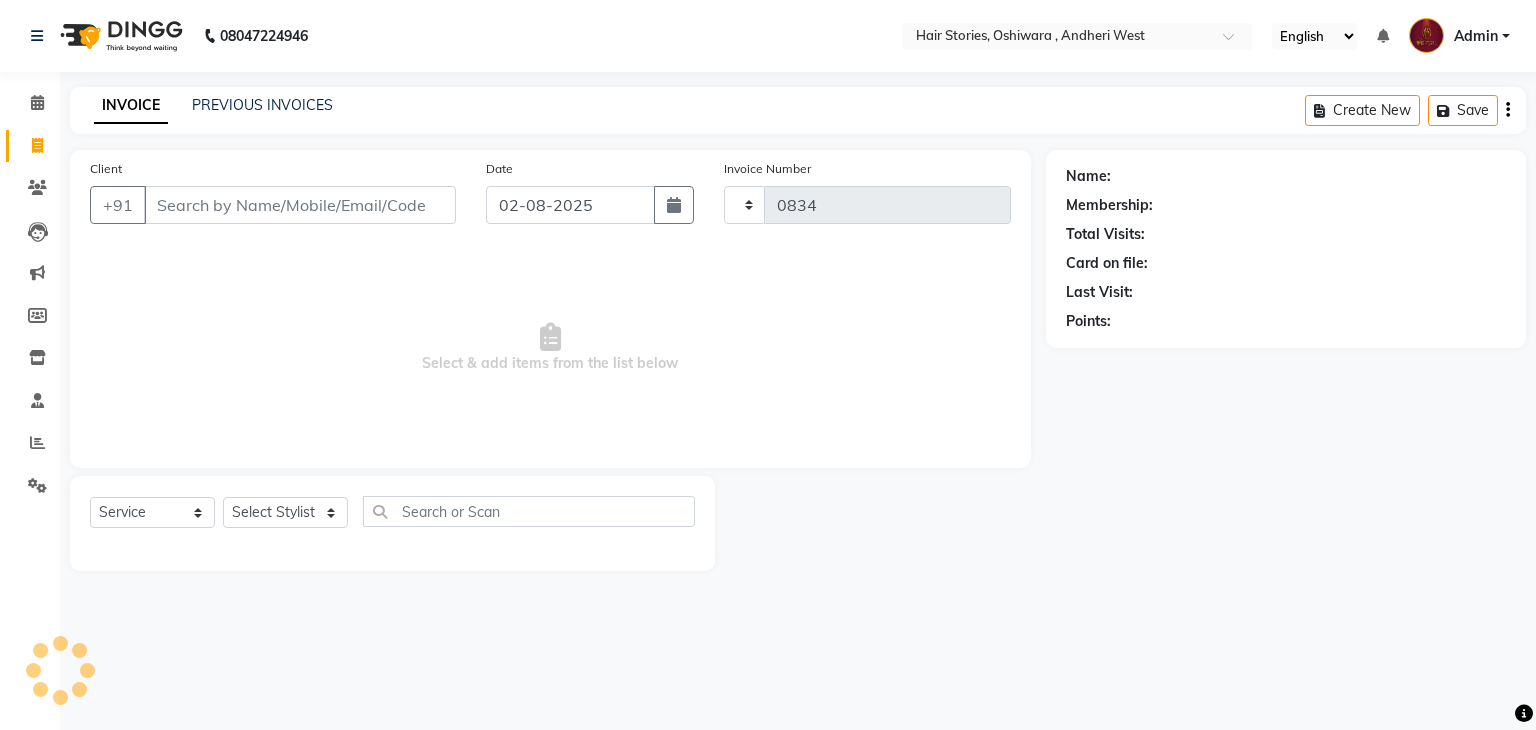 select on "550" 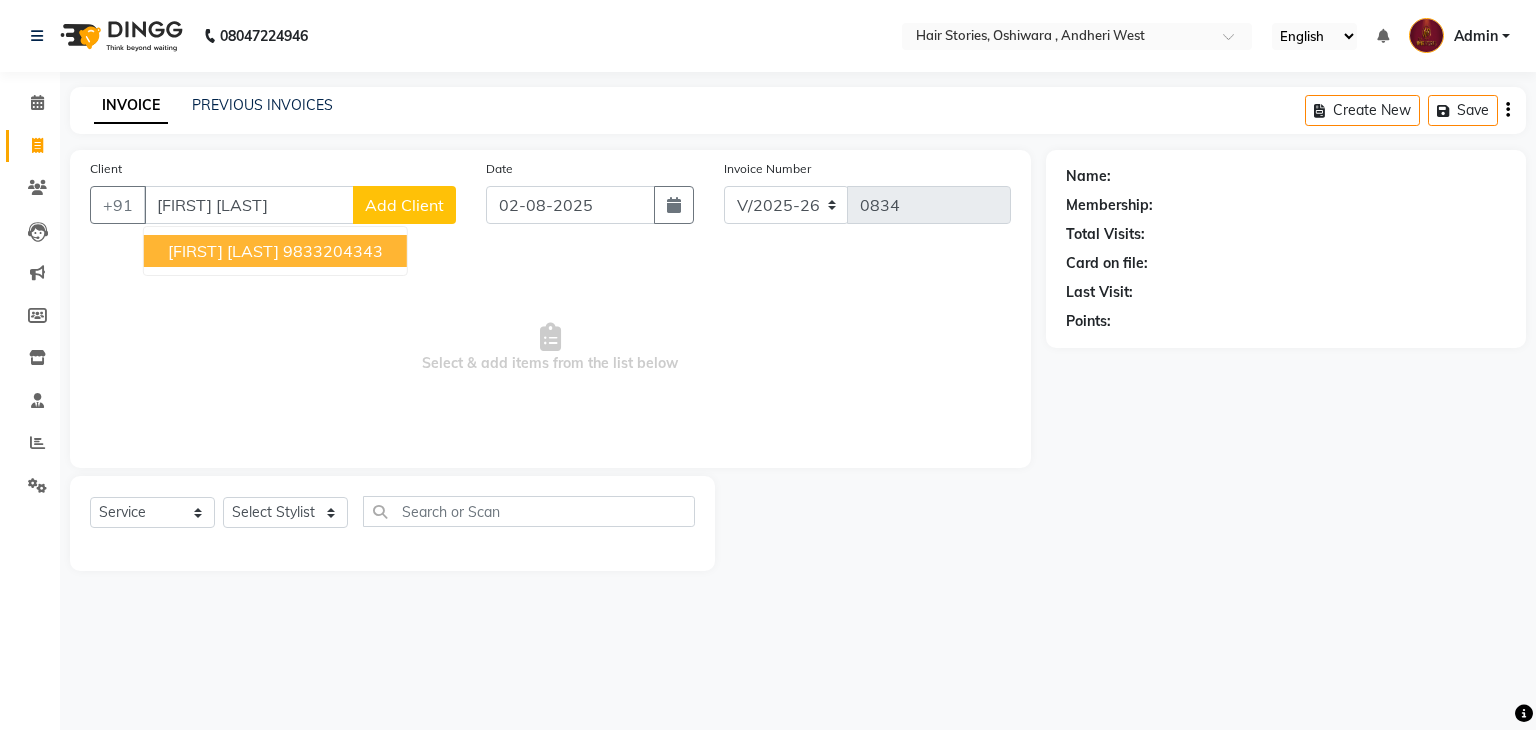 click on "9833204343" at bounding box center [333, 251] 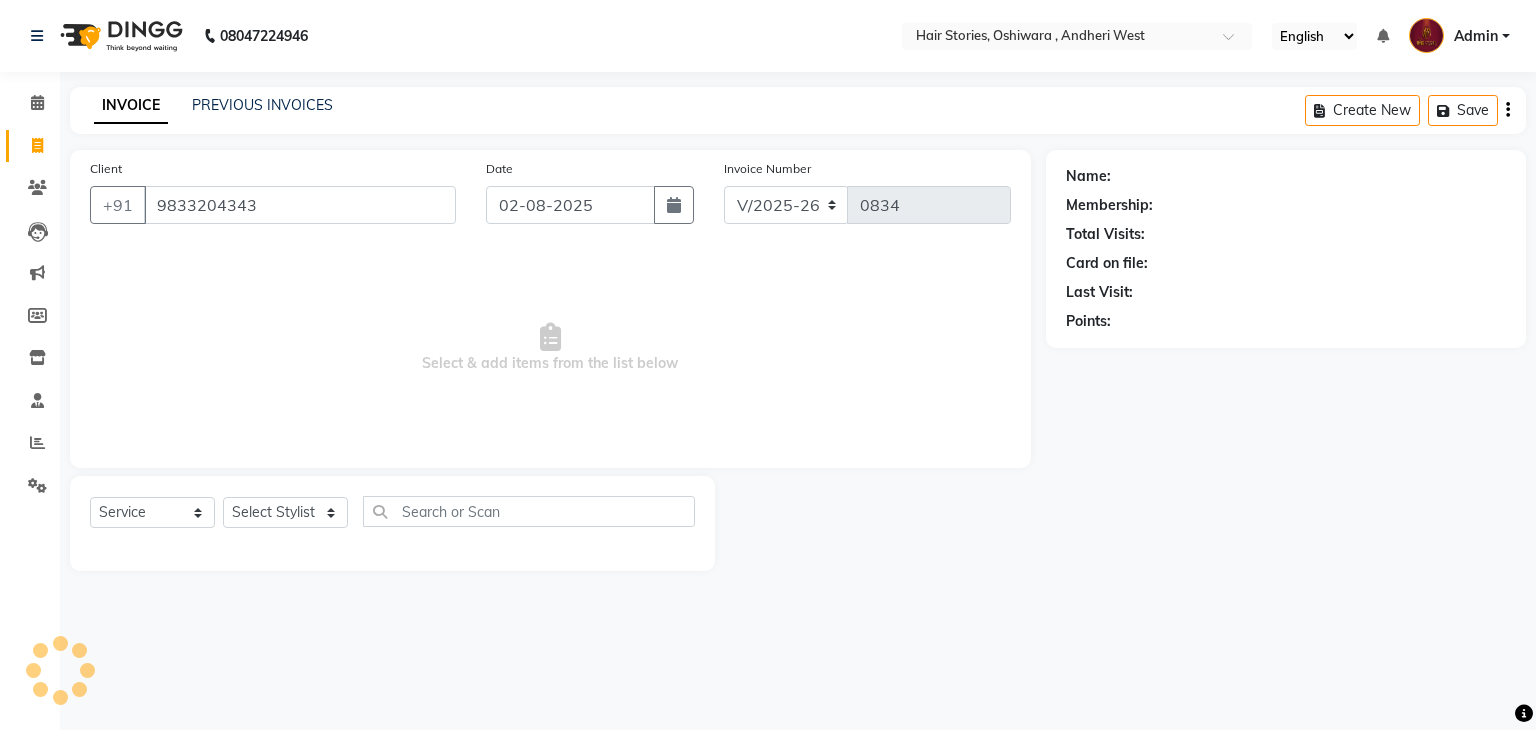 type on "9833204343" 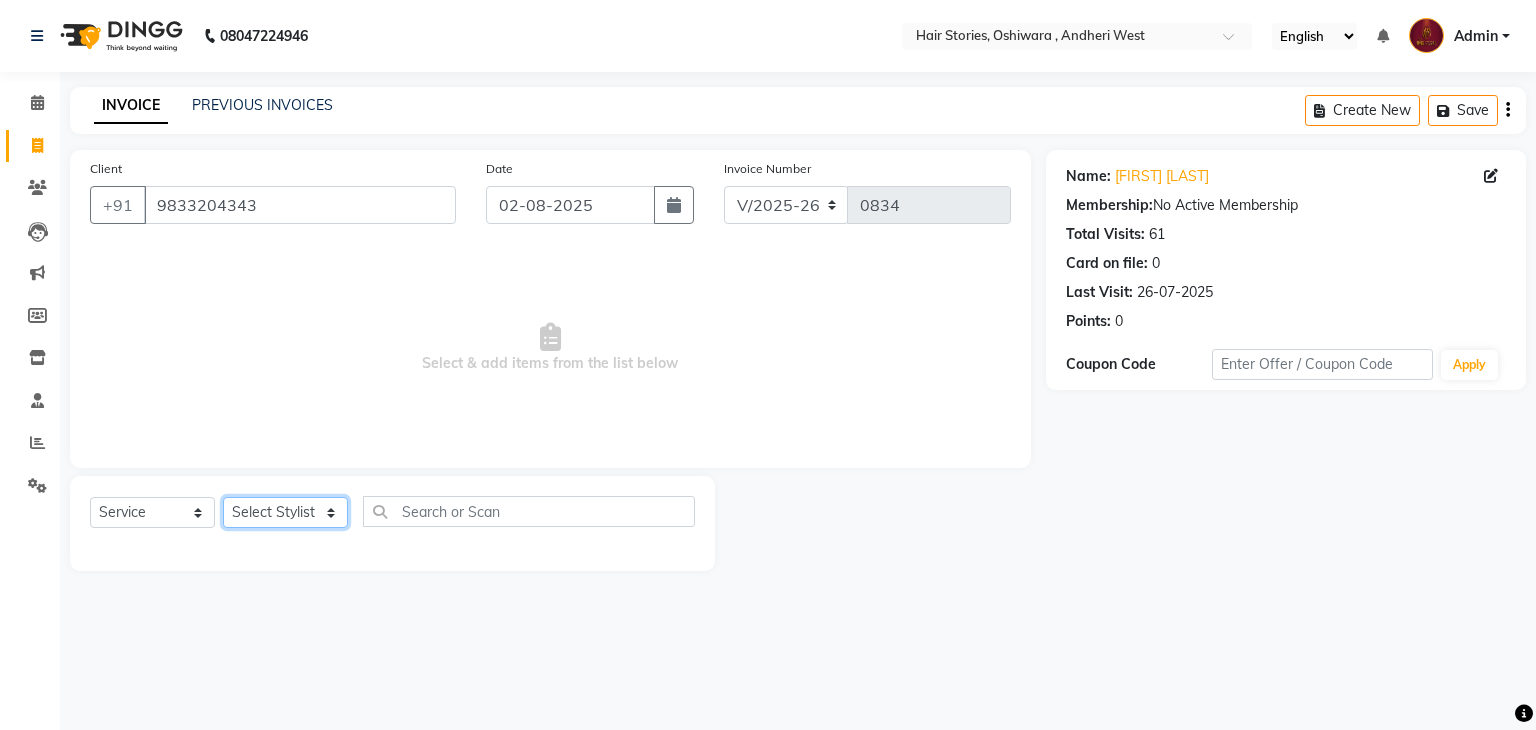 click on "Select Stylist [FIRST] [FIRST] [FIRST]  Freelancer   Habiba   [FIRST] [LAST]   [FIRST]   [FIRST]" 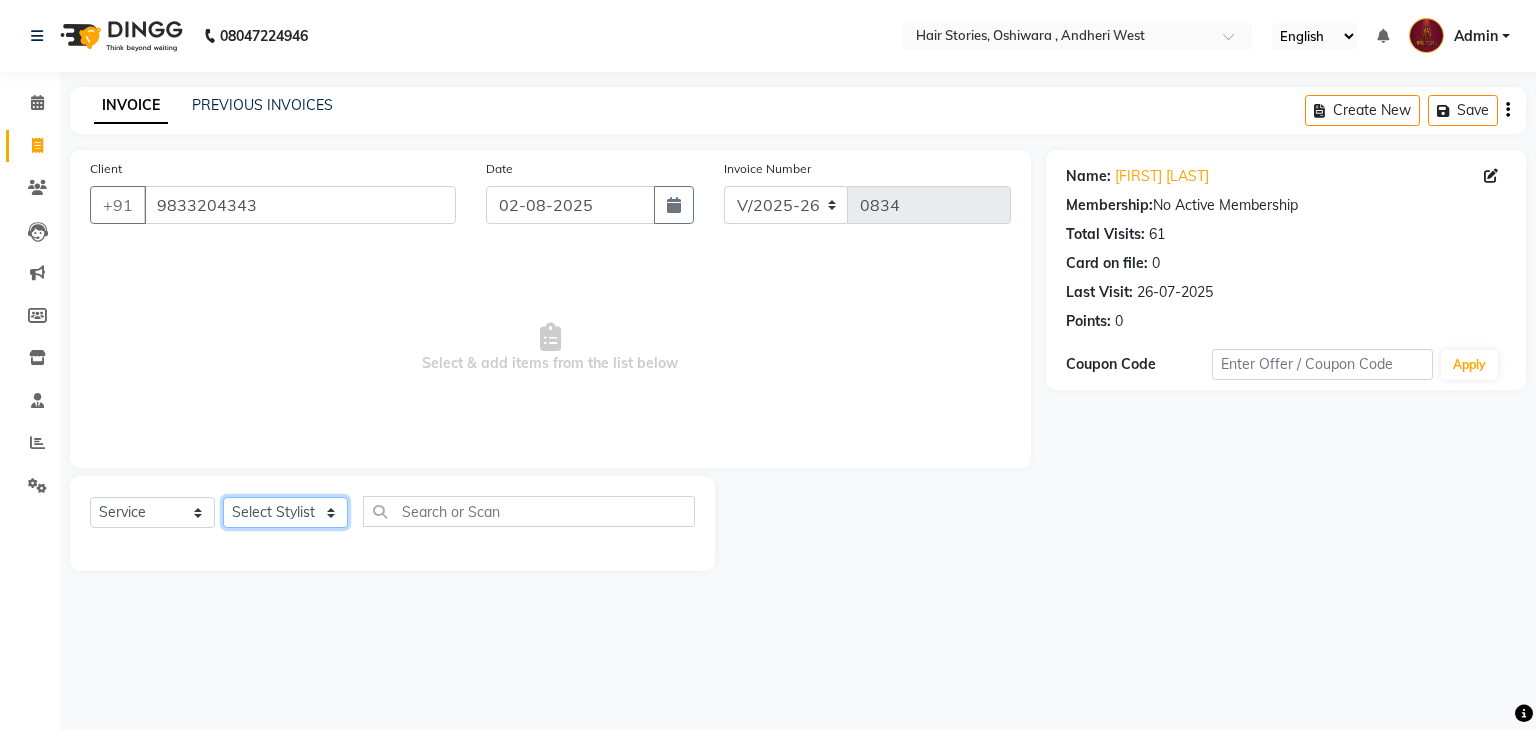 select on "61983" 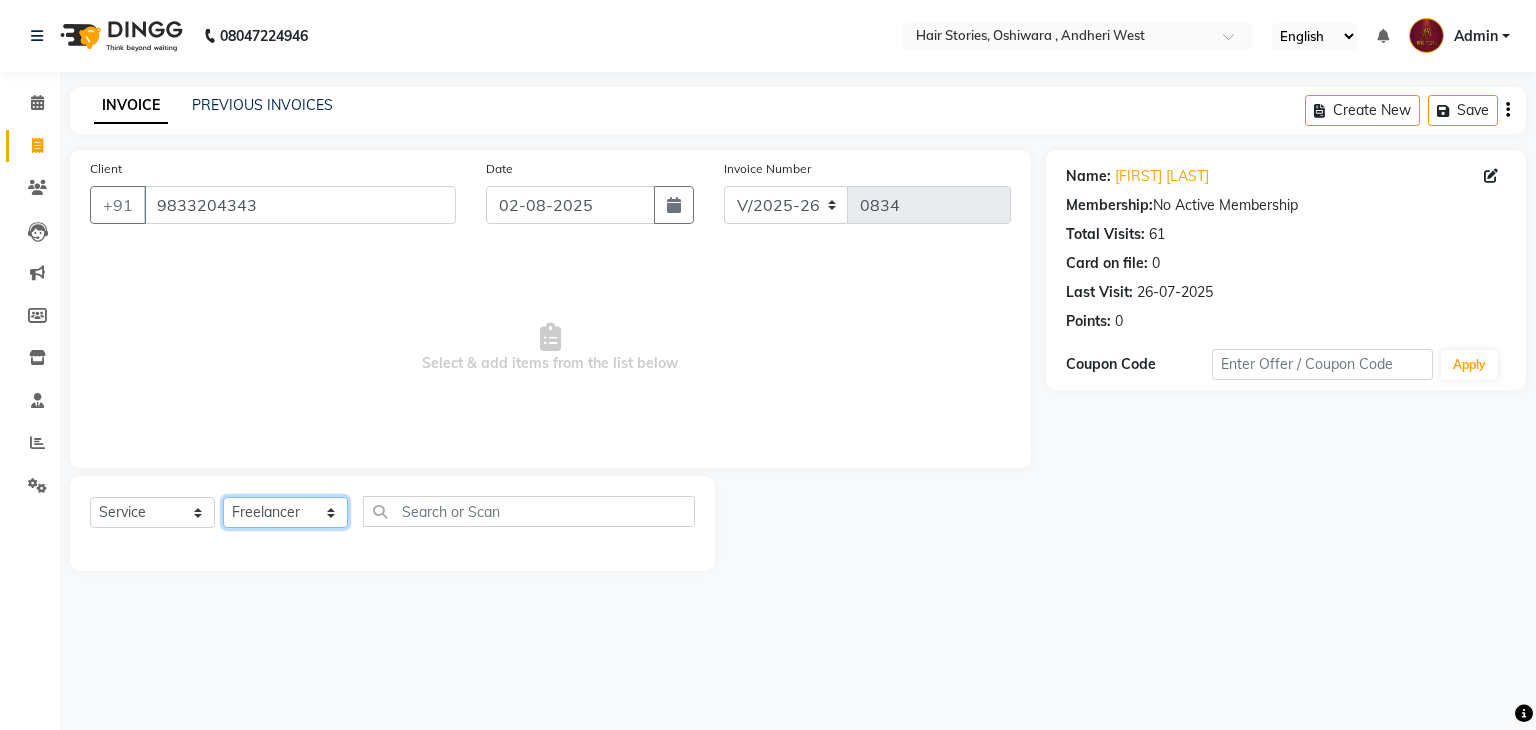 click on "Select Stylist [FIRST] [FIRST] [FIRST]  Freelancer   Habiba   [FIRST] [LAST]   [FIRST]   [FIRST]" 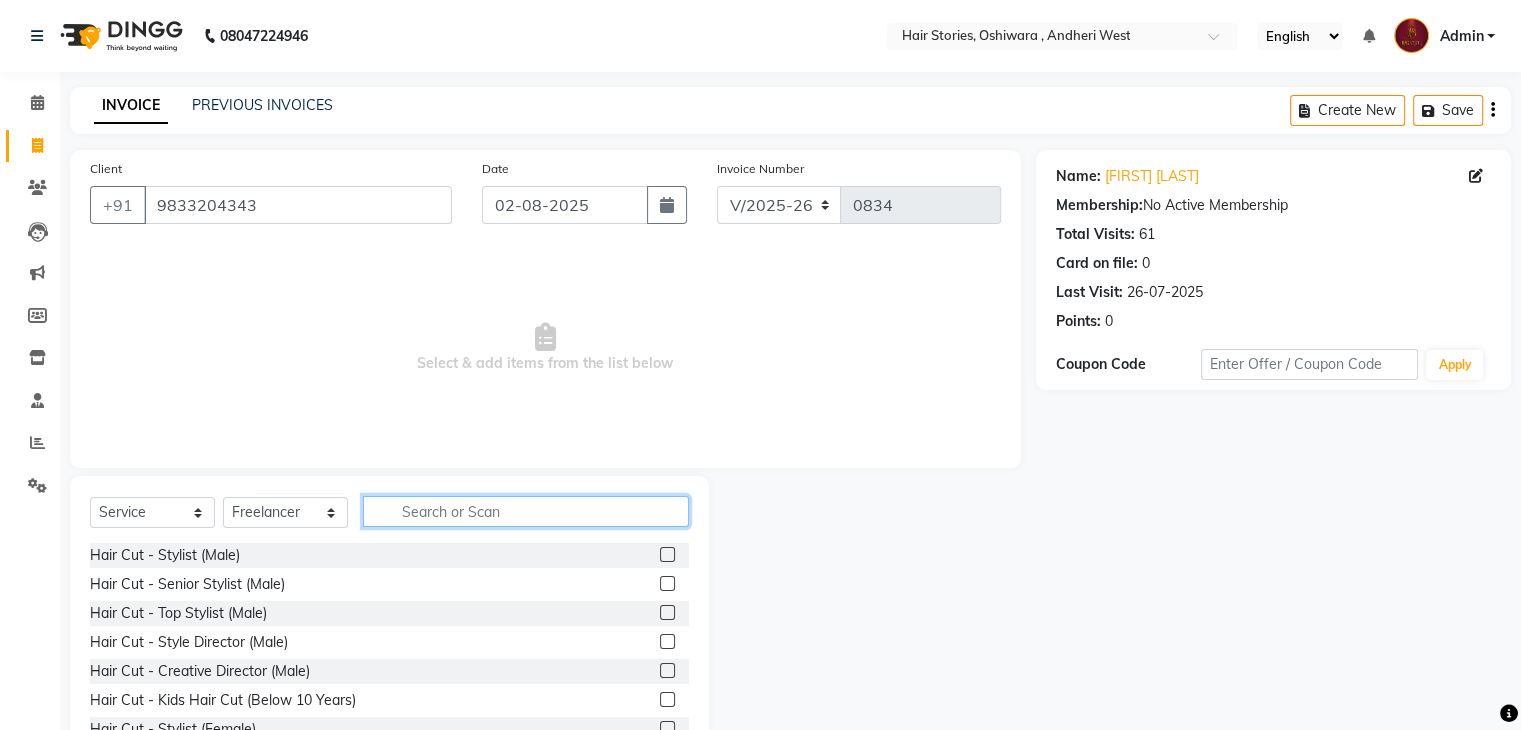 click 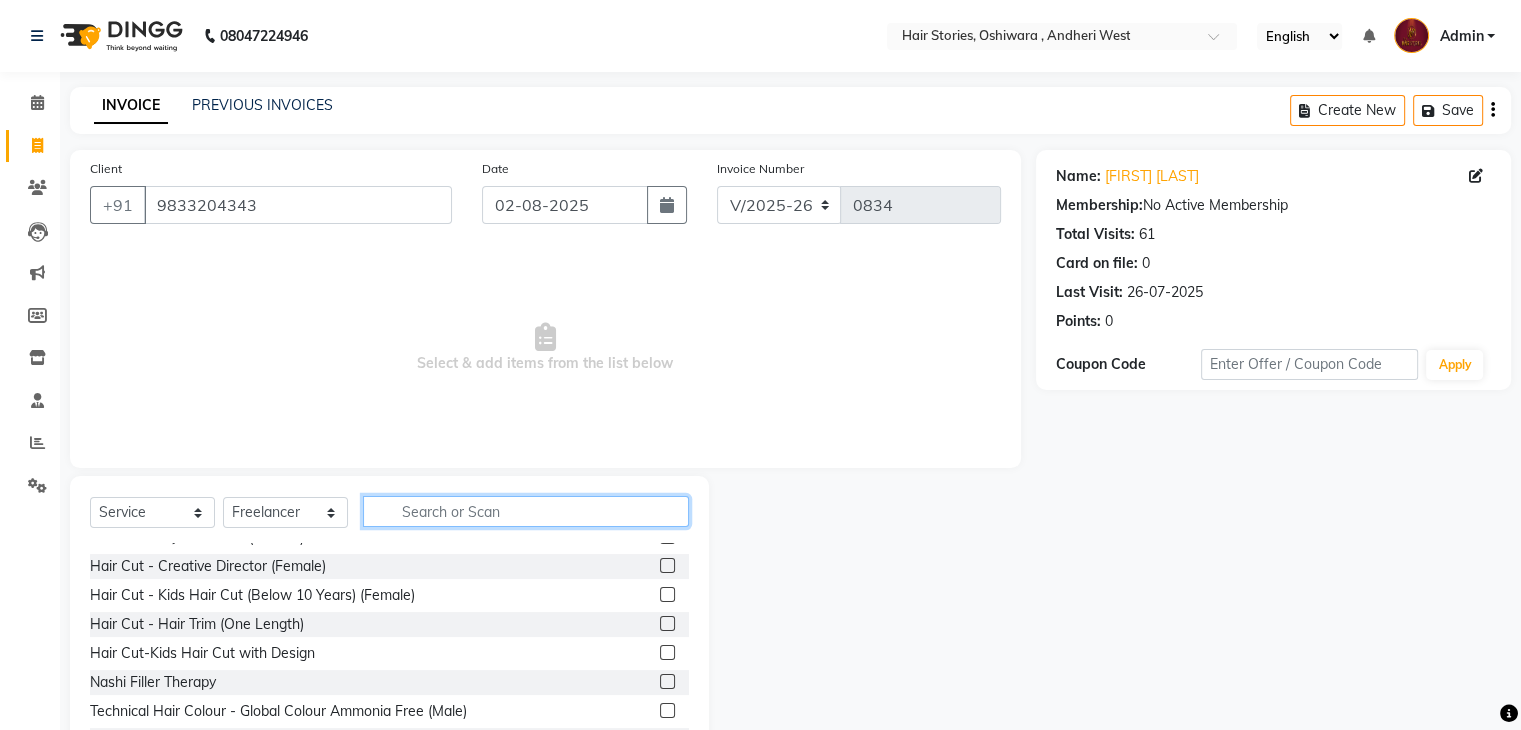 scroll, scrollTop: 304, scrollLeft: 0, axis: vertical 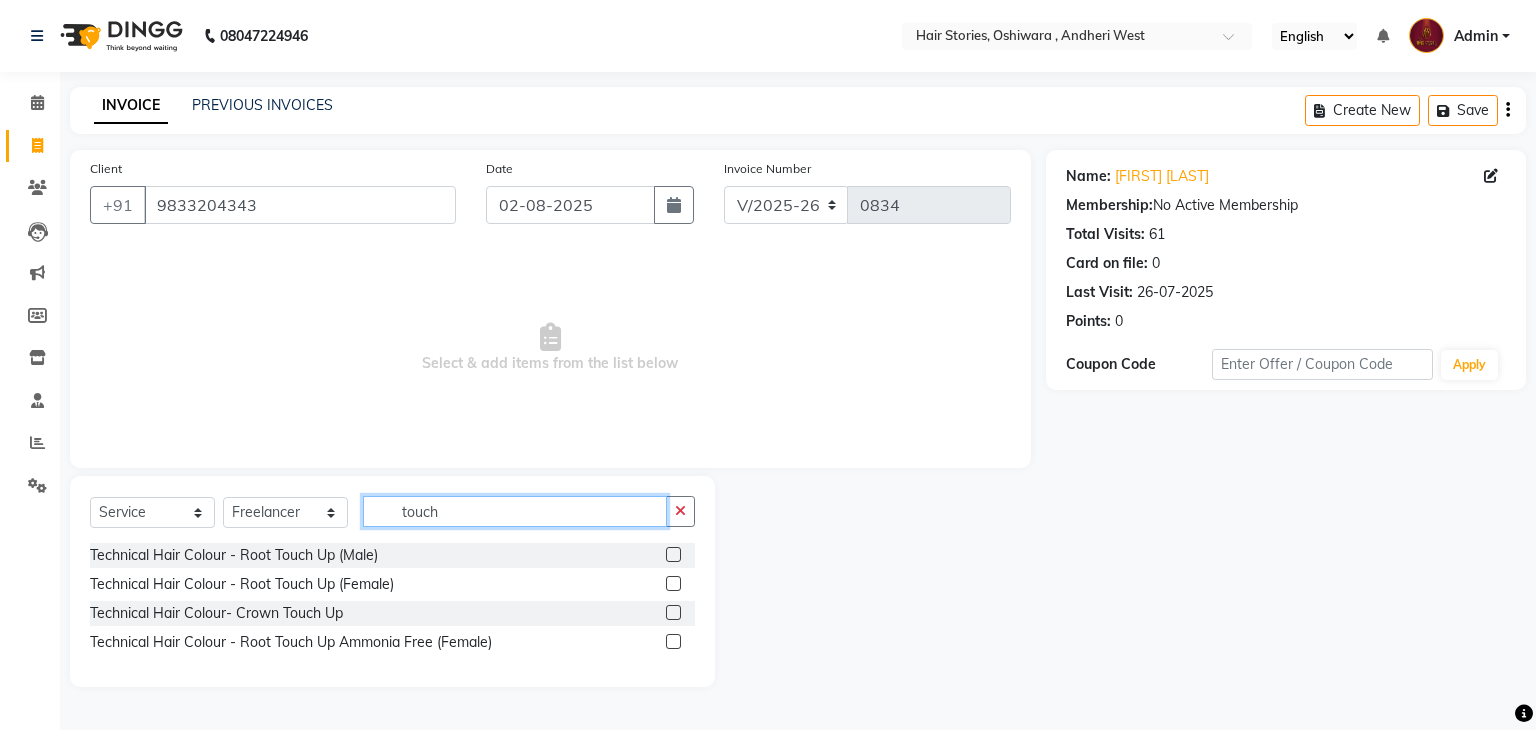 type on "touch" 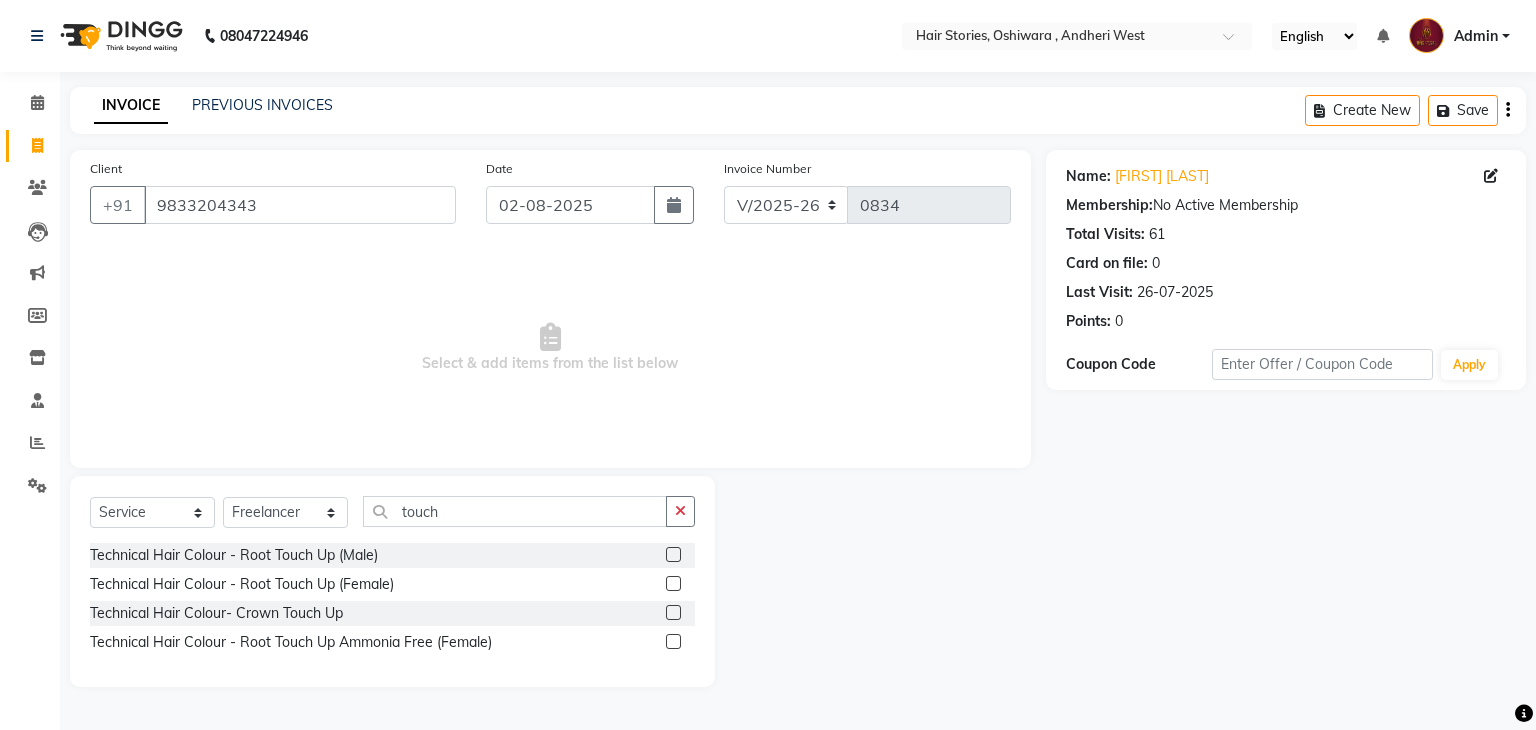 click 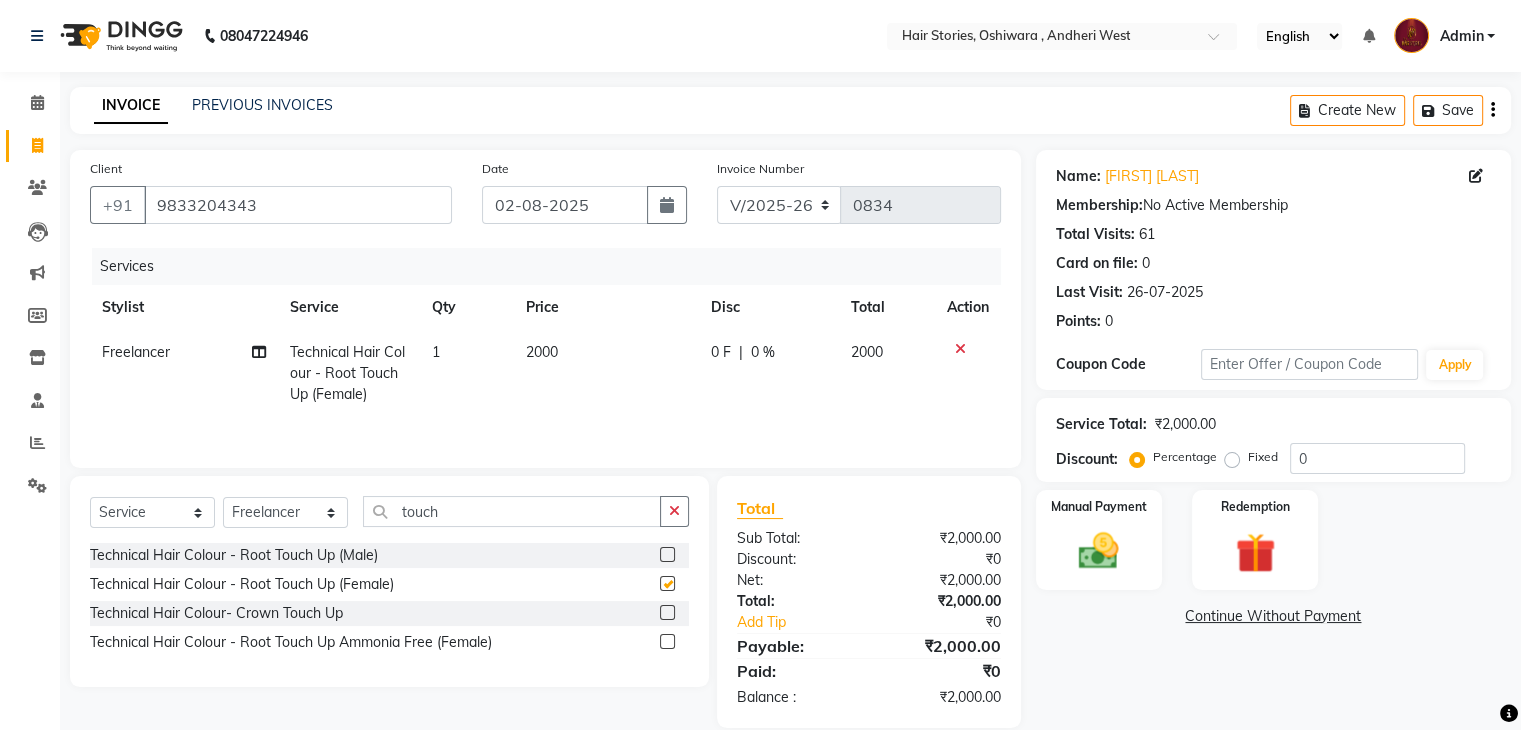 checkbox on "false" 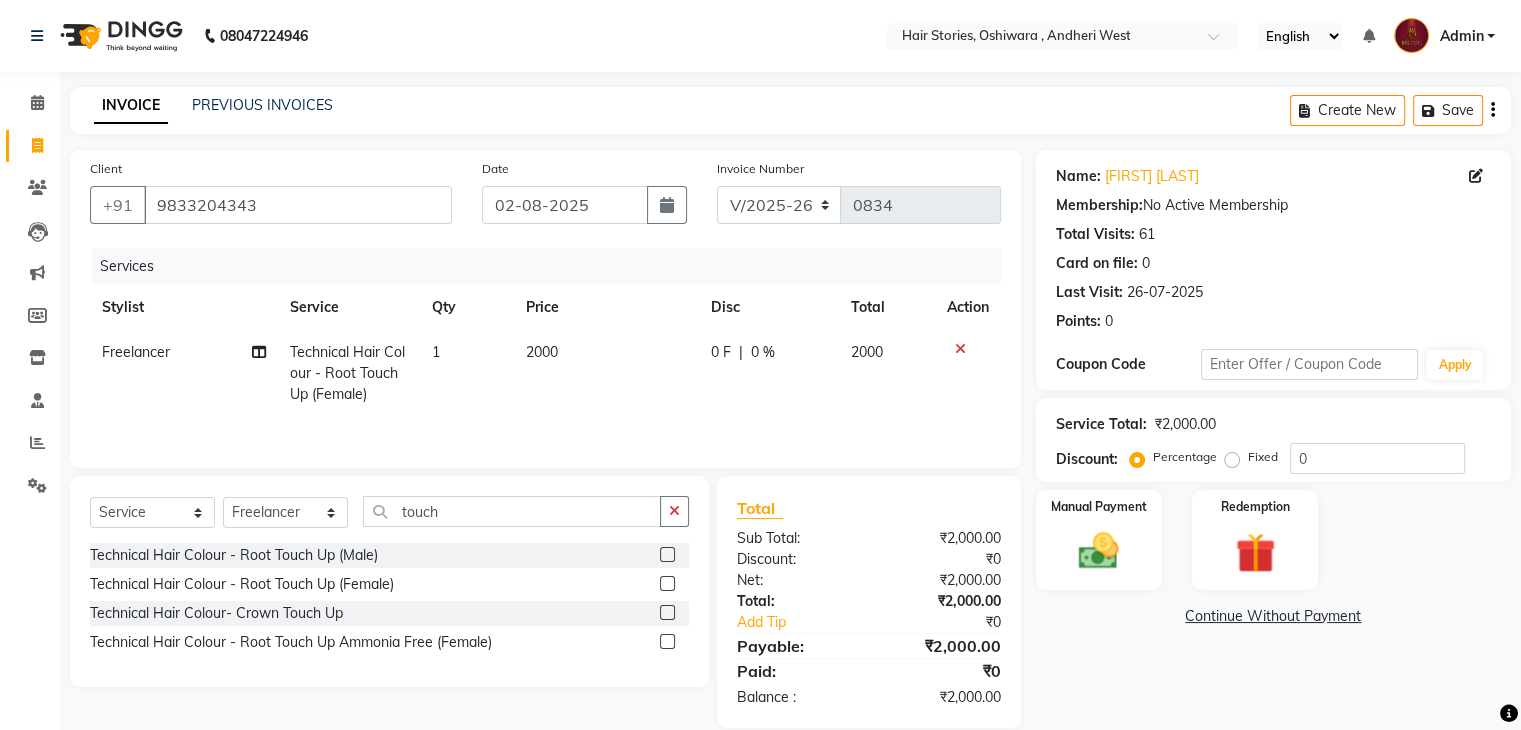 click on "2000" 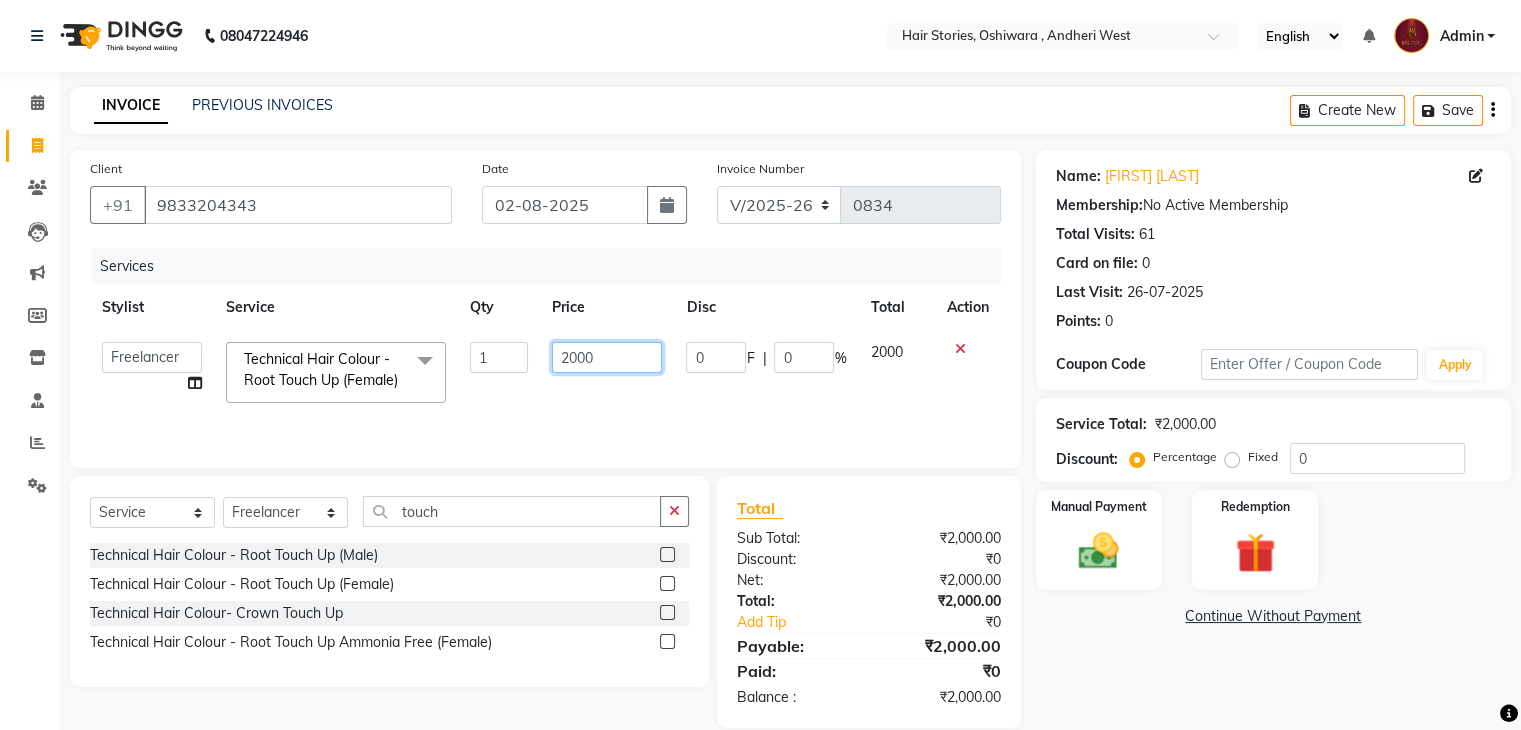 drag, startPoint x: 610, startPoint y: 354, endPoint x: 496, endPoint y: 349, distance: 114.1096 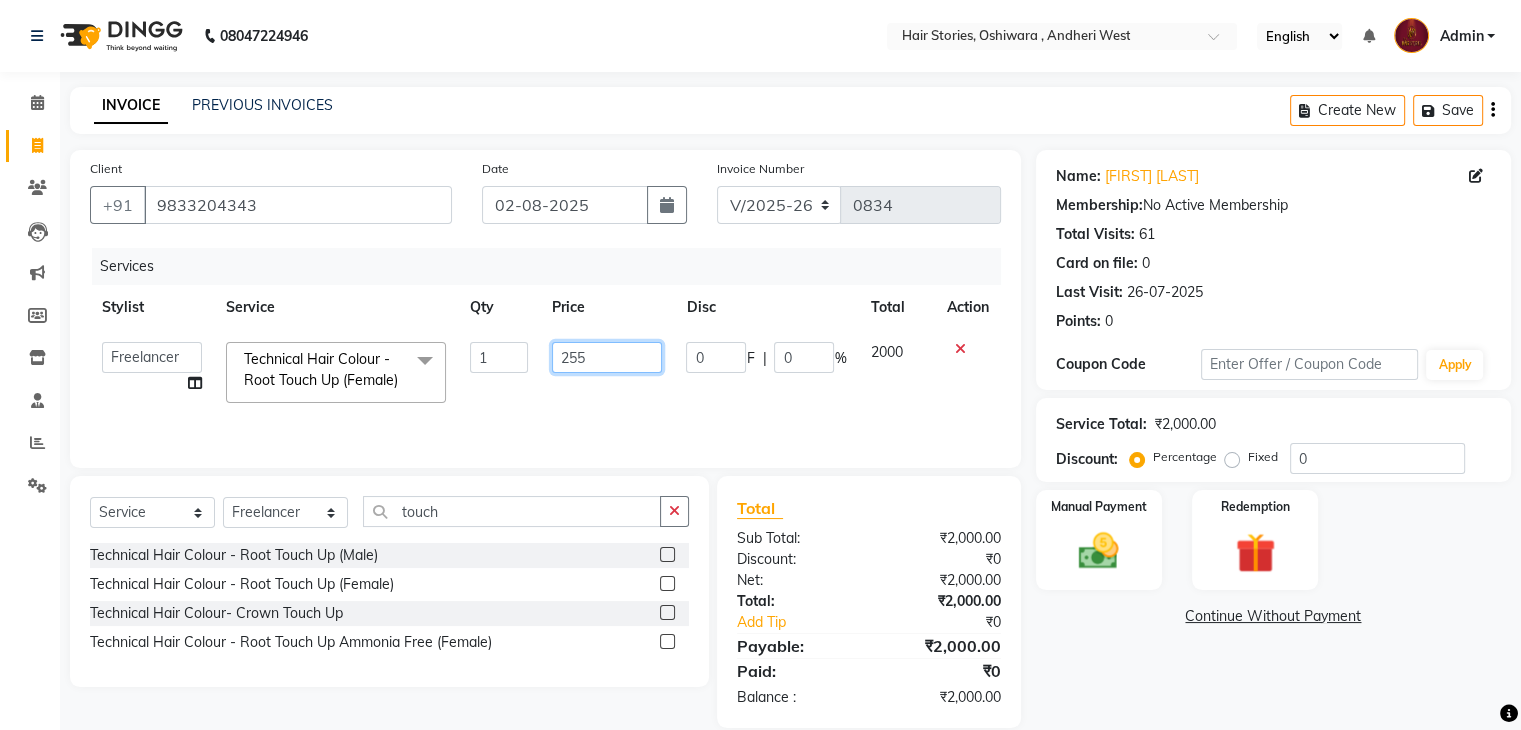 type on "2550" 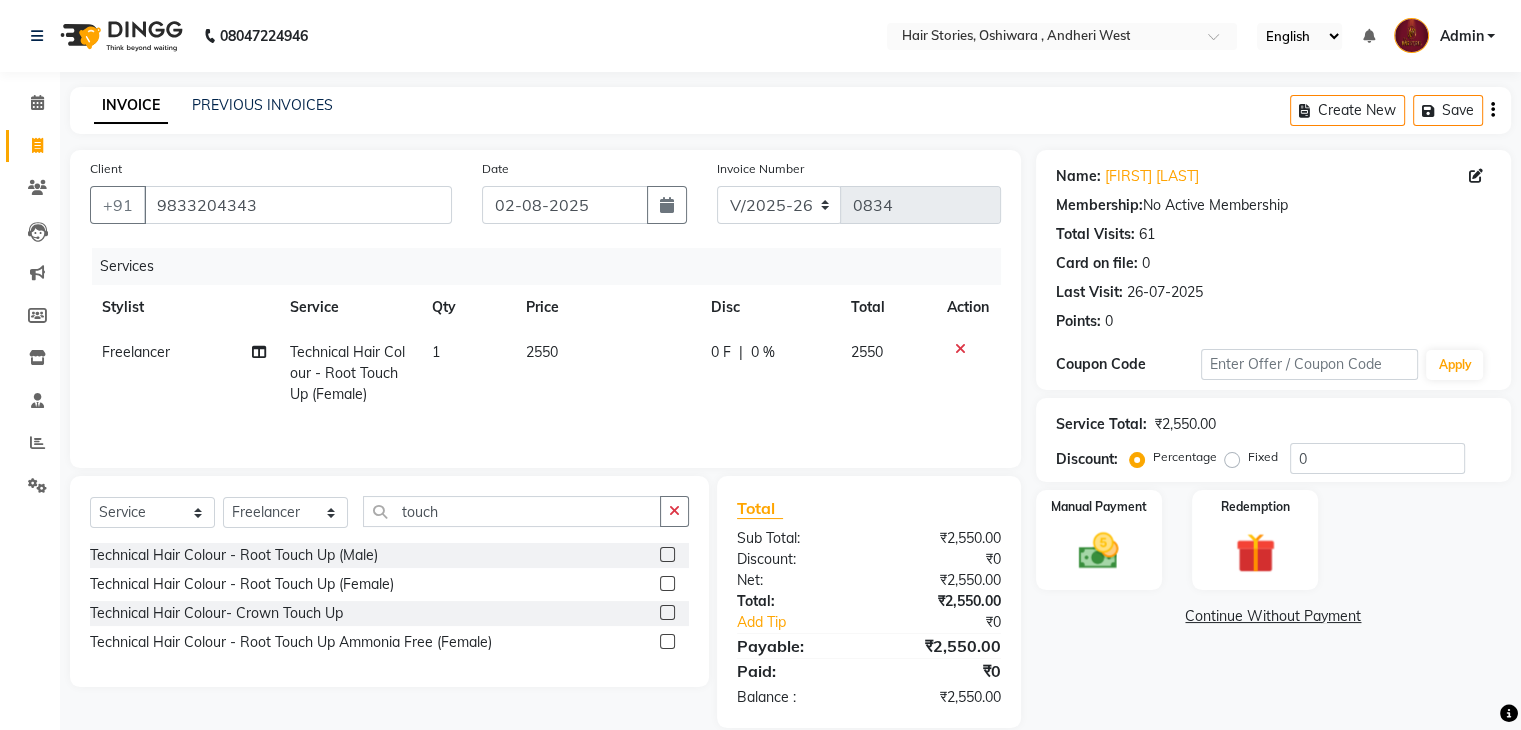 click on "Name: [FIRST] [LAST] Membership:  No Active Membership  Total Visits:  61 Card on file:  0 Last Visit:   26-07-2025 Points:   0  Coupon Code Apply Service Total:  ₹2,550.00  Discount:  Percentage   Fixed  0 Manual Payment Redemption  Continue Without Payment" 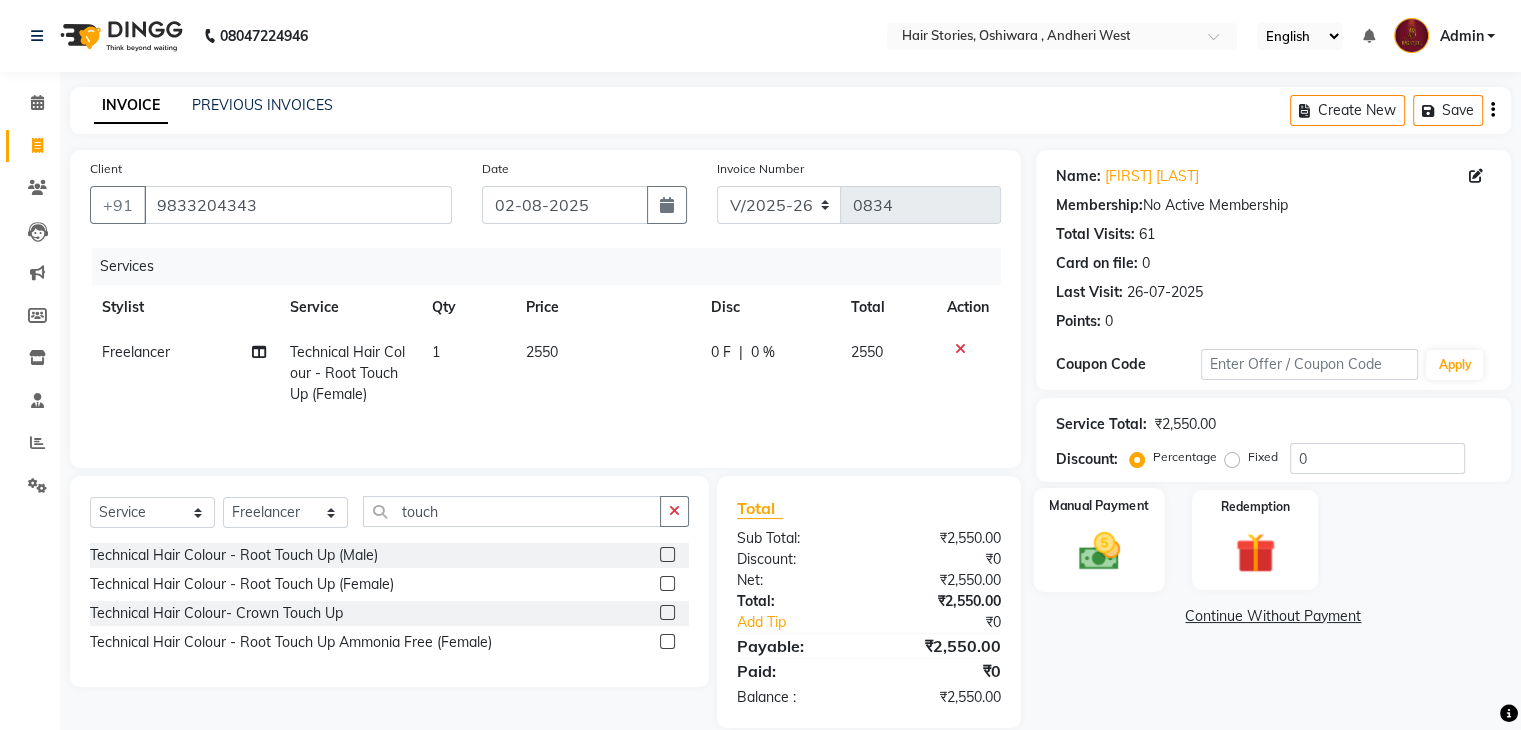 click on "Manual Payment" 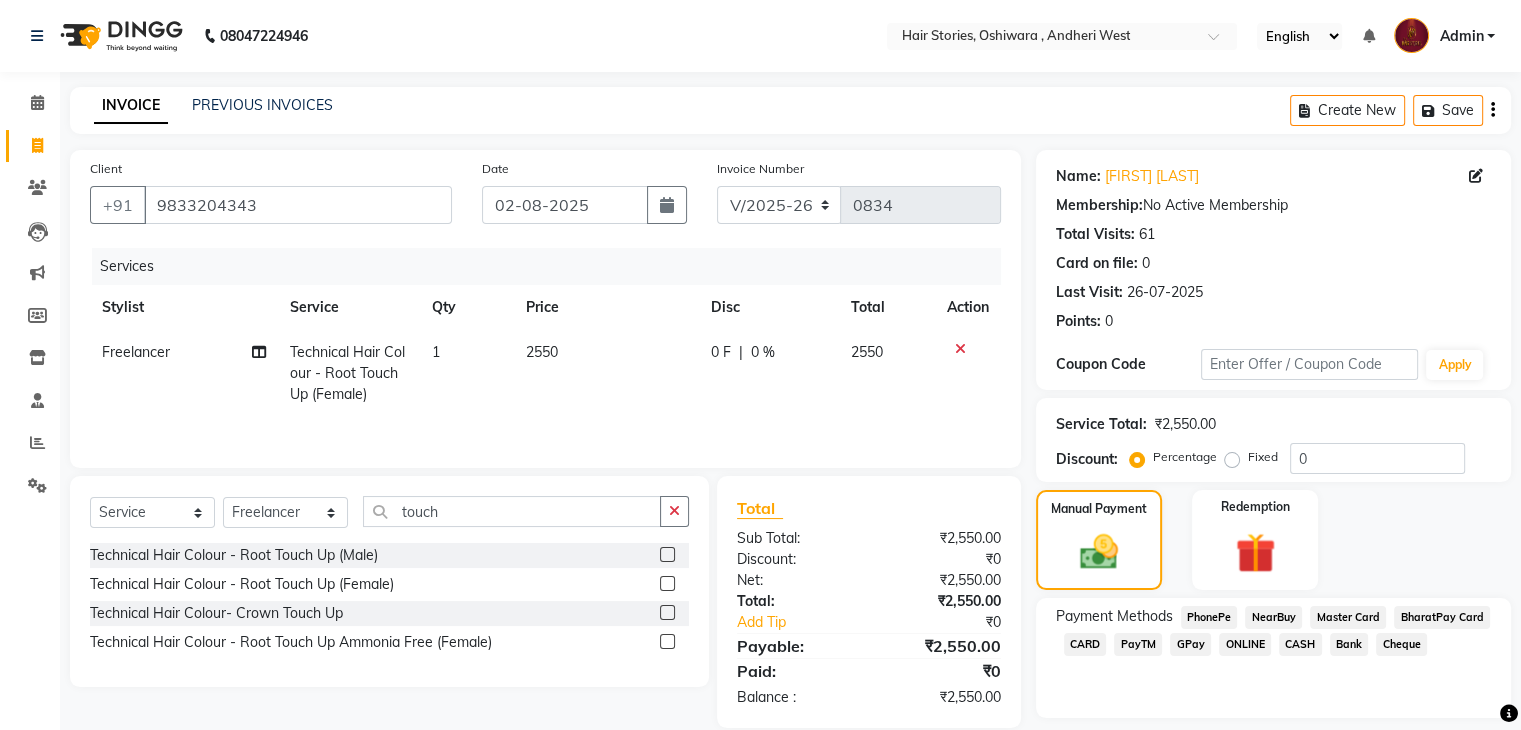 click on "GPay" 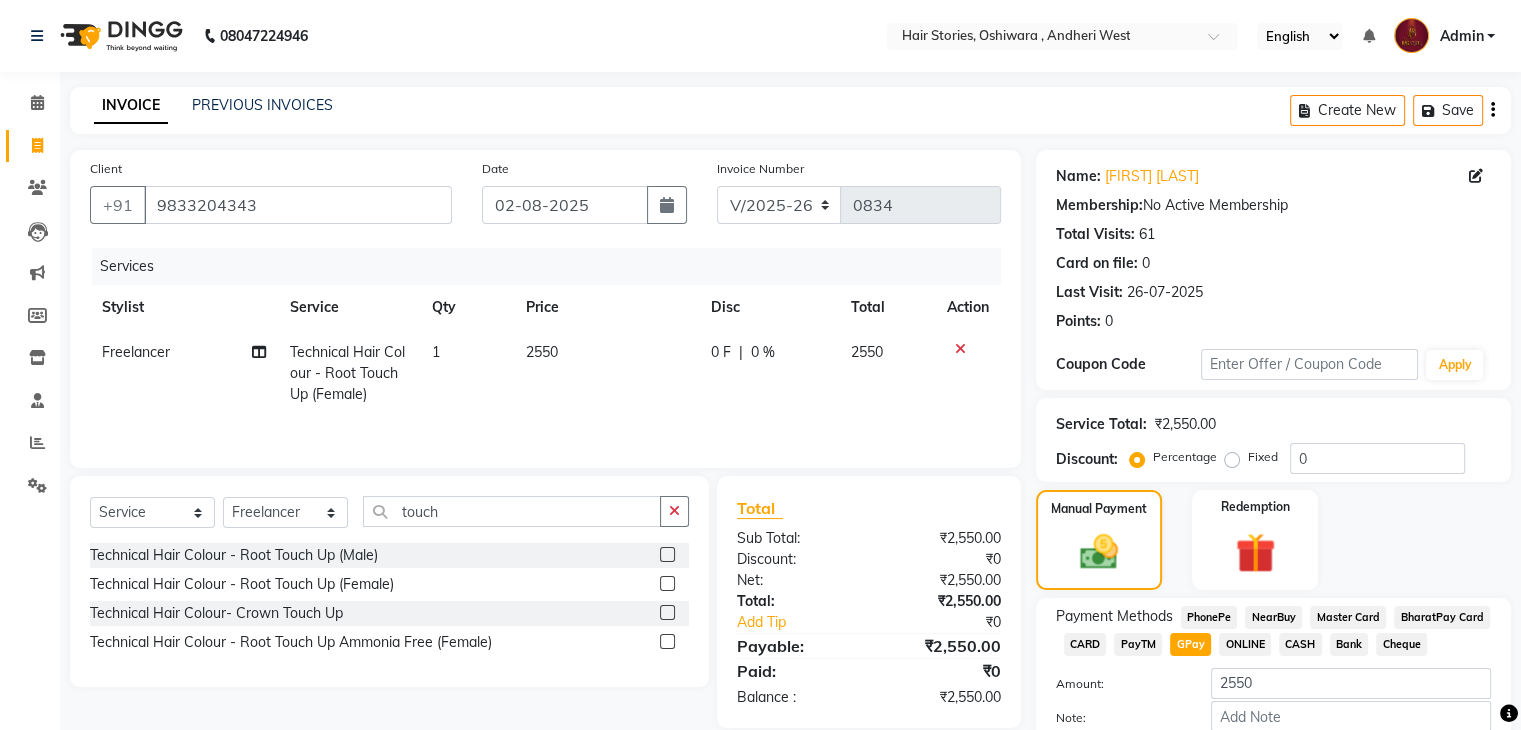 scroll, scrollTop: 117, scrollLeft: 0, axis: vertical 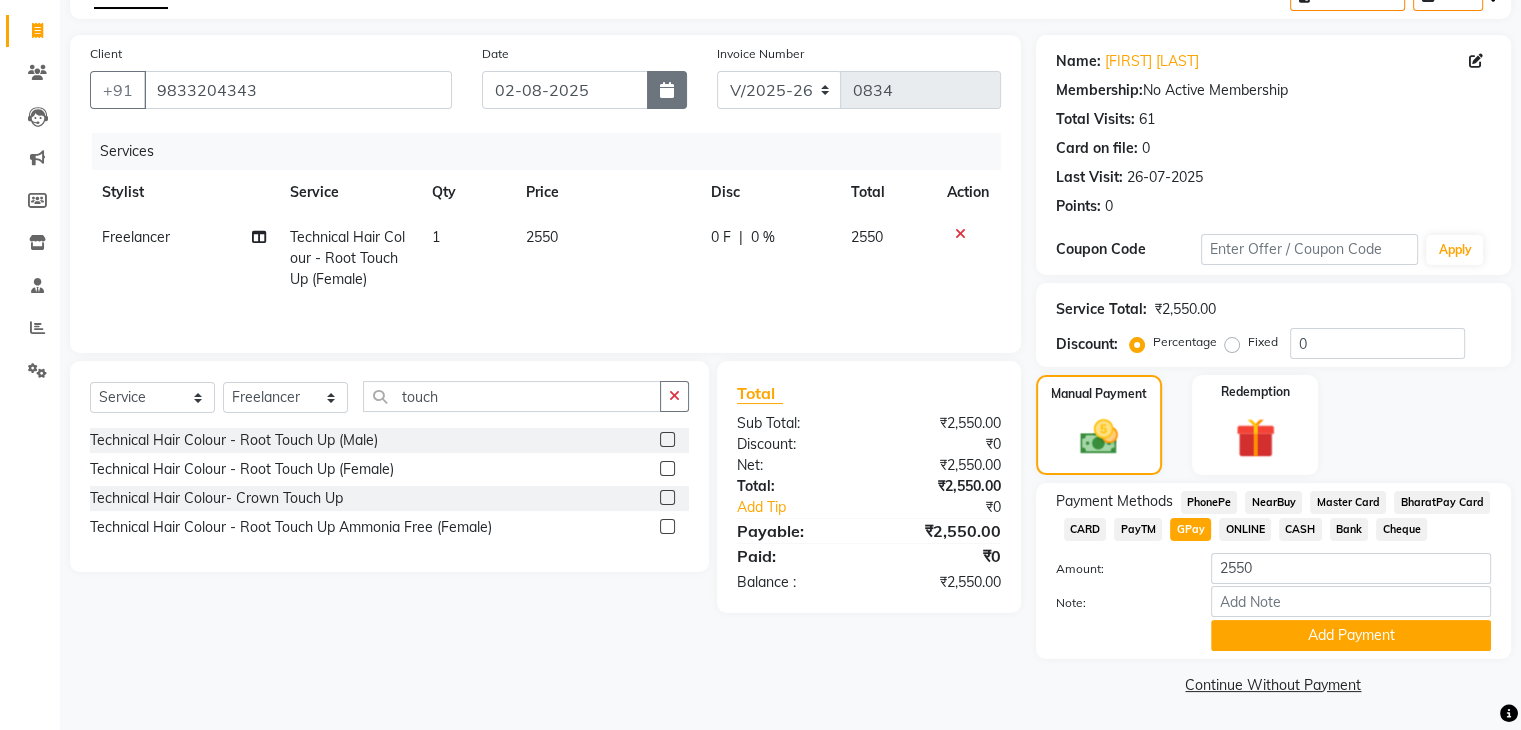click 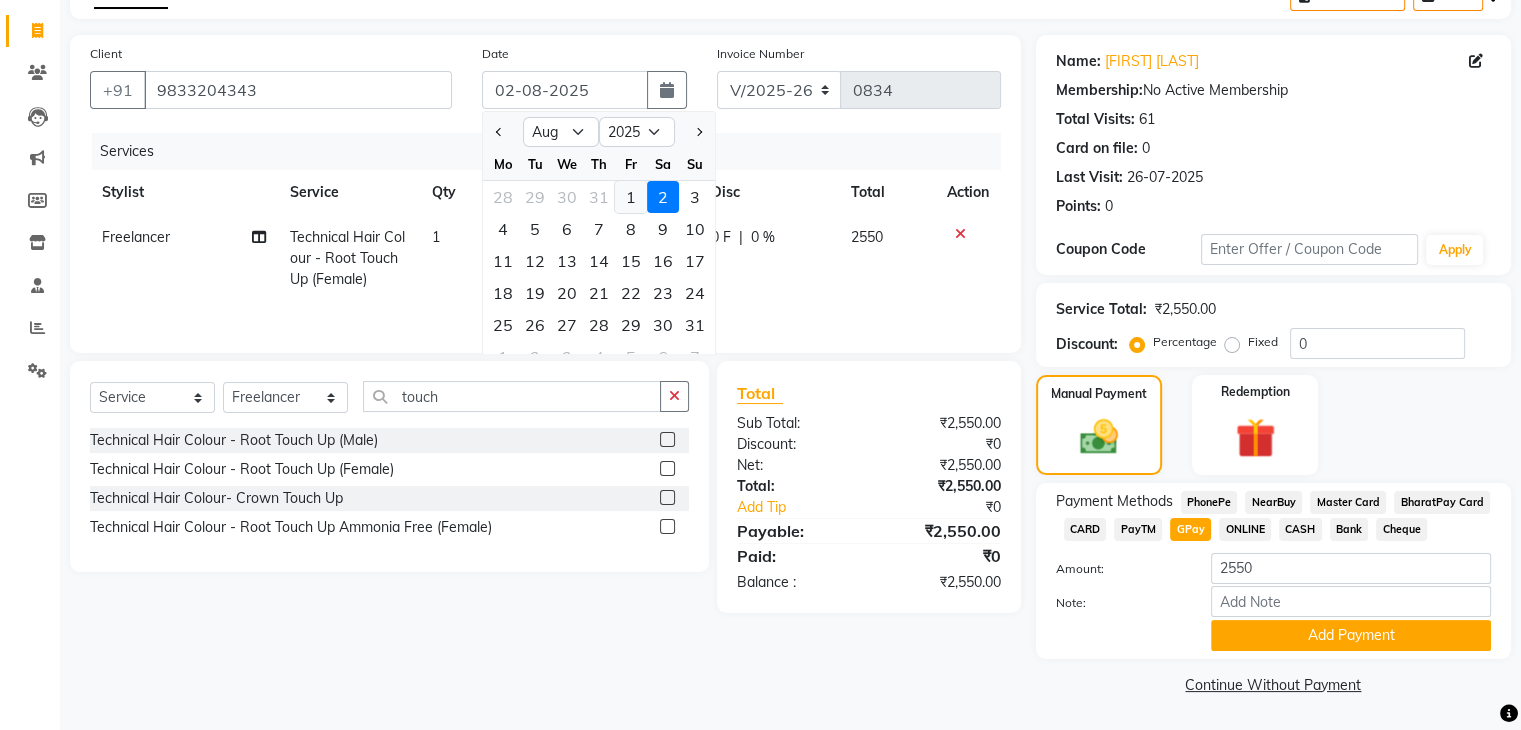 click on "1" 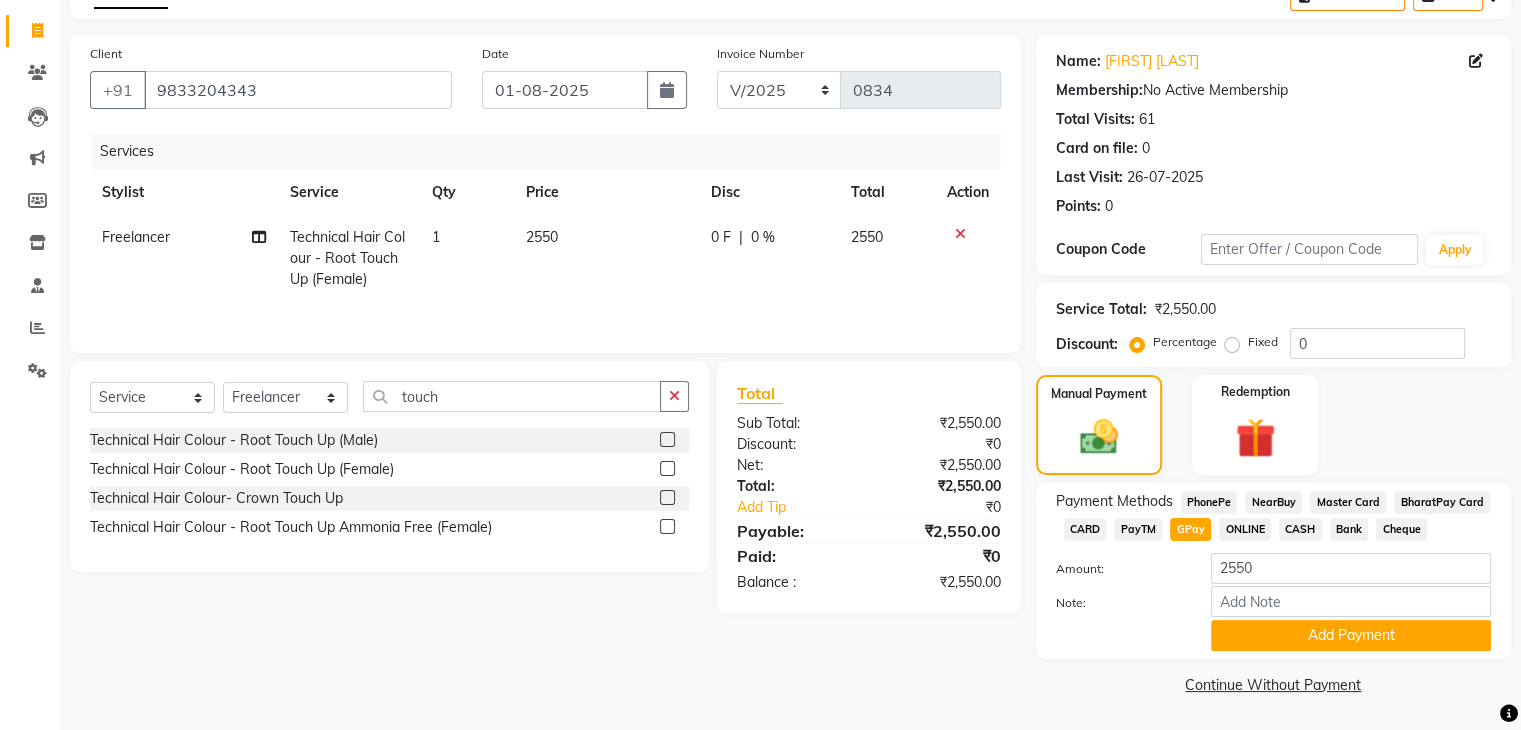 click on "GPay" 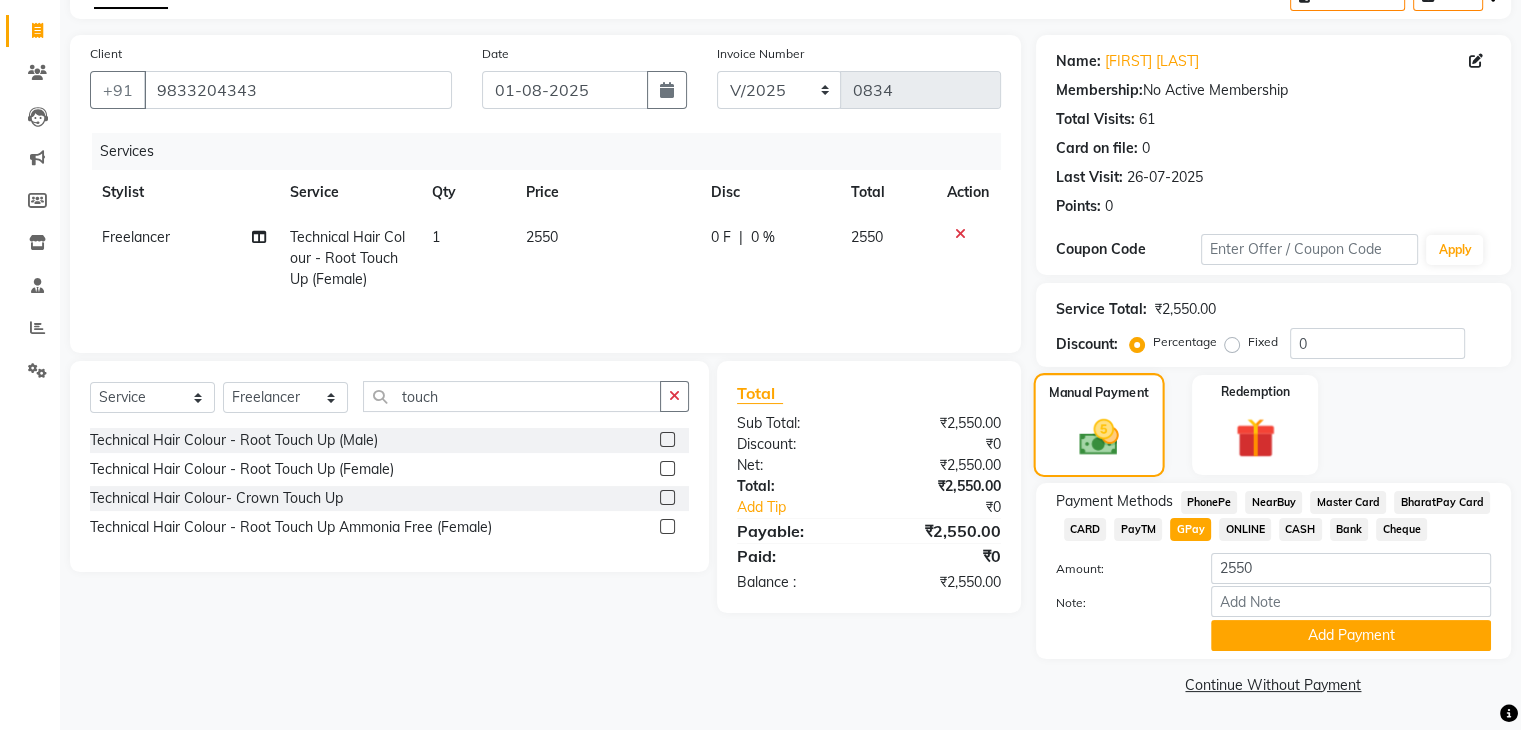 click on "Manual Payment" 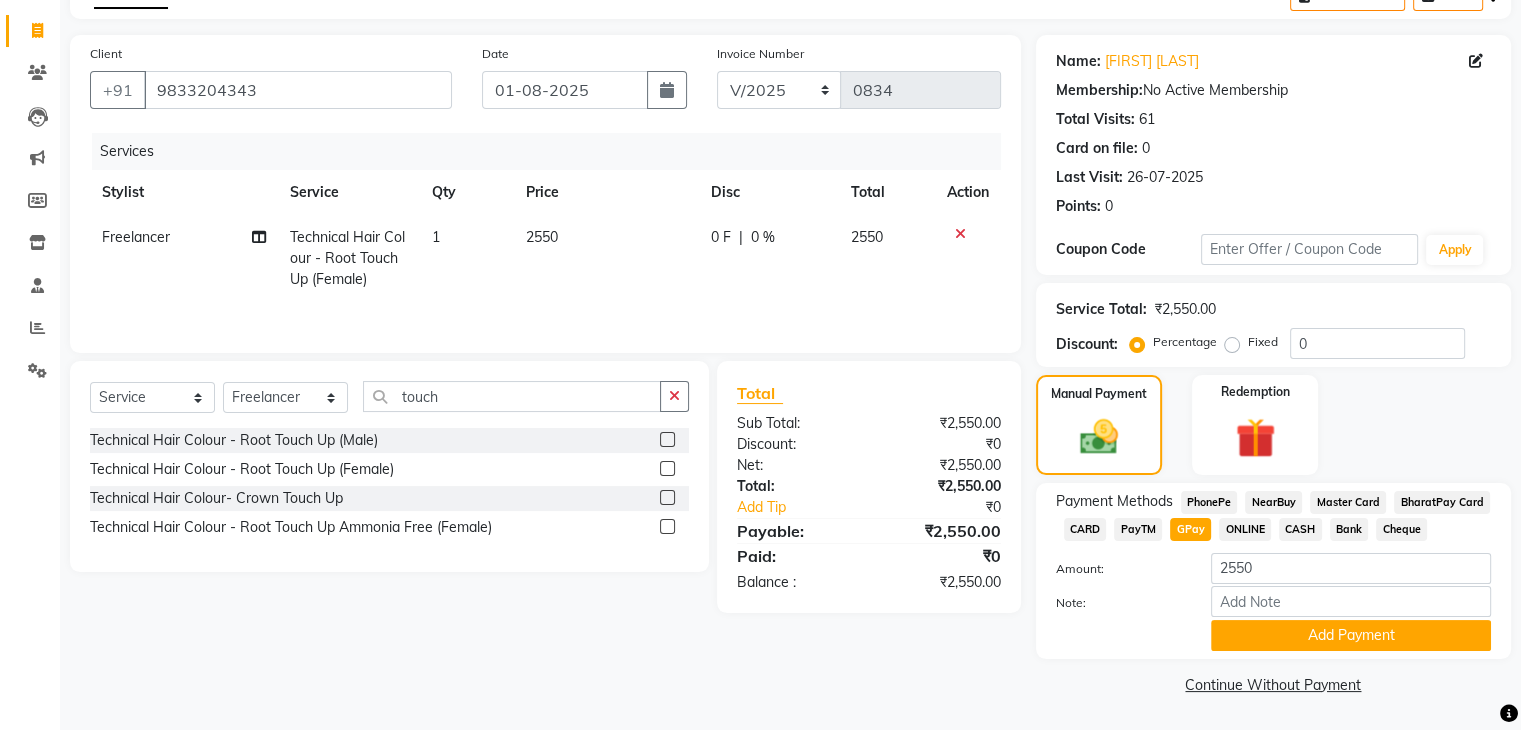 click on "GPay" 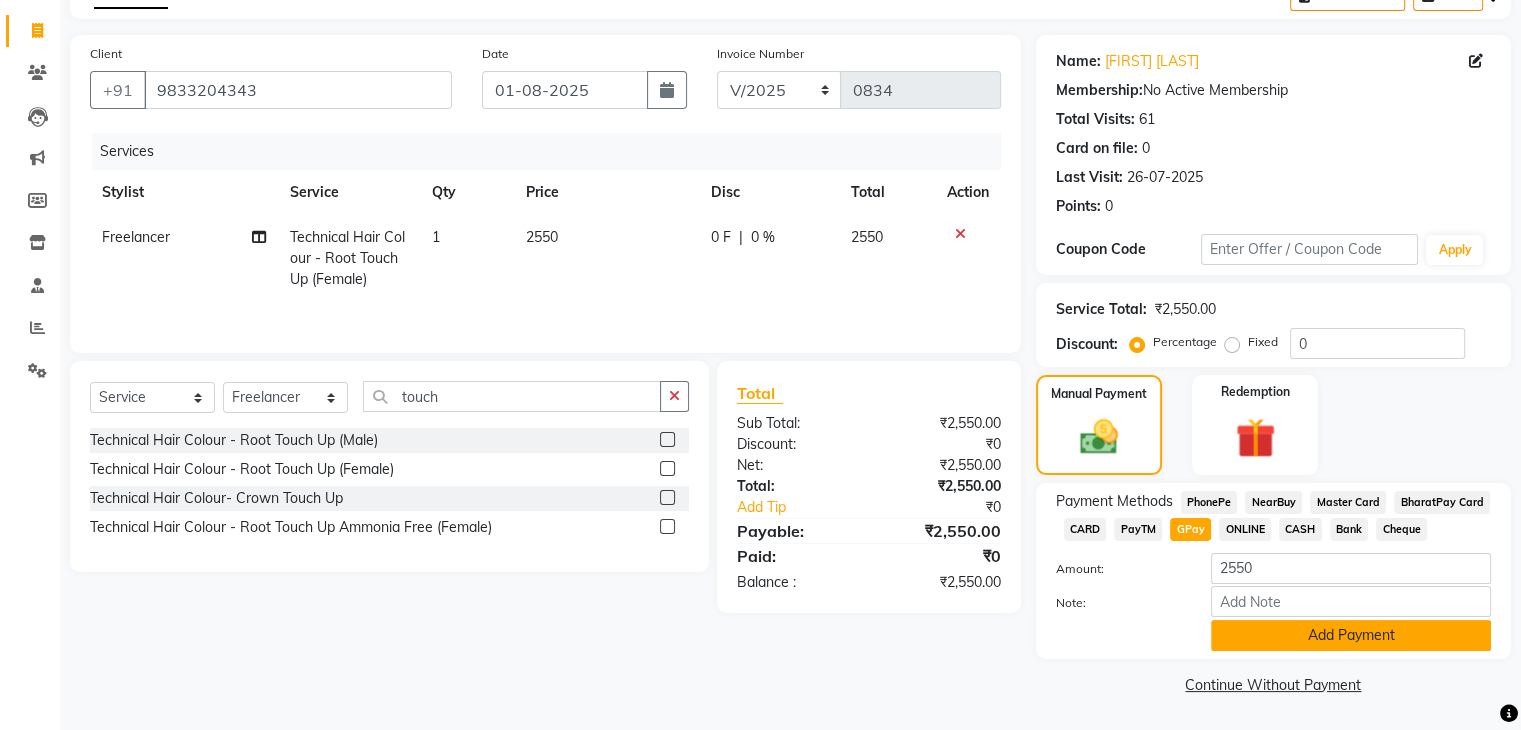 click on "Add Payment" 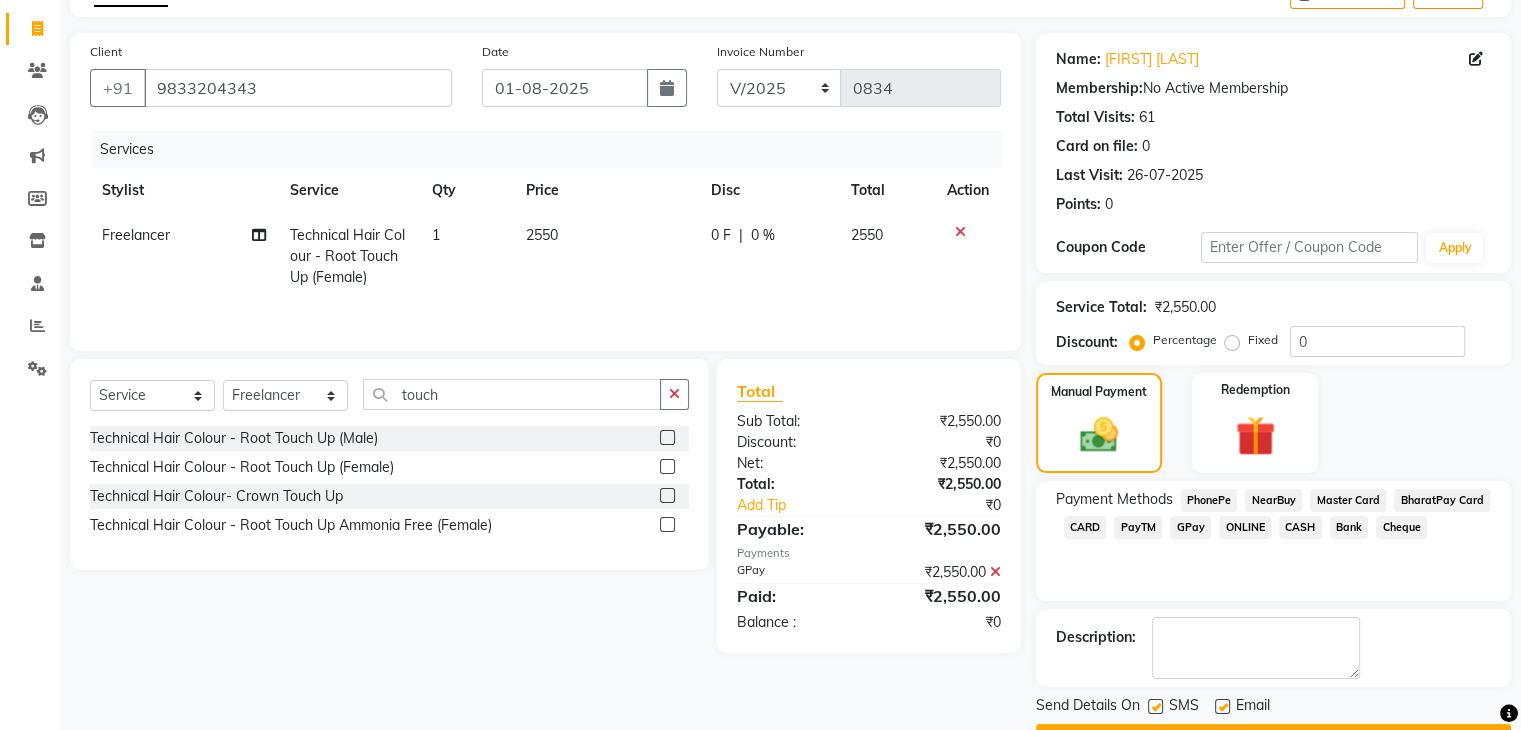 scroll, scrollTop: 171, scrollLeft: 0, axis: vertical 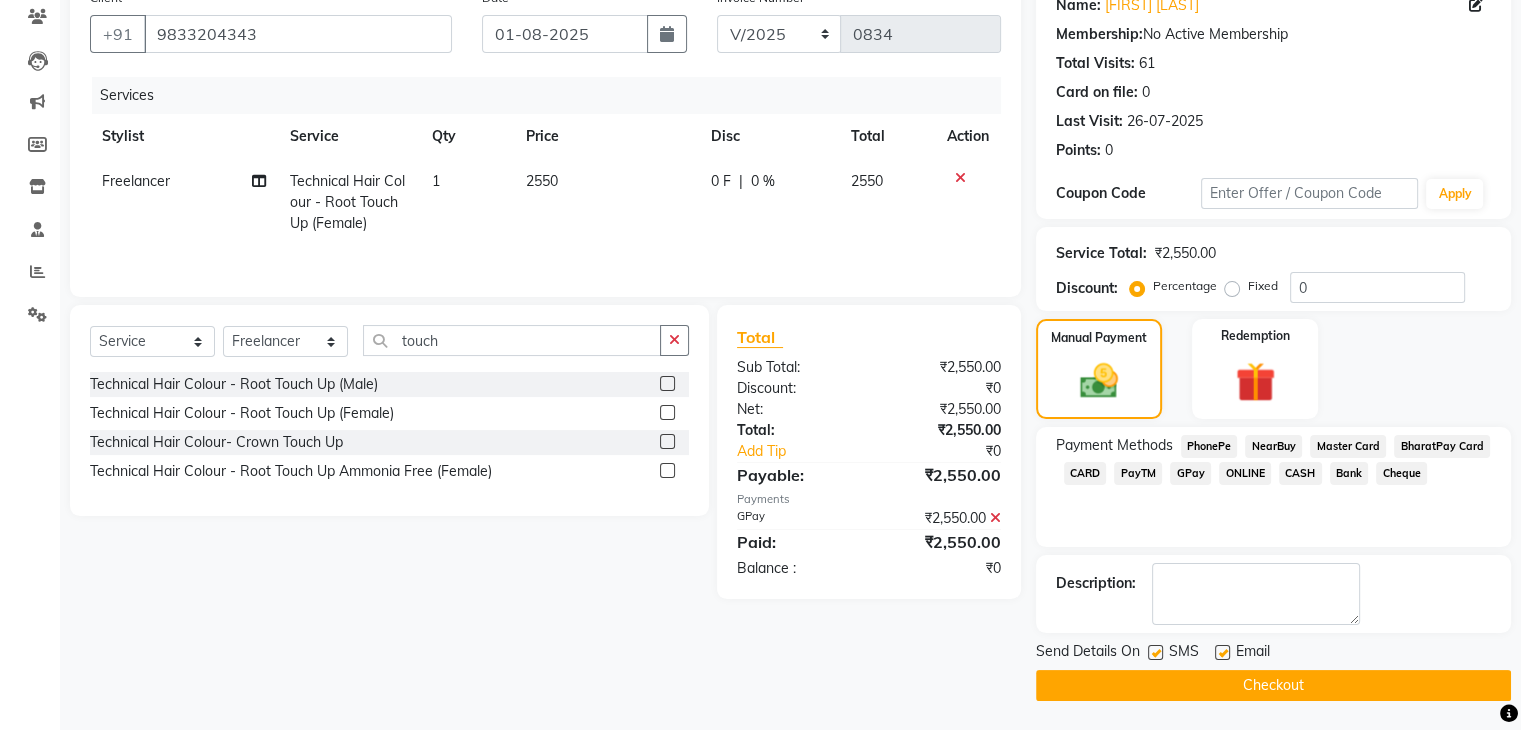 click 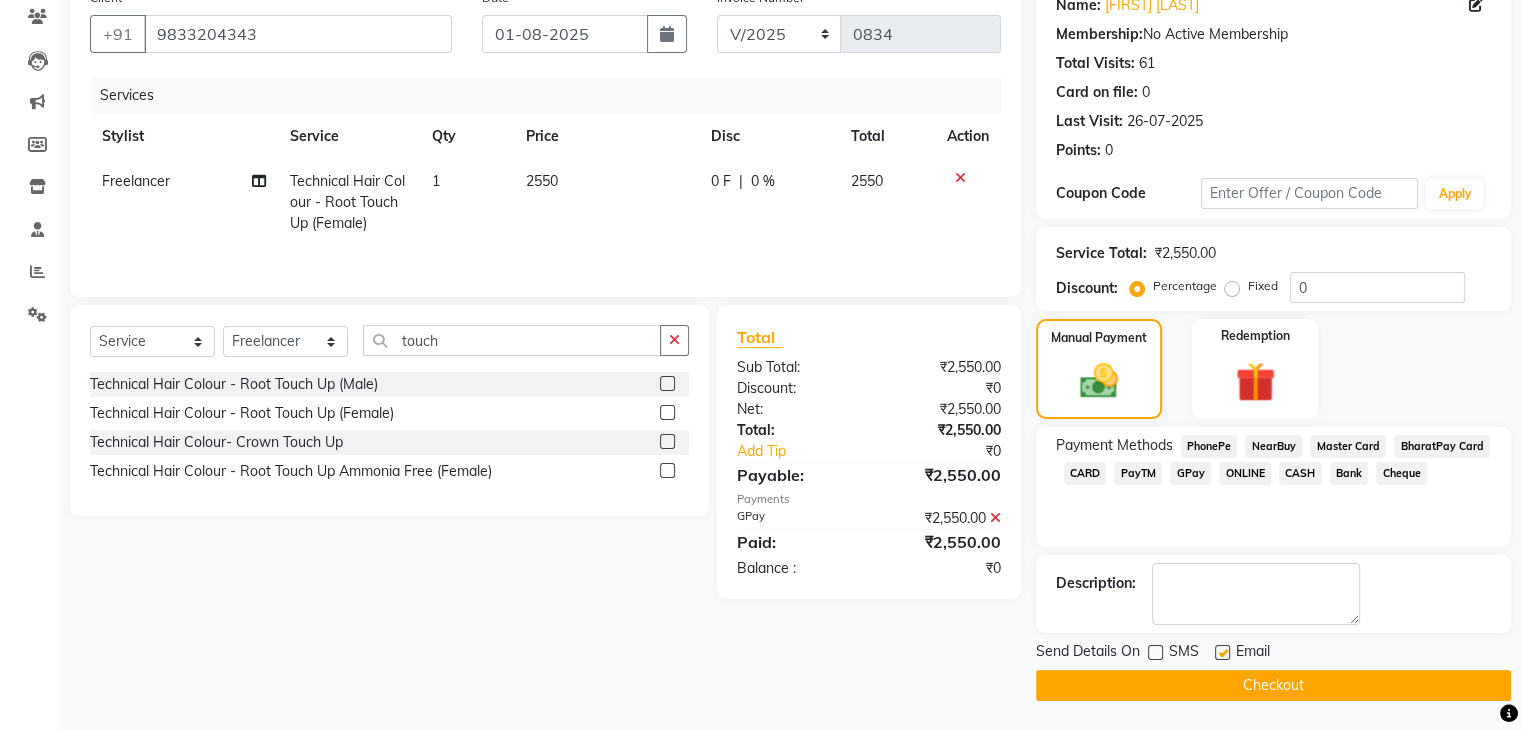 click 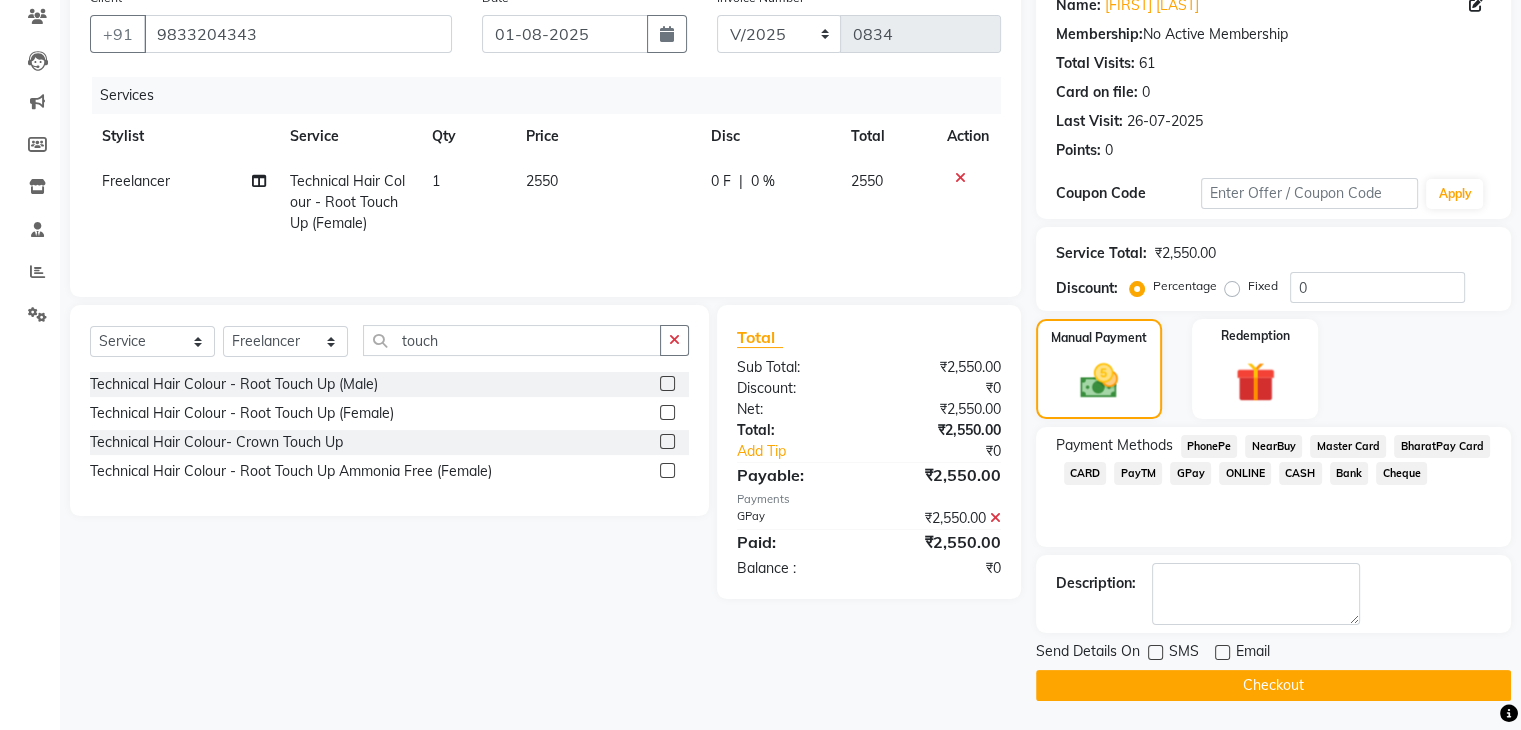 click on "Checkout" 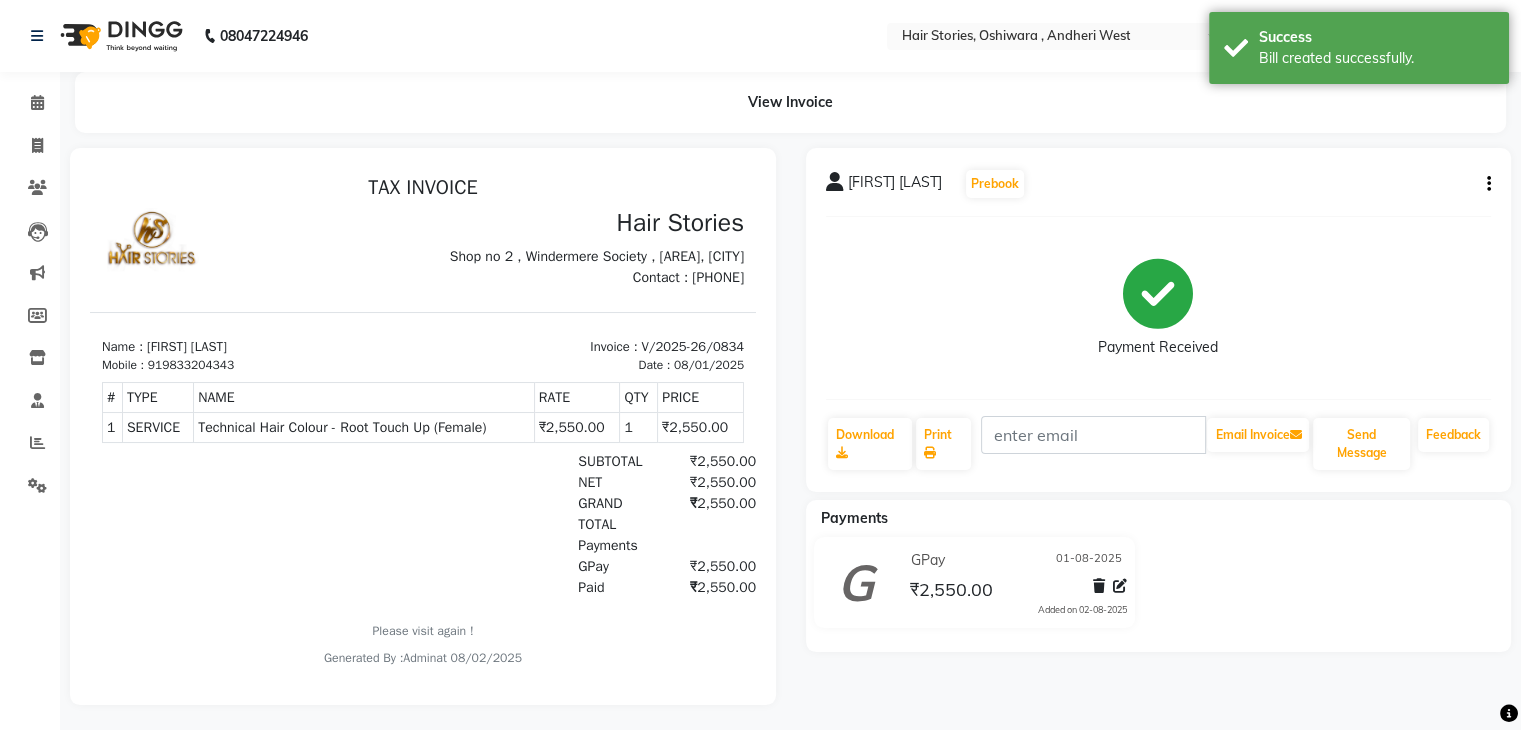 scroll, scrollTop: 0, scrollLeft: 0, axis: both 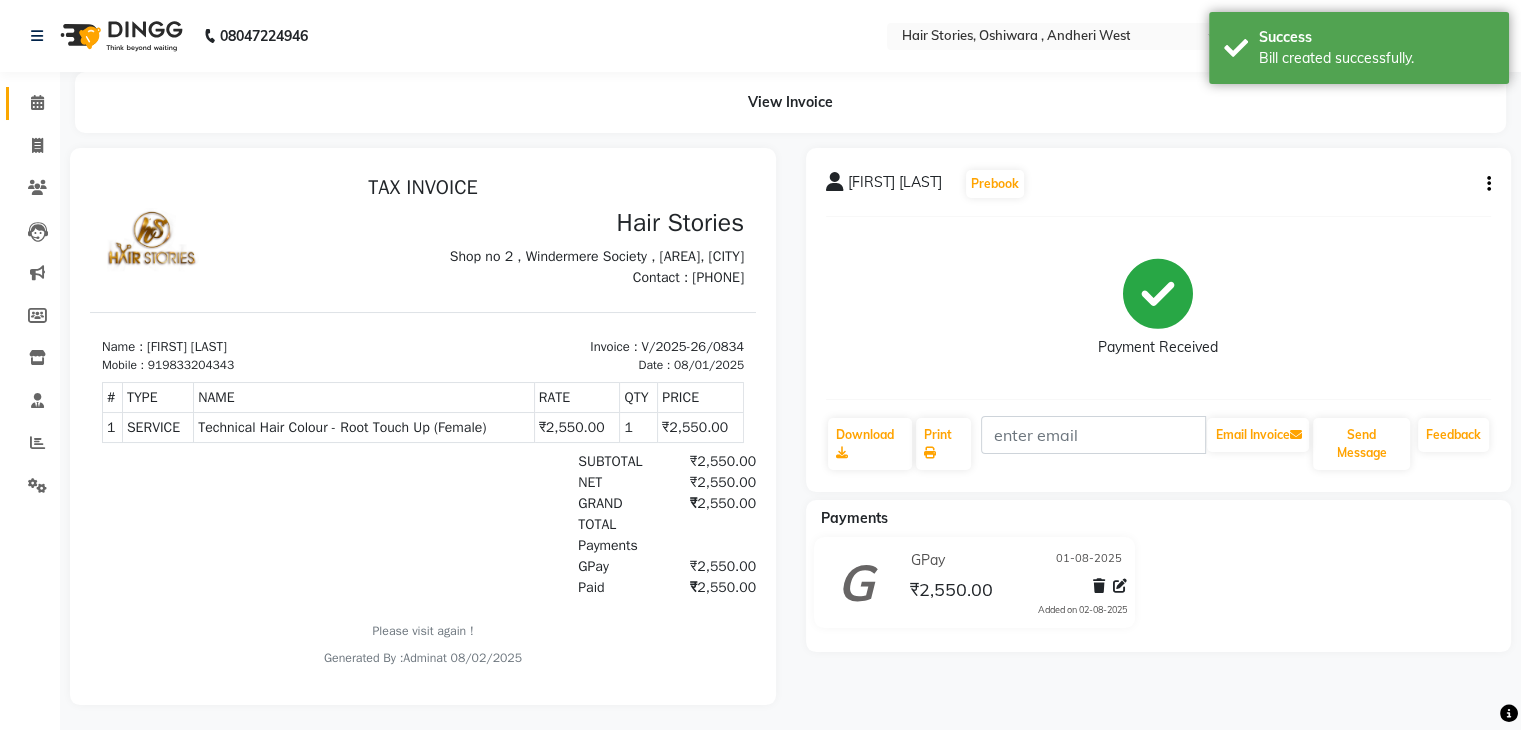 click 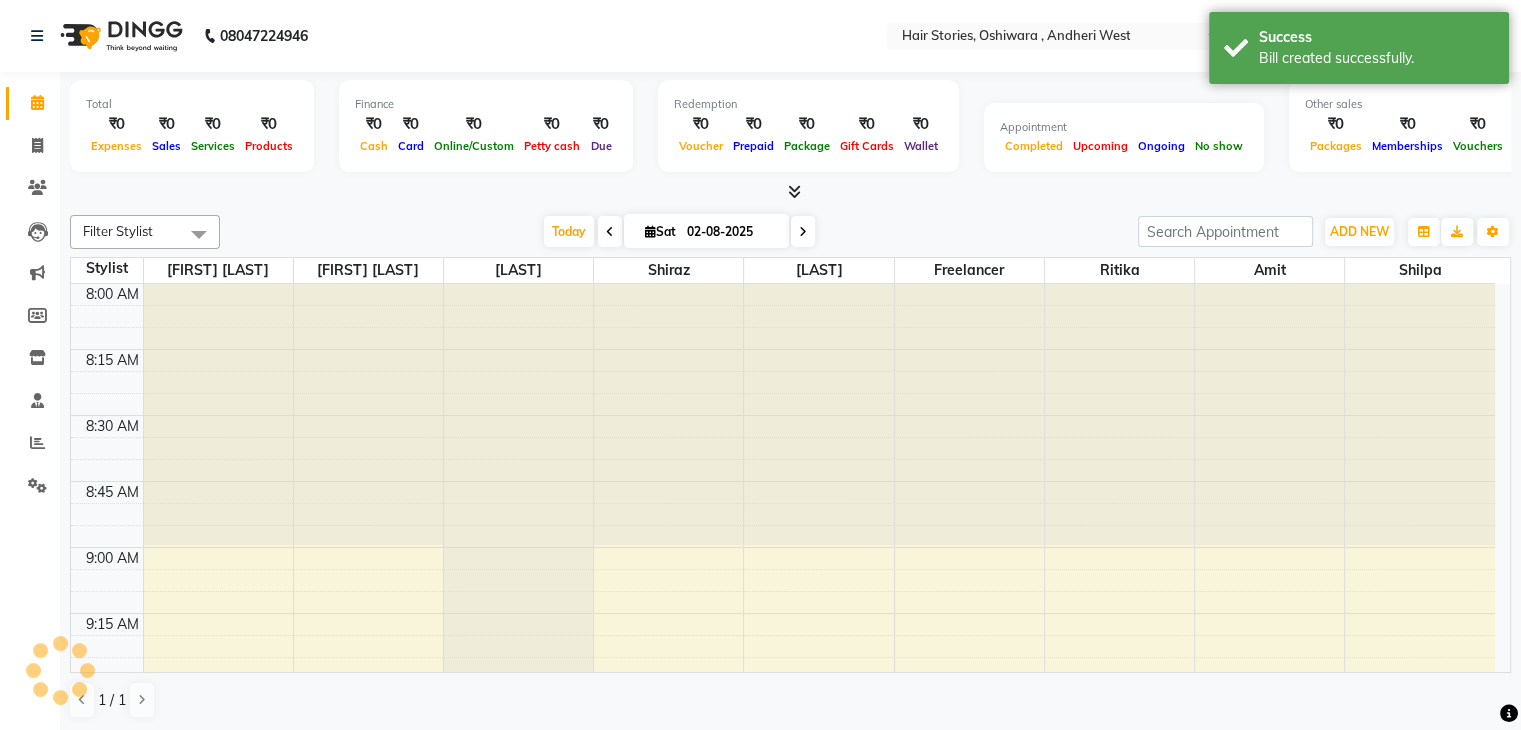 scroll, scrollTop: 1047, scrollLeft: 0, axis: vertical 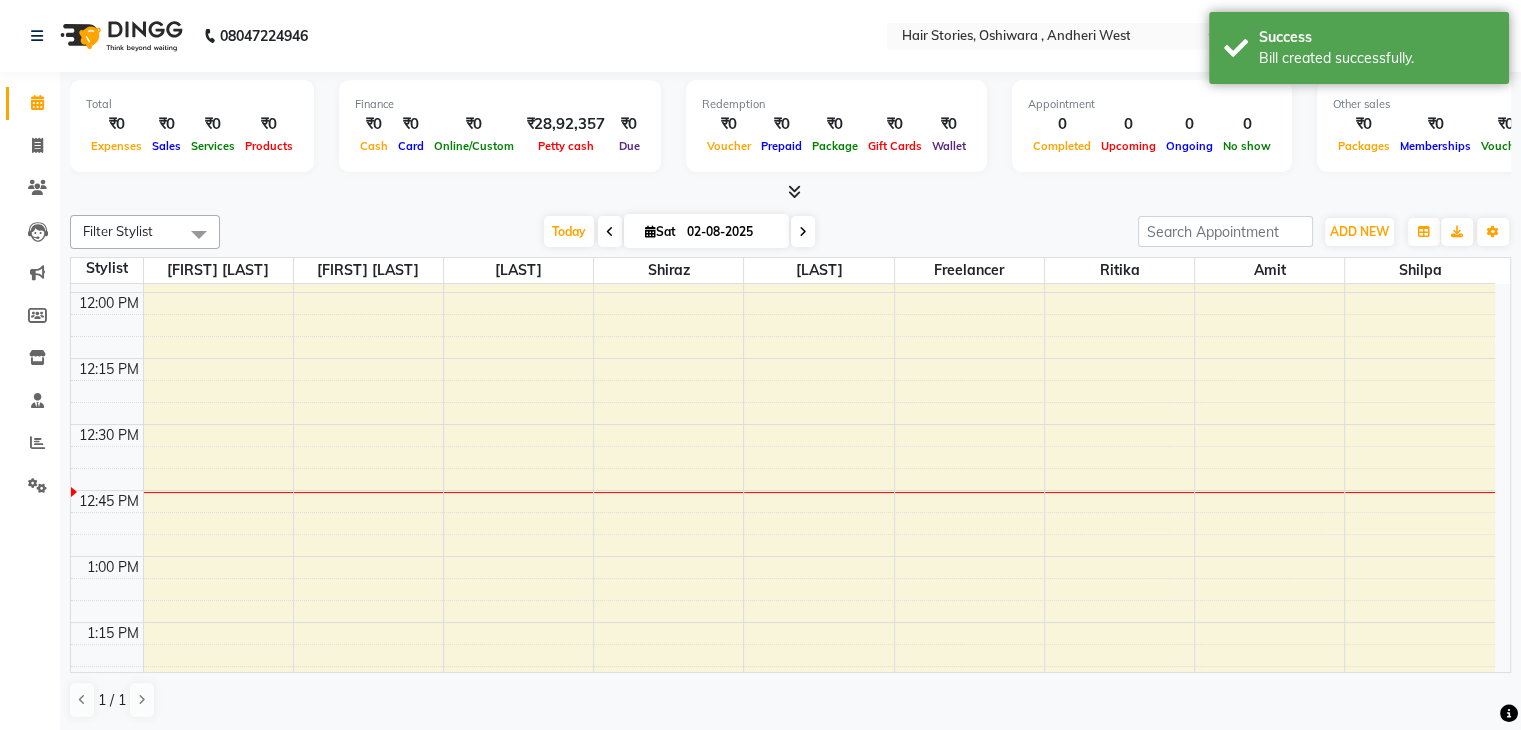 click at bounding box center [790, 192] 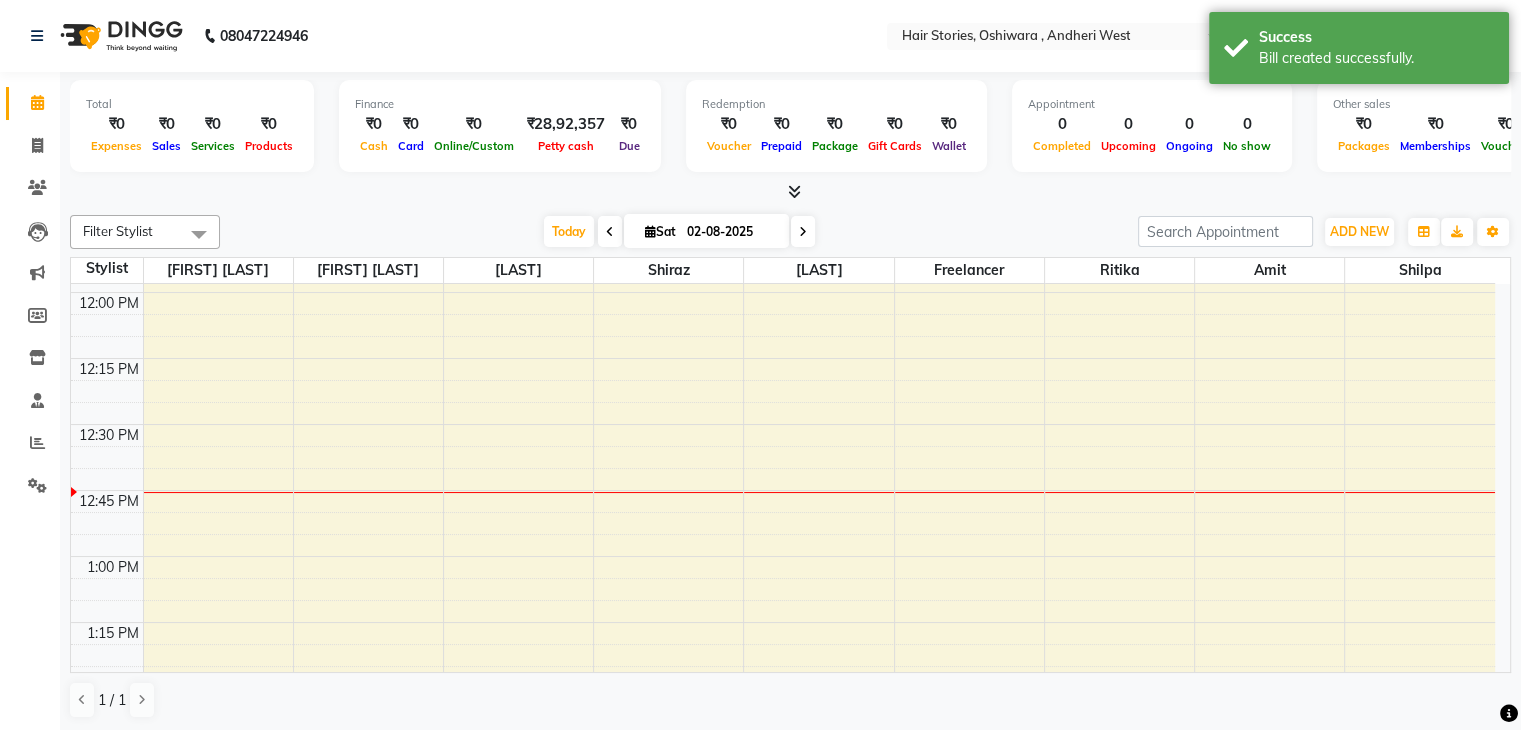 click at bounding box center [794, 191] 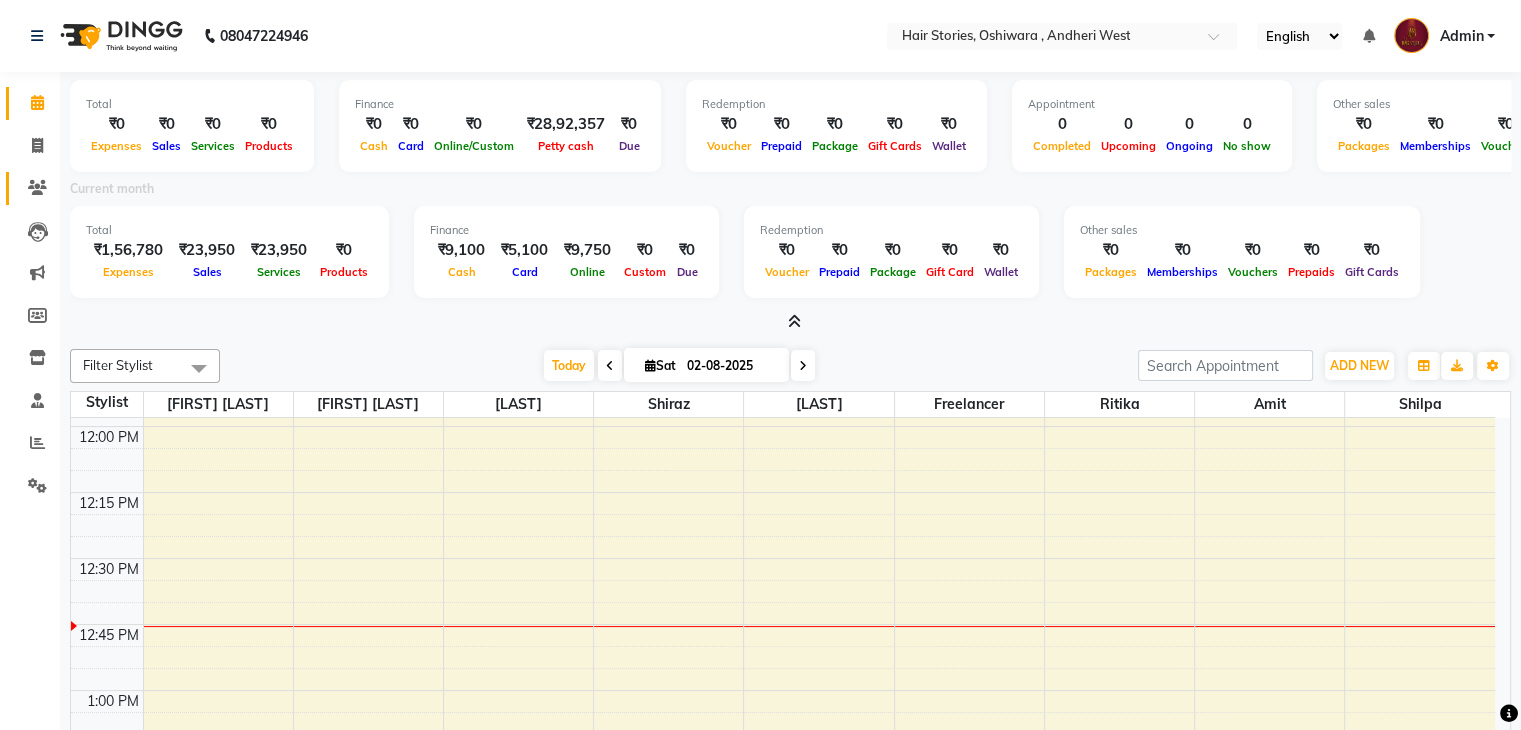 click on "Clients" 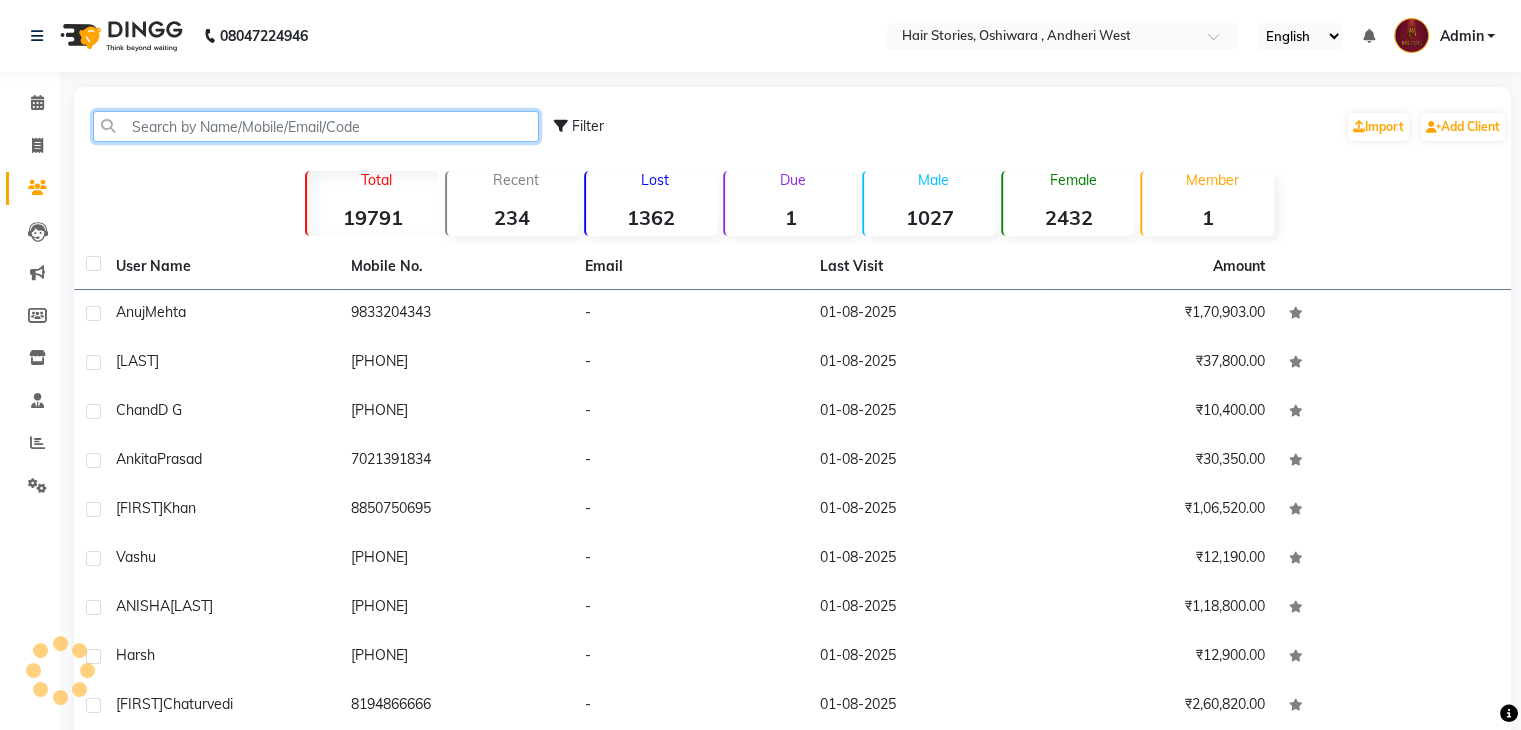 click 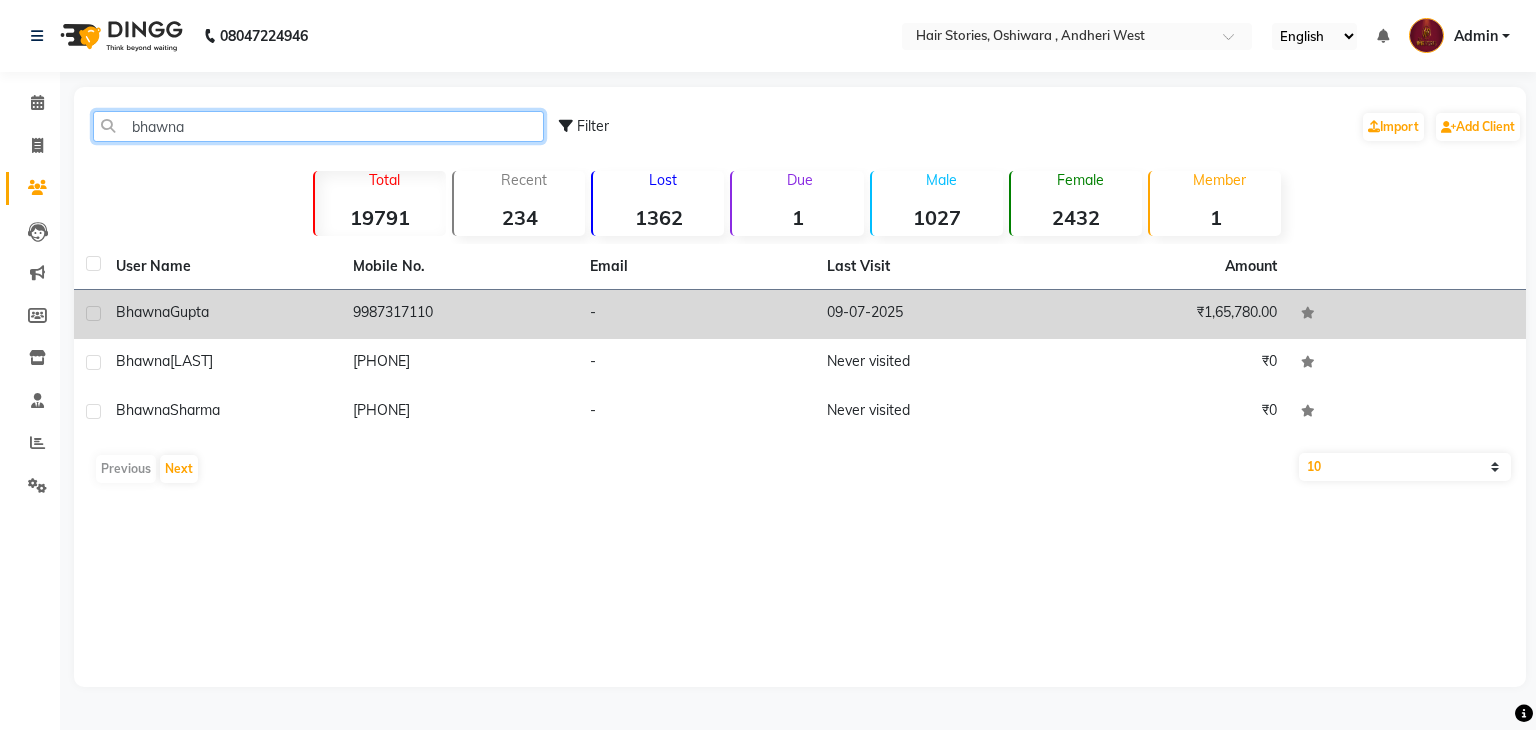 type on "bhawna" 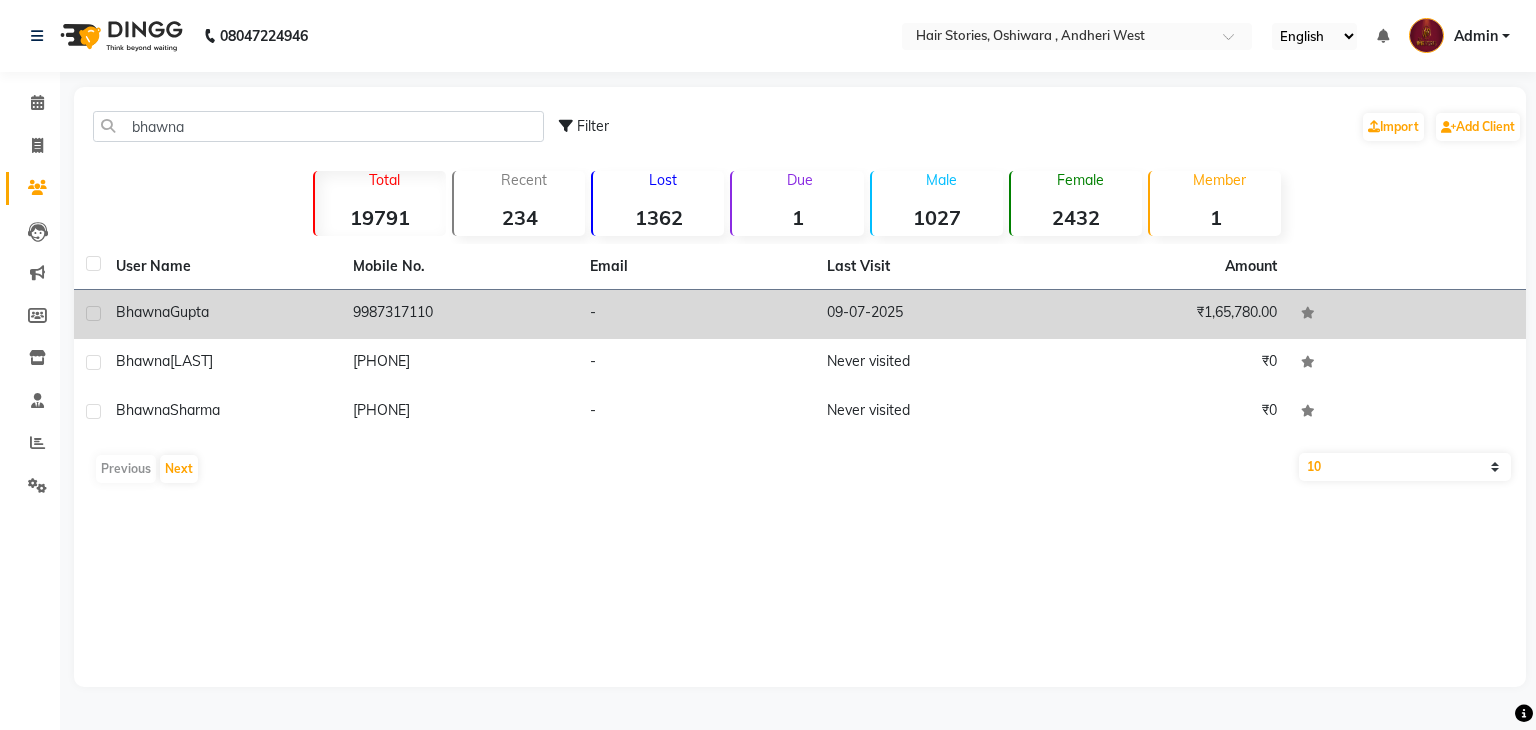 click on "[FIRST]  [LAST]" 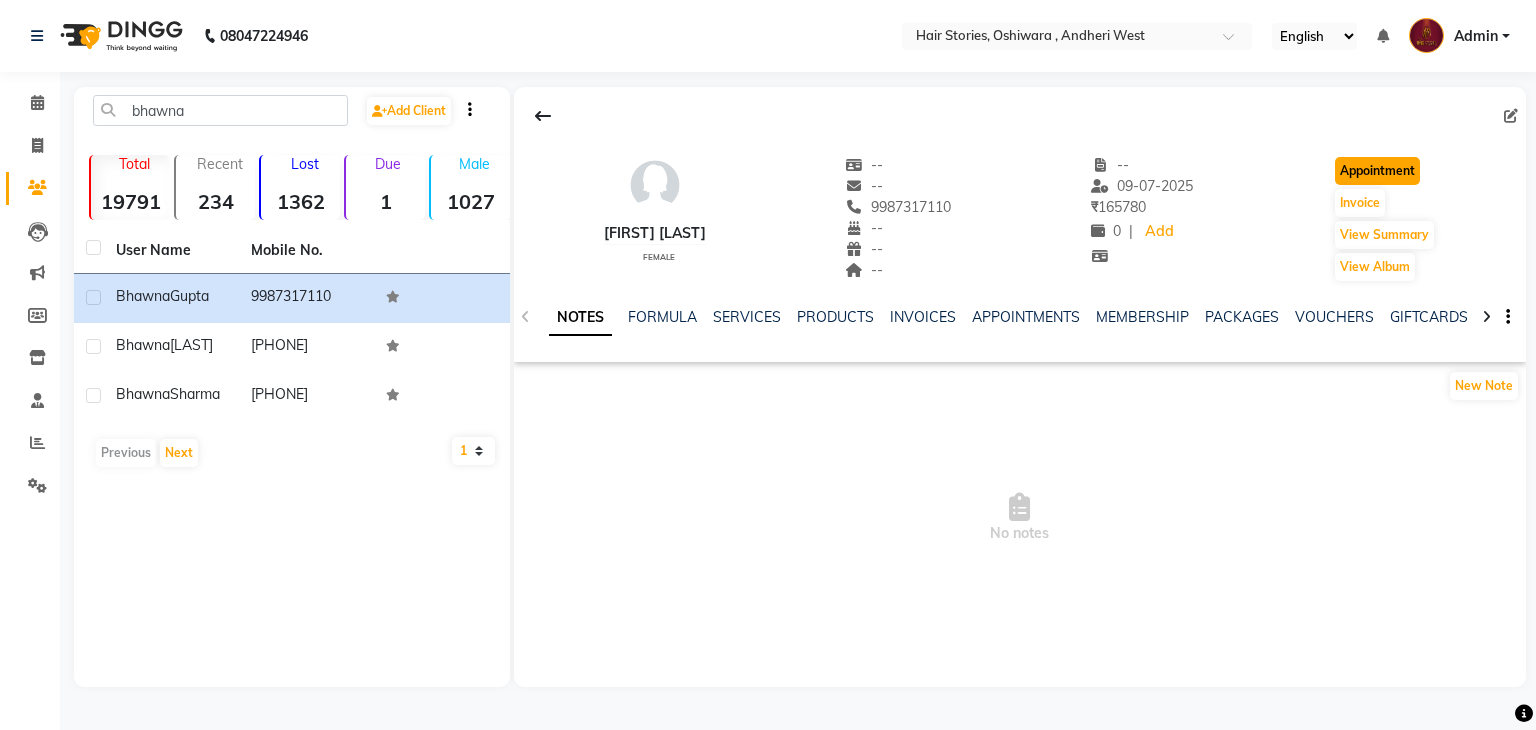 click on "Appointment" 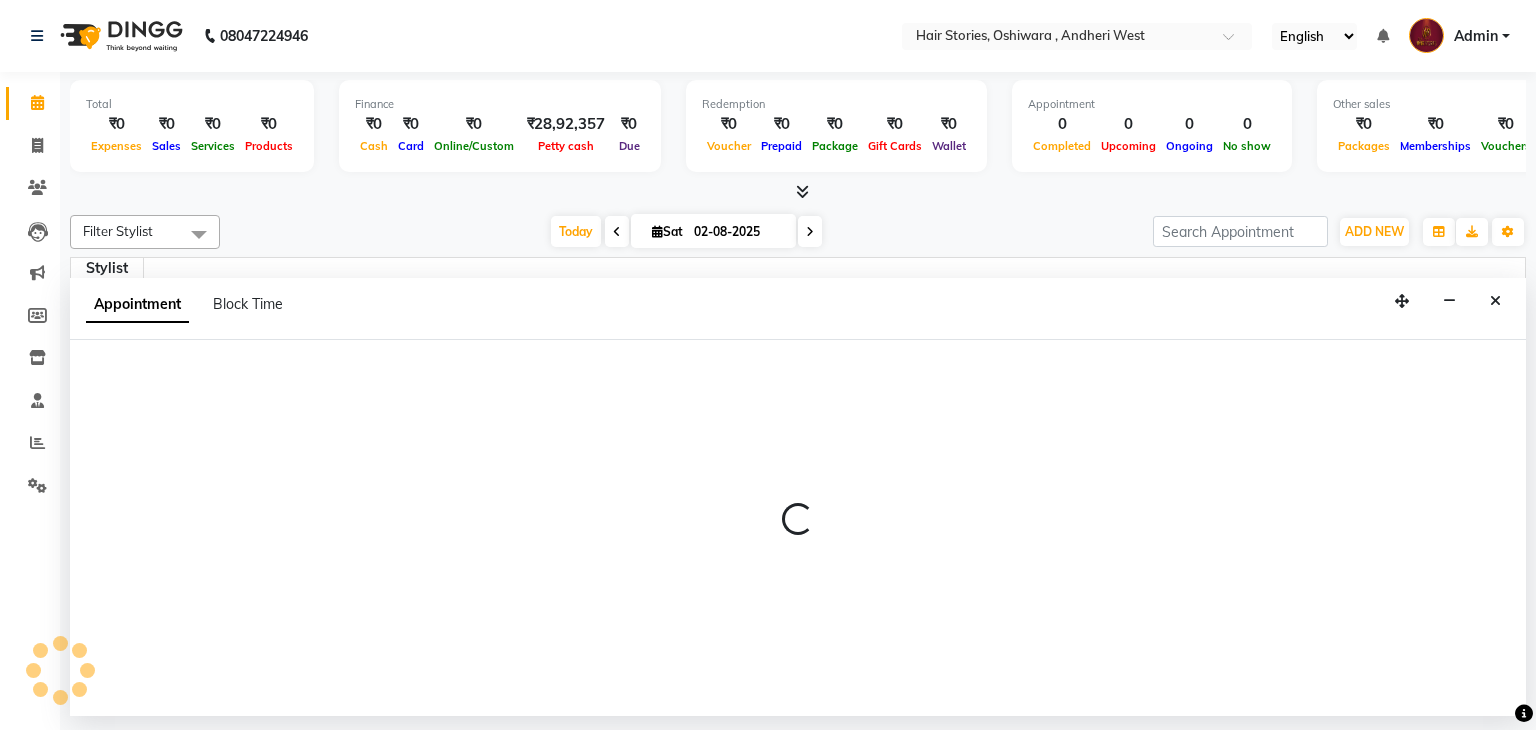 select on "540" 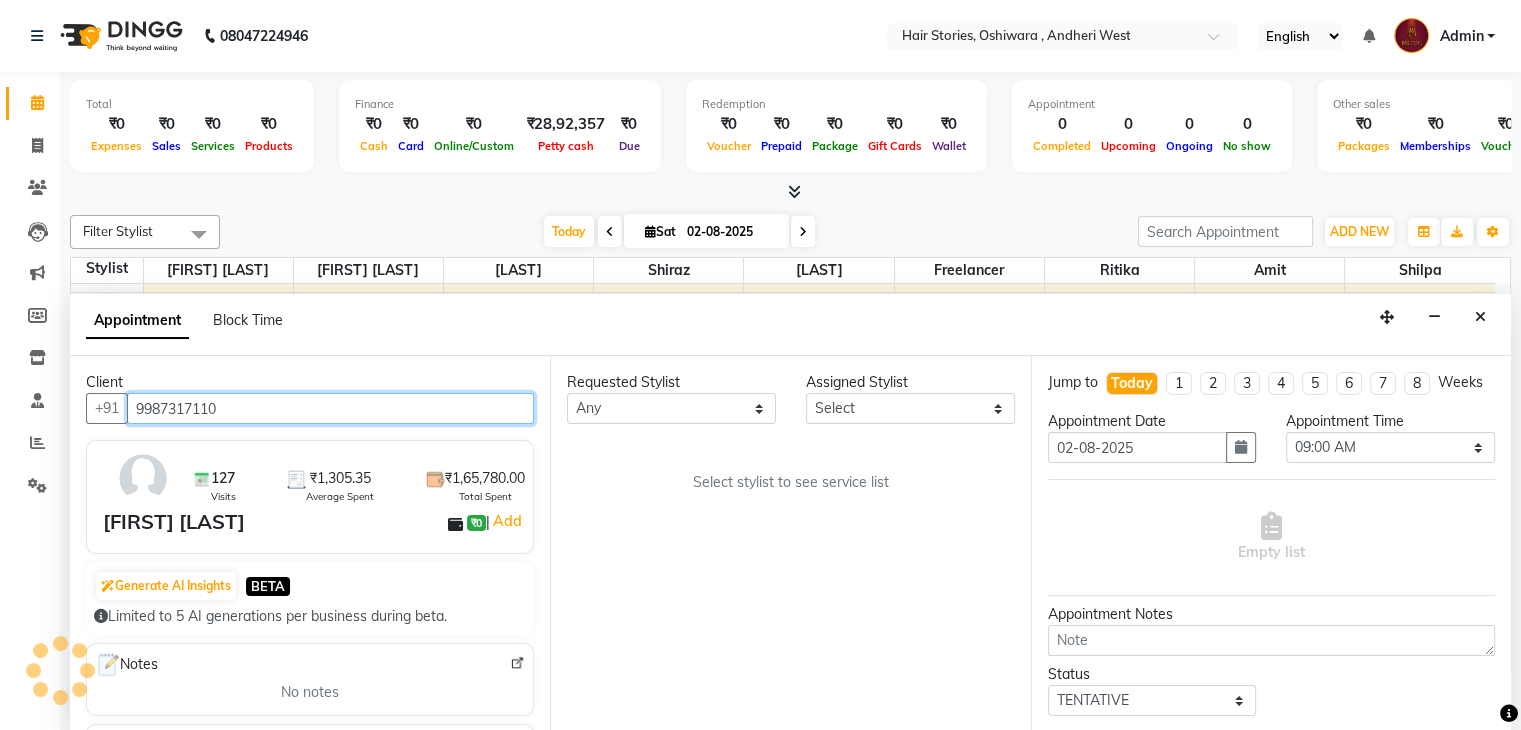 scroll, scrollTop: 1047, scrollLeft: 0, axis: vertical 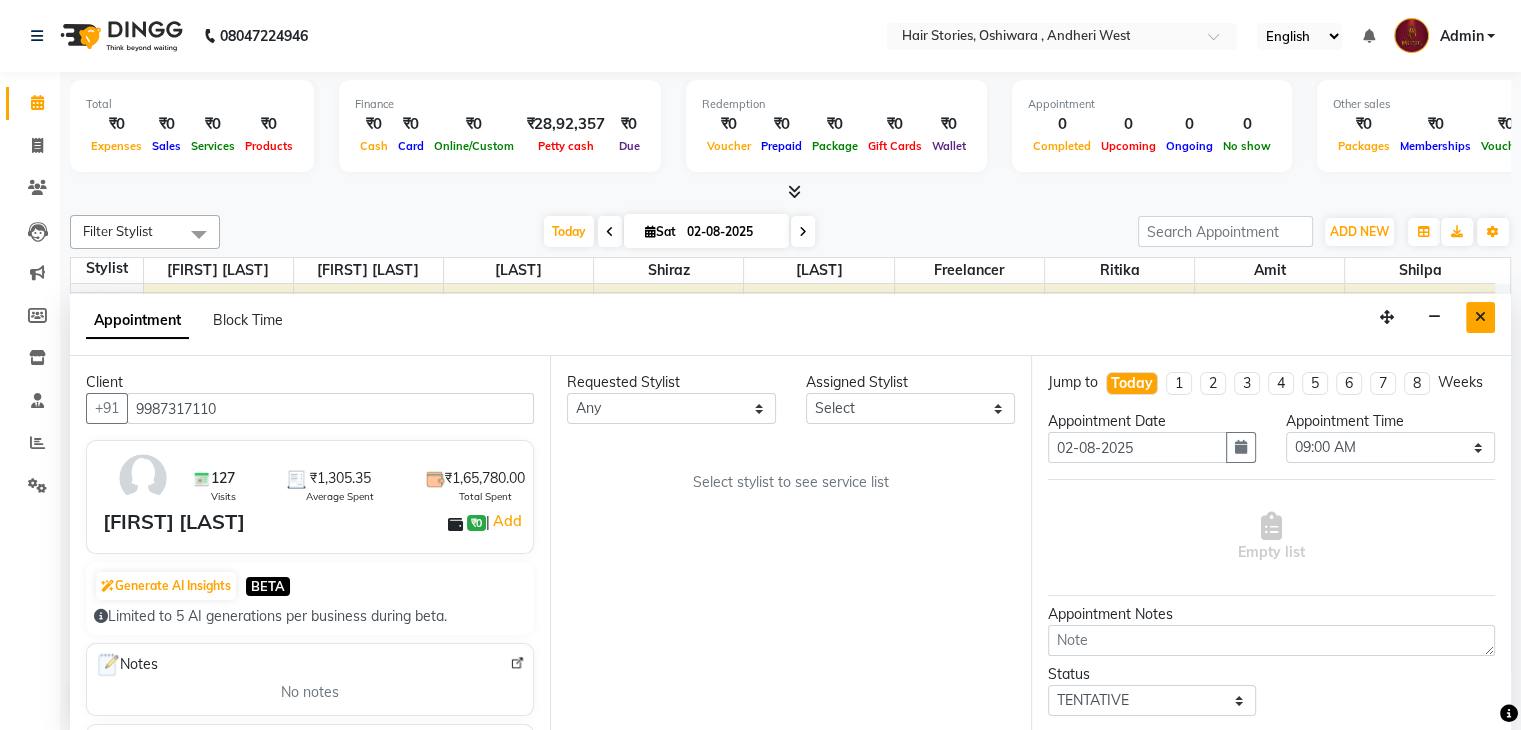 click at bounding box center [1480, 317] 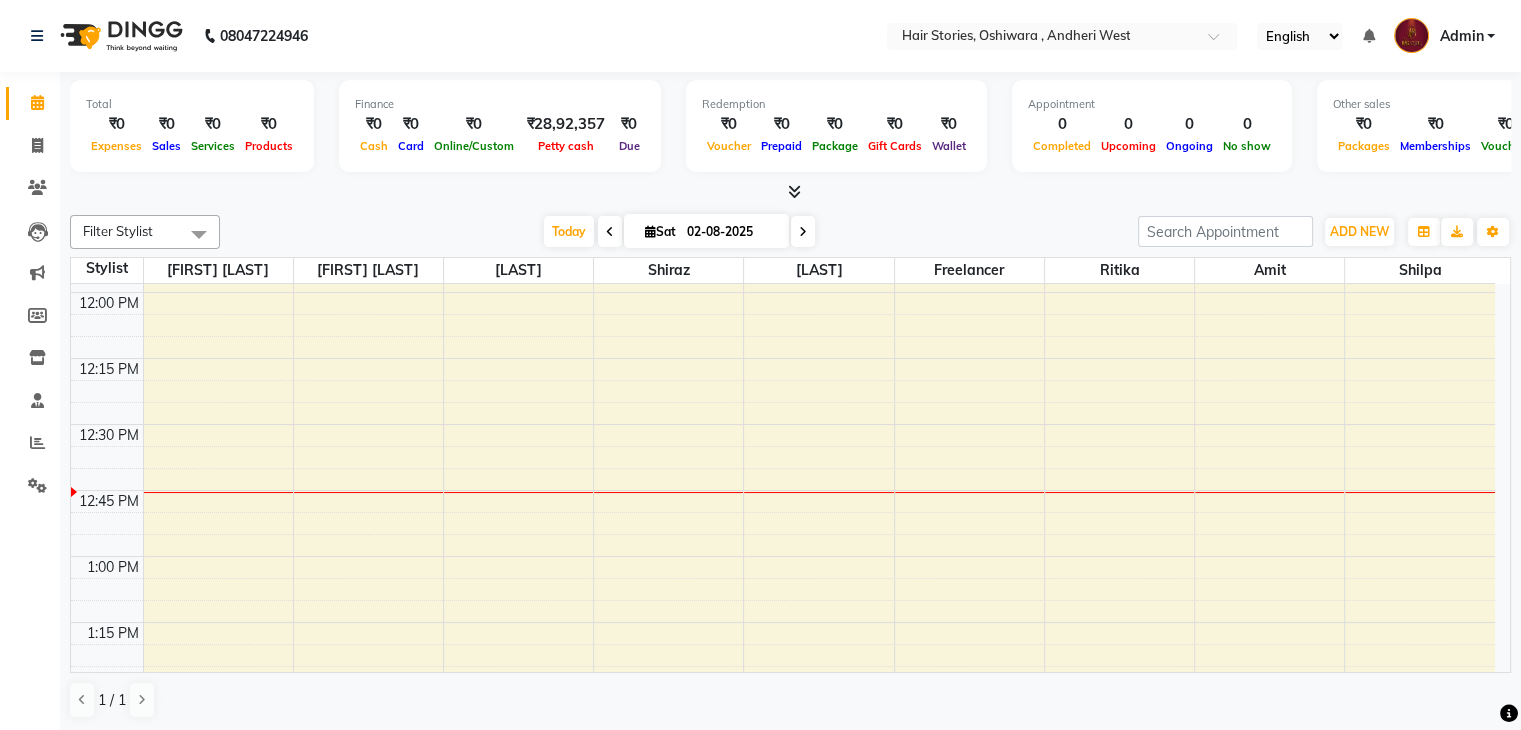 click on "ADD NEW Toggle Dropdown Add Appointment Add Invoice Add Expense Add Attendance Add Client Add Transaction Filter Stylist Select All [FIRST] [FIRST] [FIRST]  Freelancer   Habiba   [FIRST] [LAST]   [FIRST]   [FIRST]  Group By  Staff View   Room View  View as Vertical  Vertical - Week View  Horizontal  Horizontal - Week View  List  Toggle Dropdown Calendar Settings Manage Tags   Arrange Stylists   Reset Stylists  Full Screen  Show Available Stylist  Appointment Form Zoom 300% Staff/Room Display Count 9" at bounding box center (1324, 232) 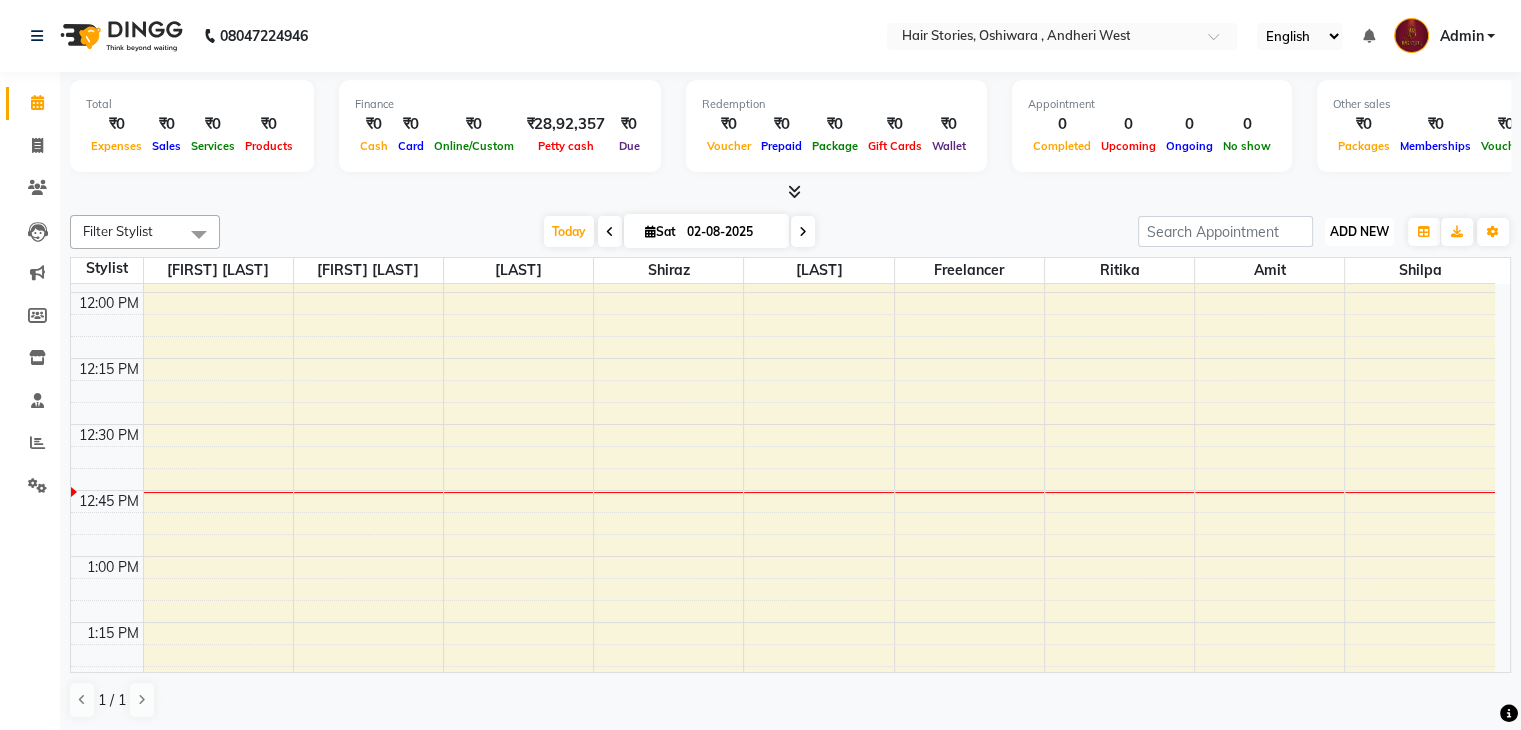 click on "ADD NEW" at bounding box center (1359, 231) 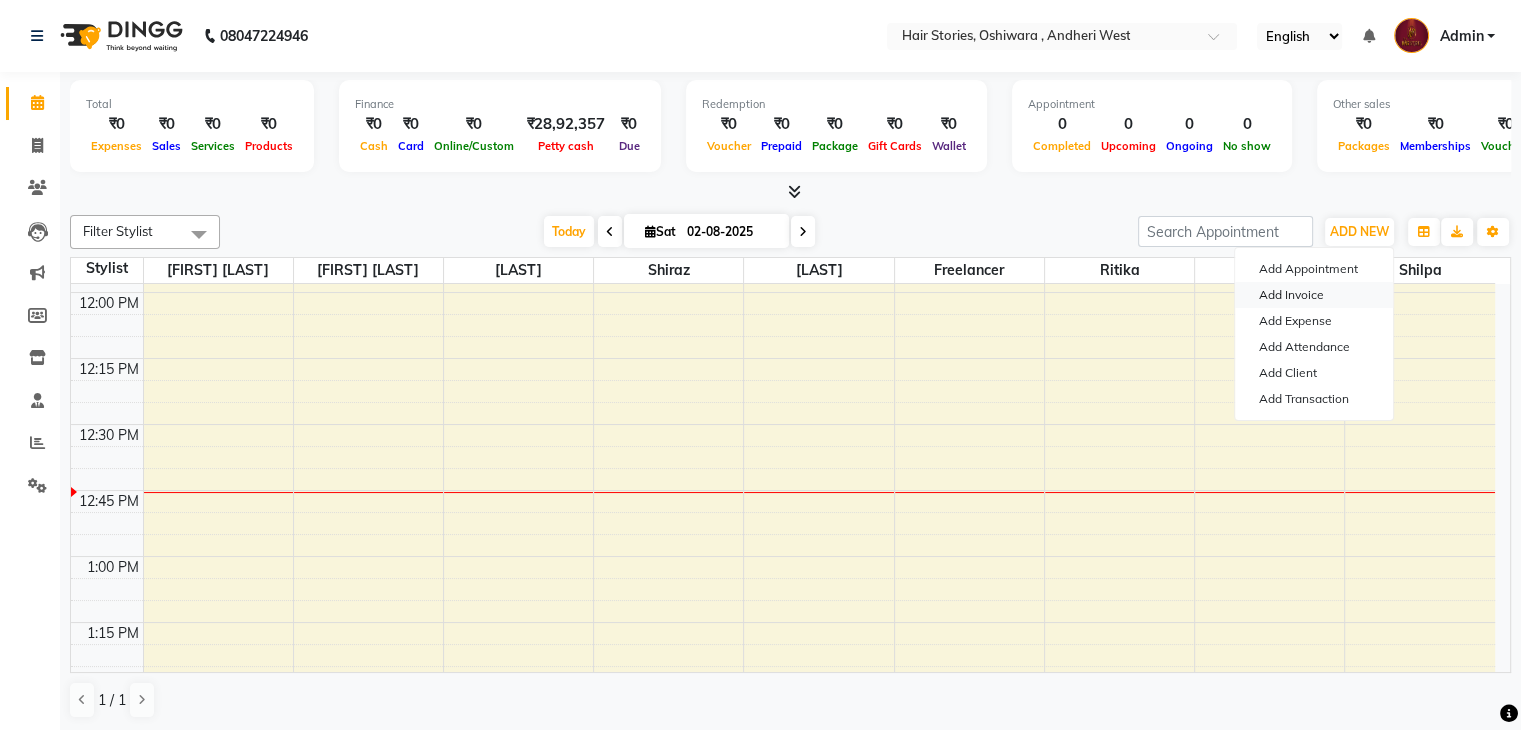 click on "Add Invoice" at bounding box center (1314, 295) 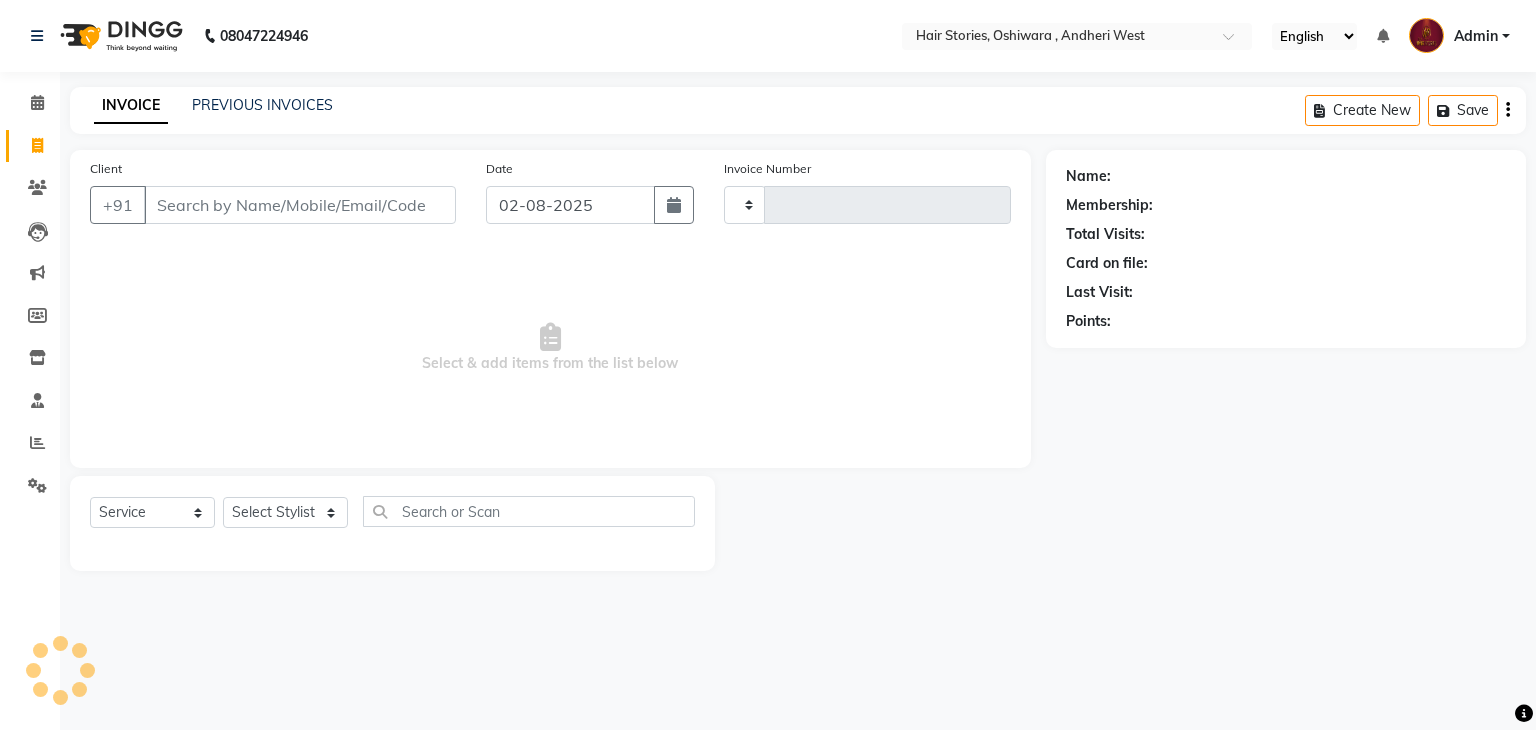 type on "0835" 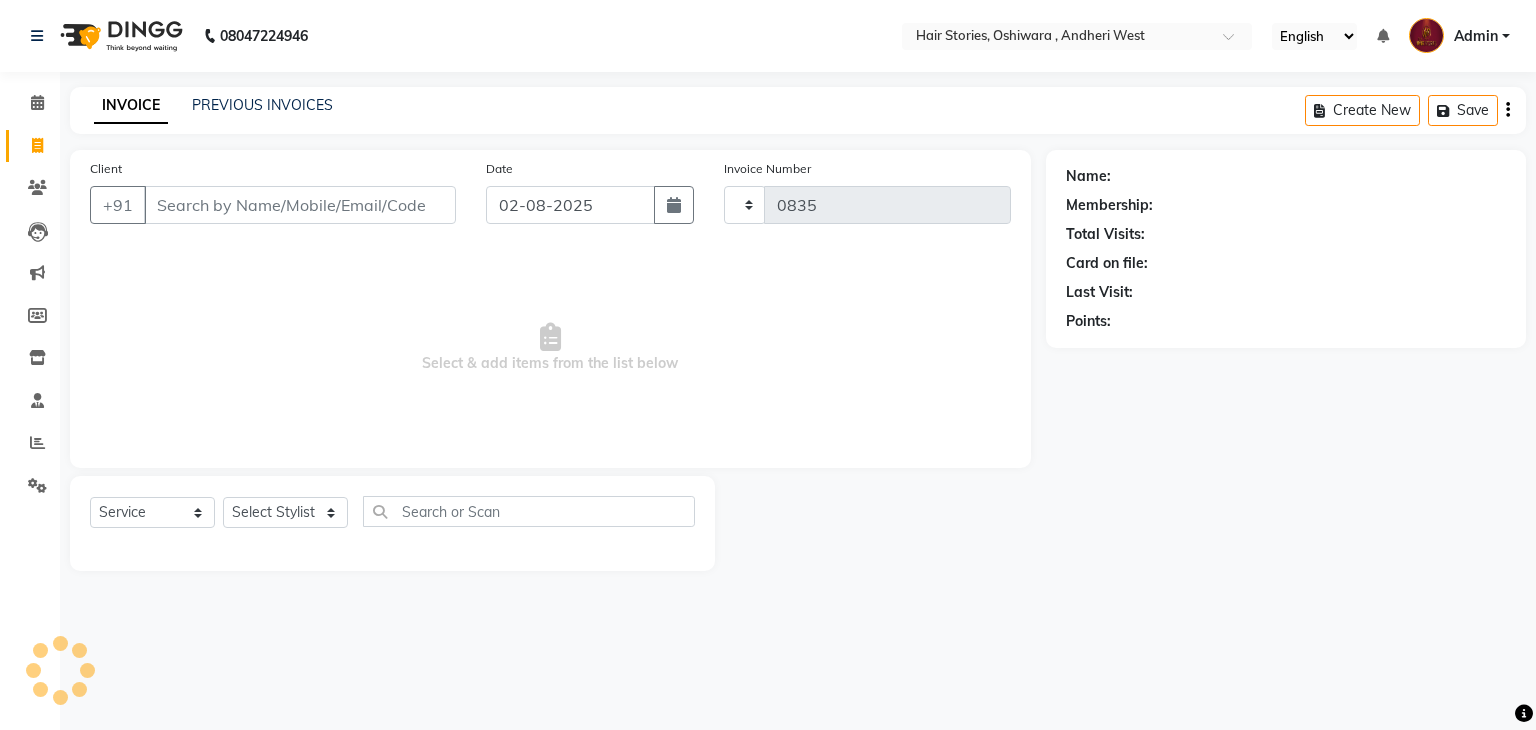 select on "550" 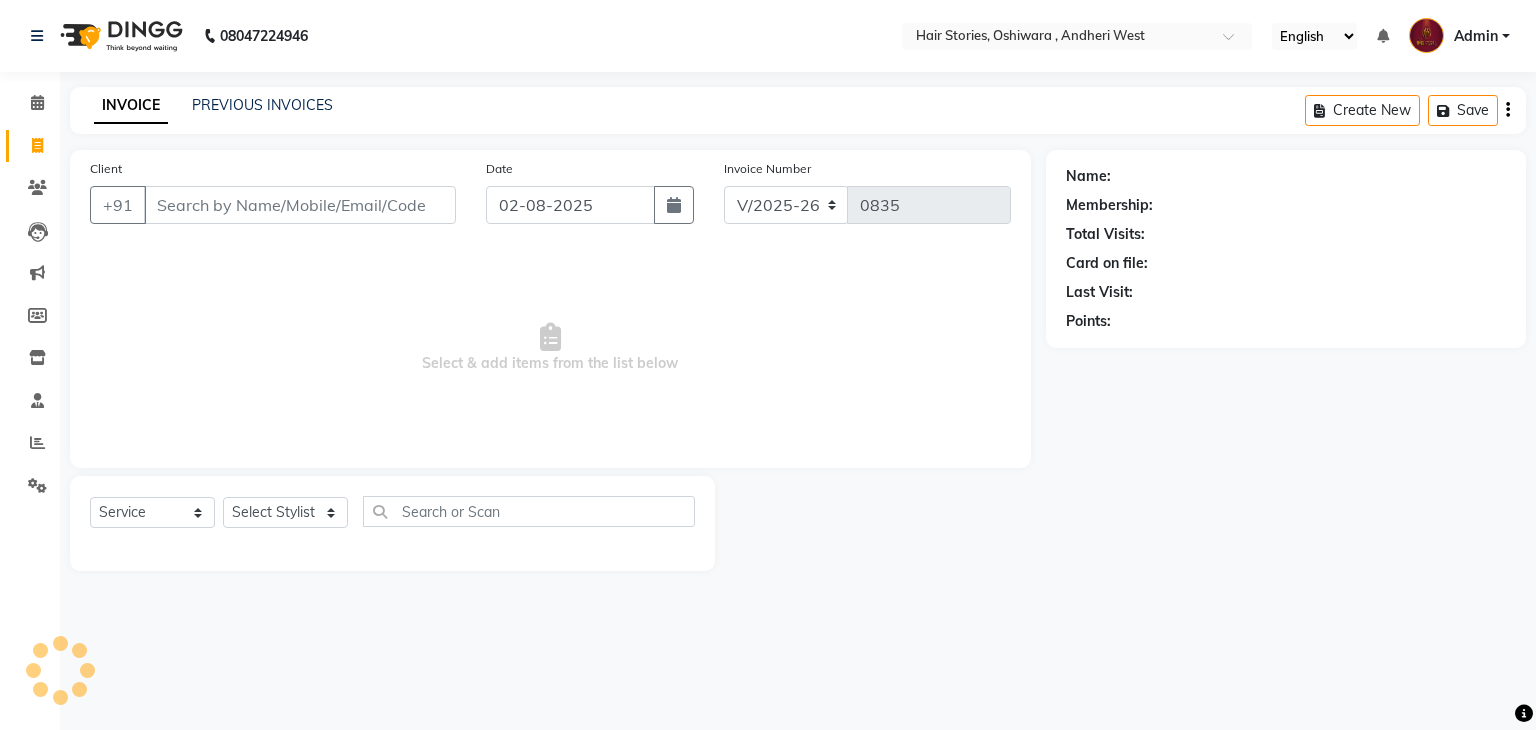 click on "Client" at bounding box center [300, 205] 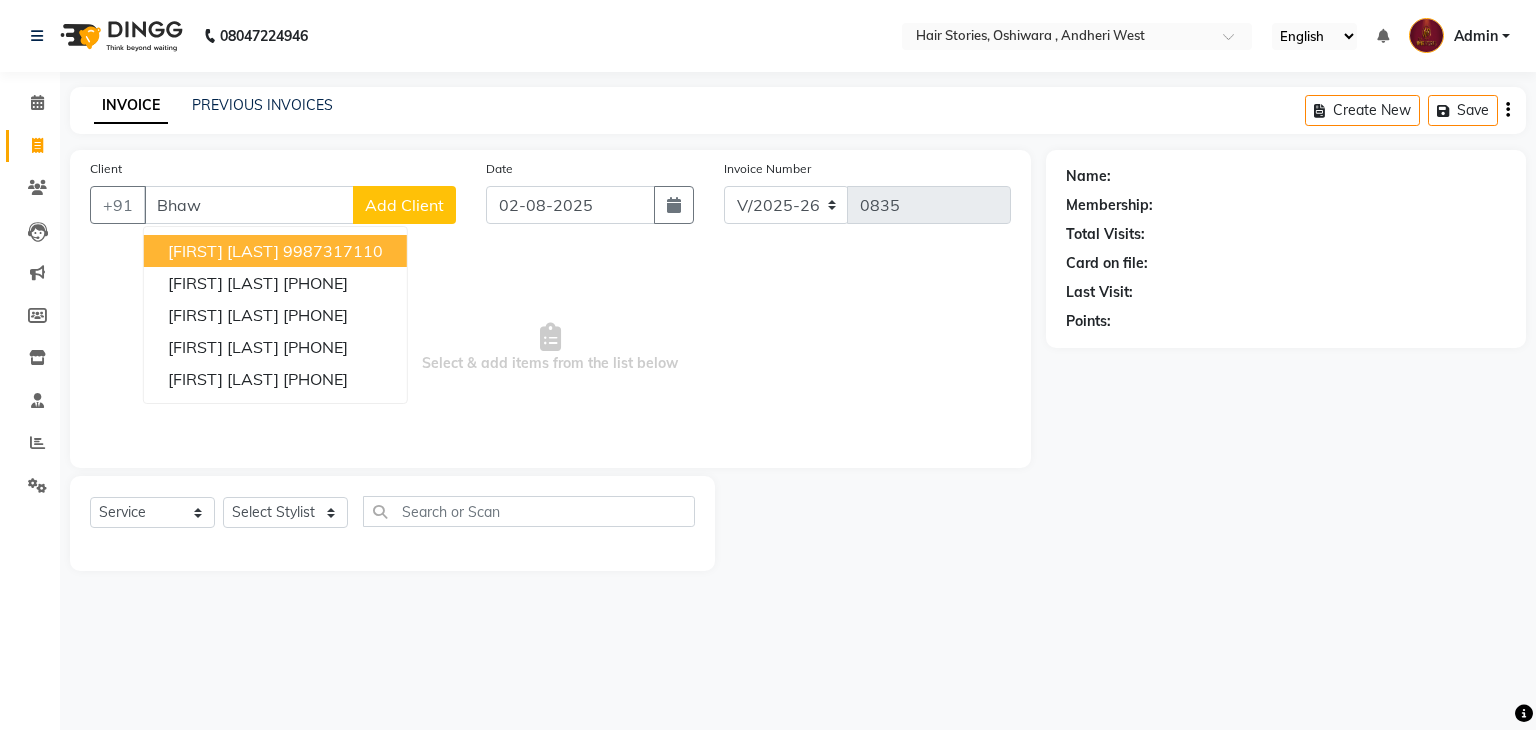 click on "[FIRST]  [LAST] [PHONE]" at bounding box center (275, 251) 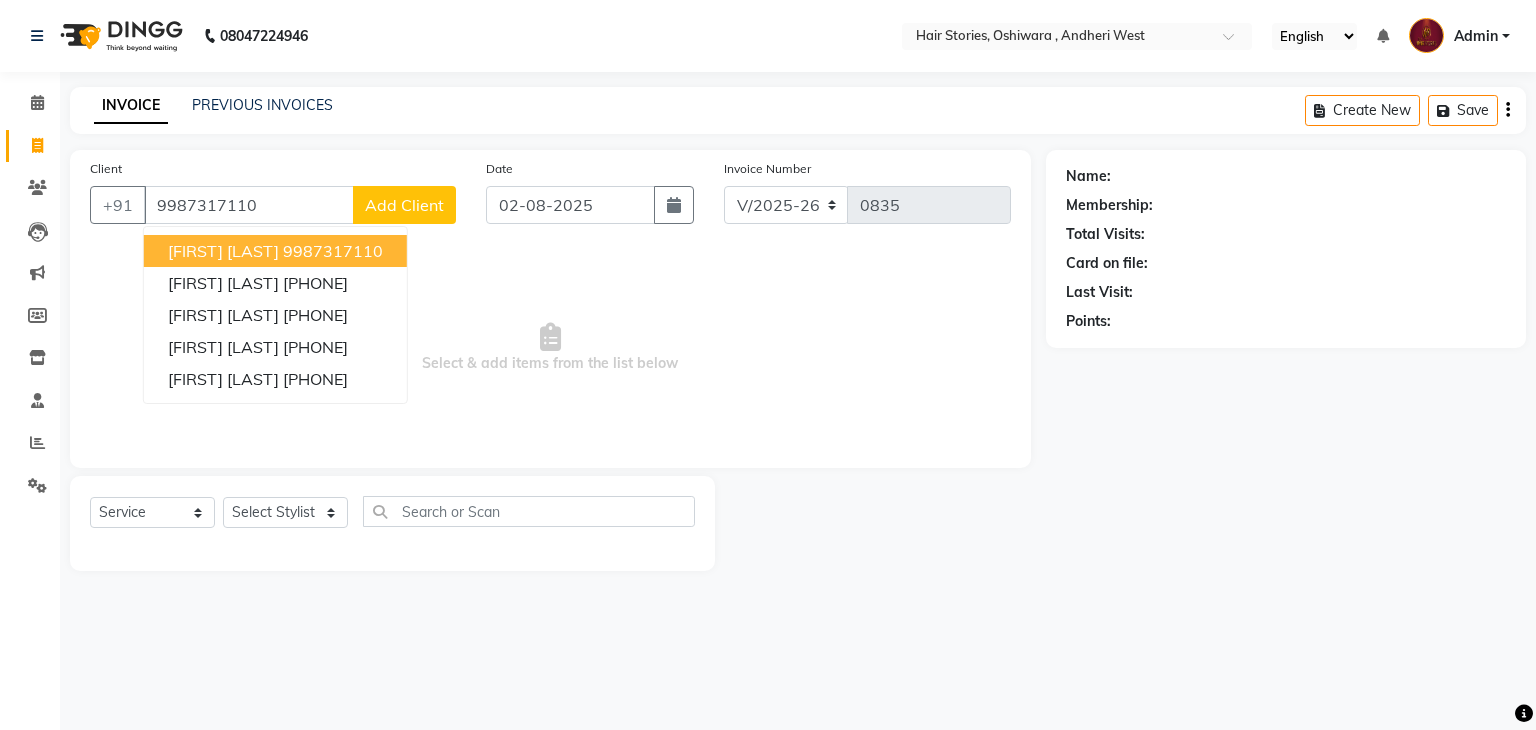 type on "9987317110" 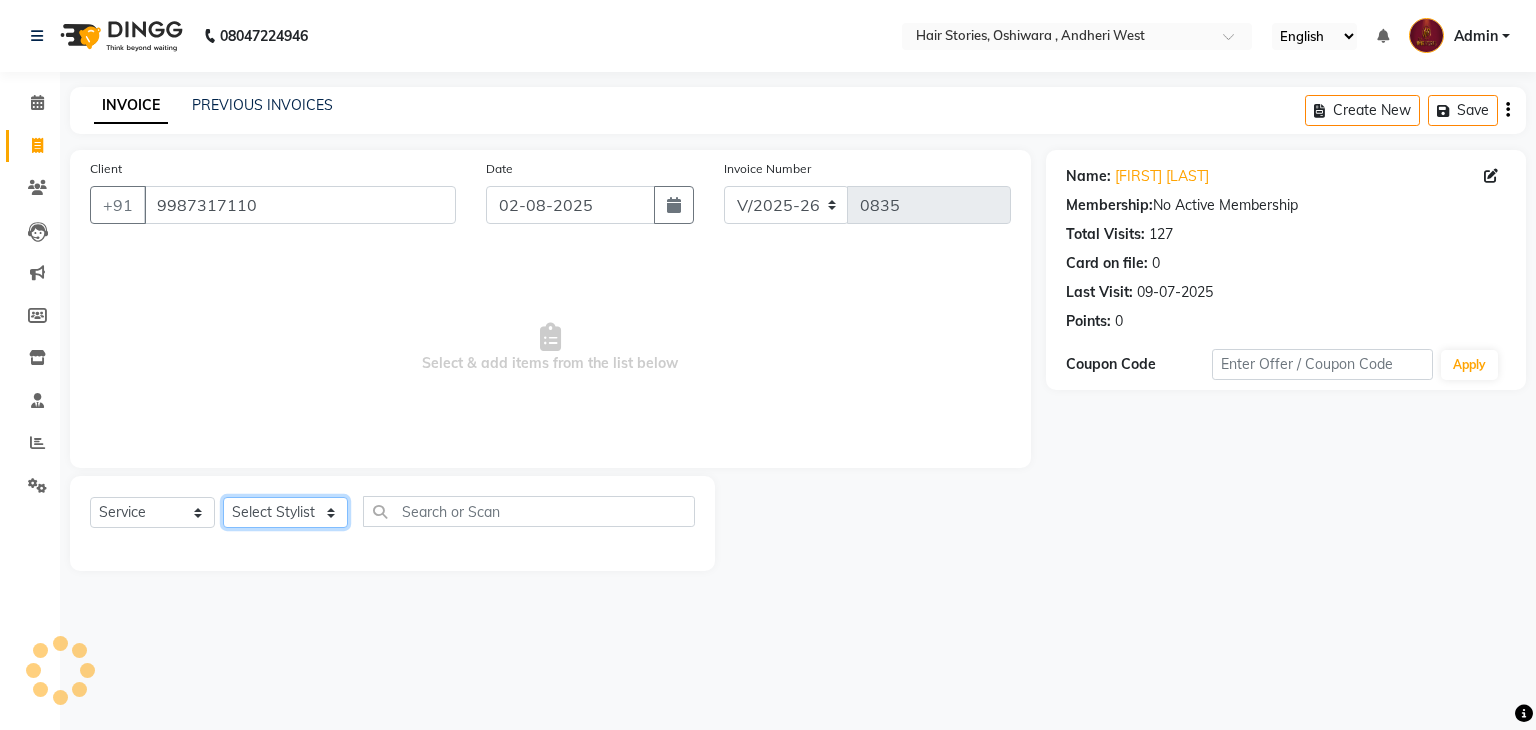 click on "Select Stylist [FIRST] [FIRST] [FIRST]  Freelancer   Habiba   [FIRST] [LAST]   [FIRST]   [FIRST]" 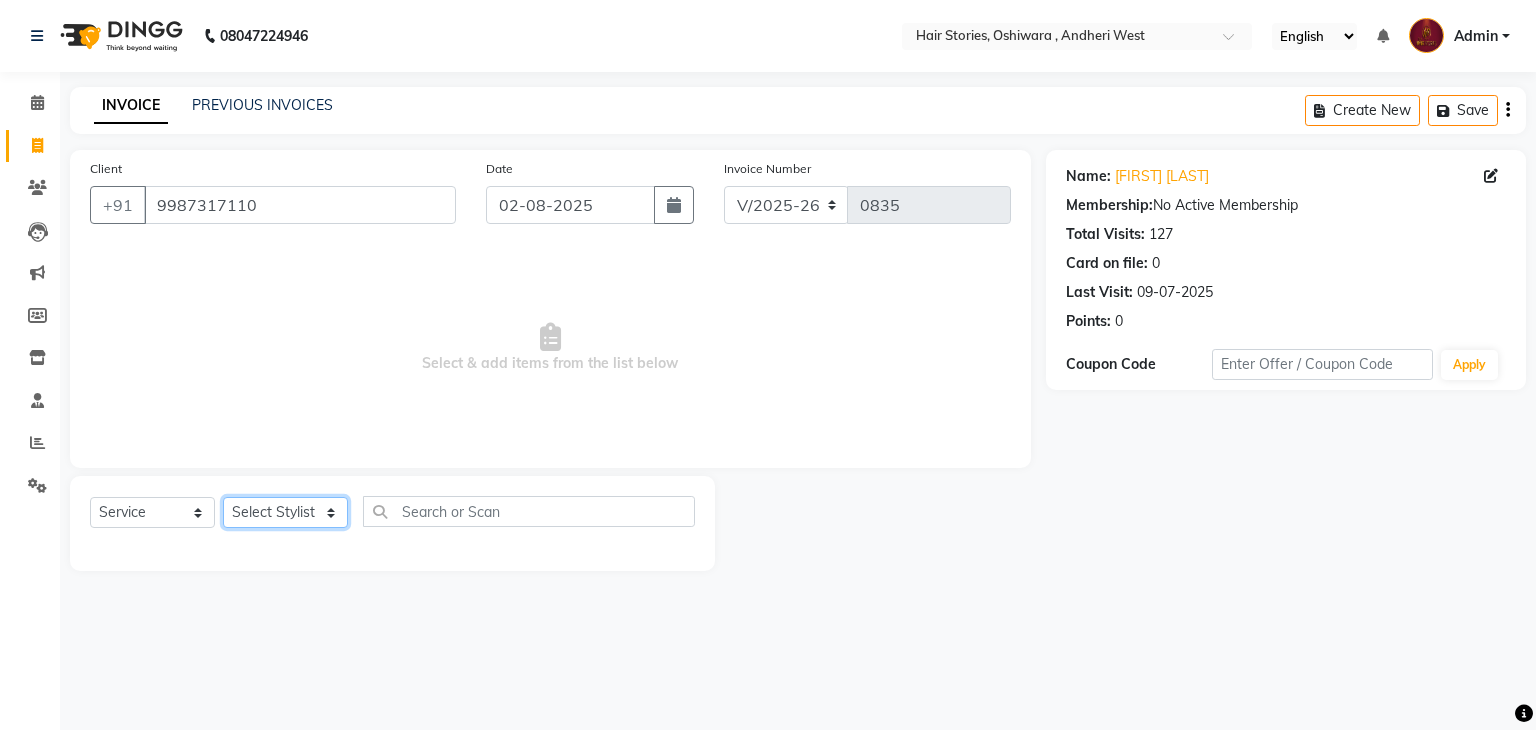 select on "65391" 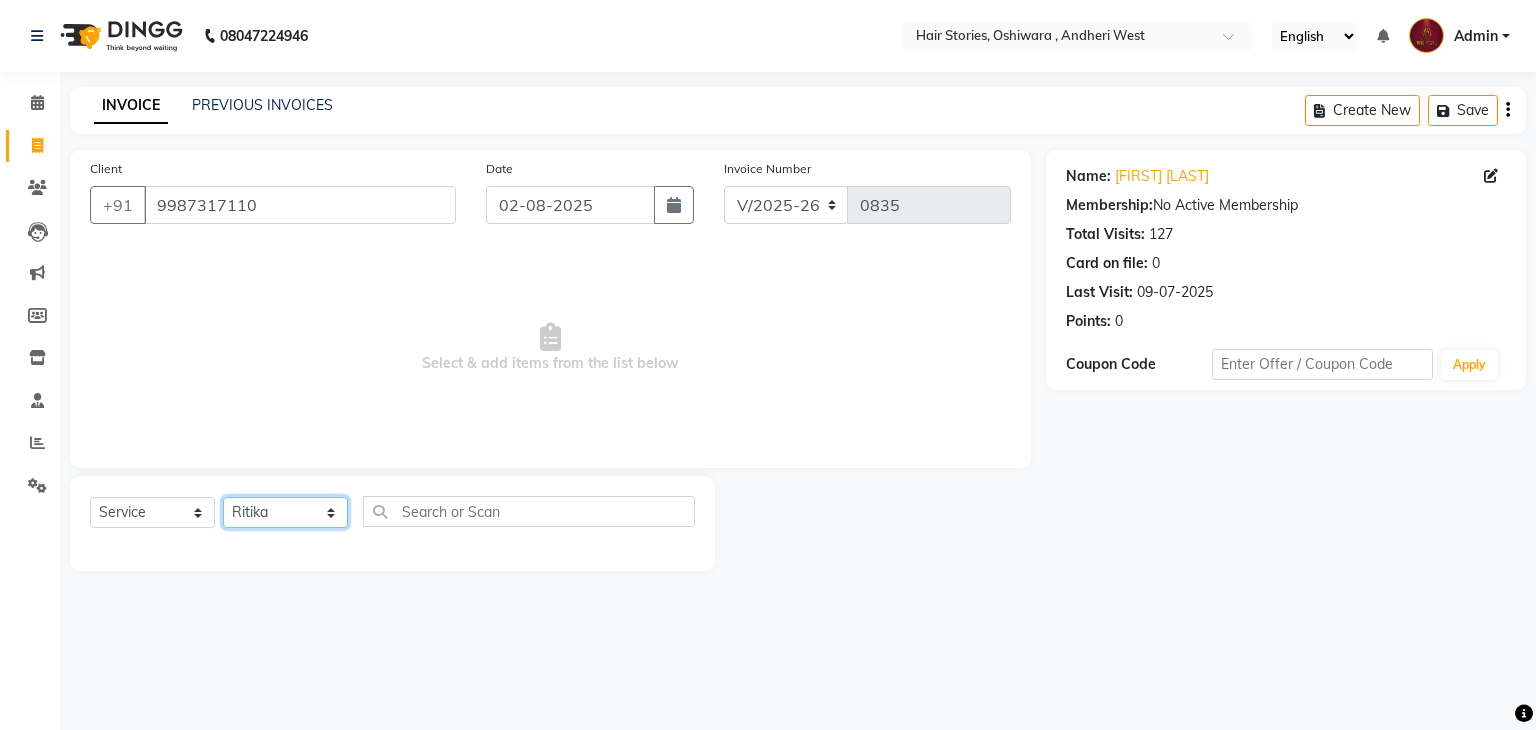 click on "Select Stylist [FIRST] [FIRST] [FIRST]  Freelancer   Habiba   [FIRST] [LAST]   [FIRST]   [FIRST]" 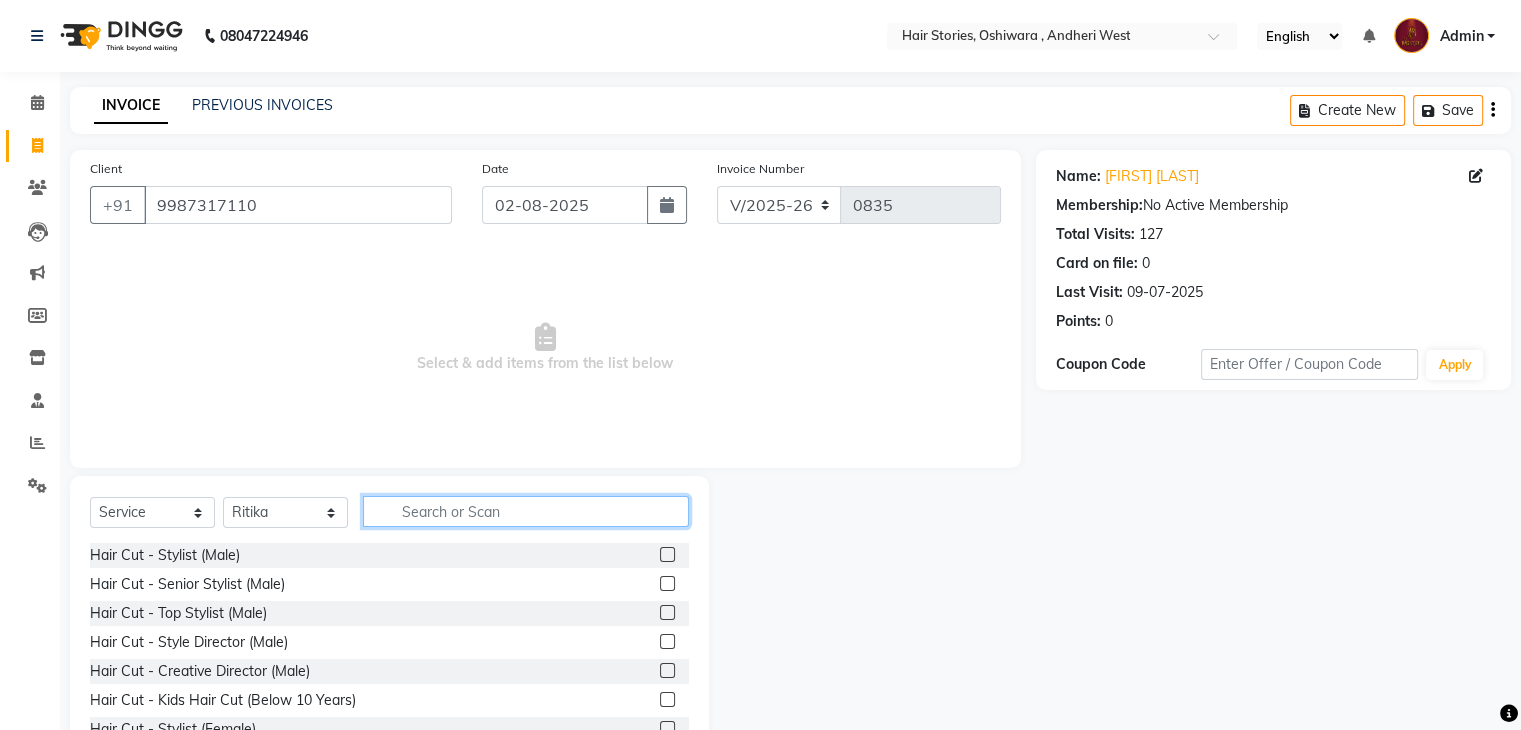 click 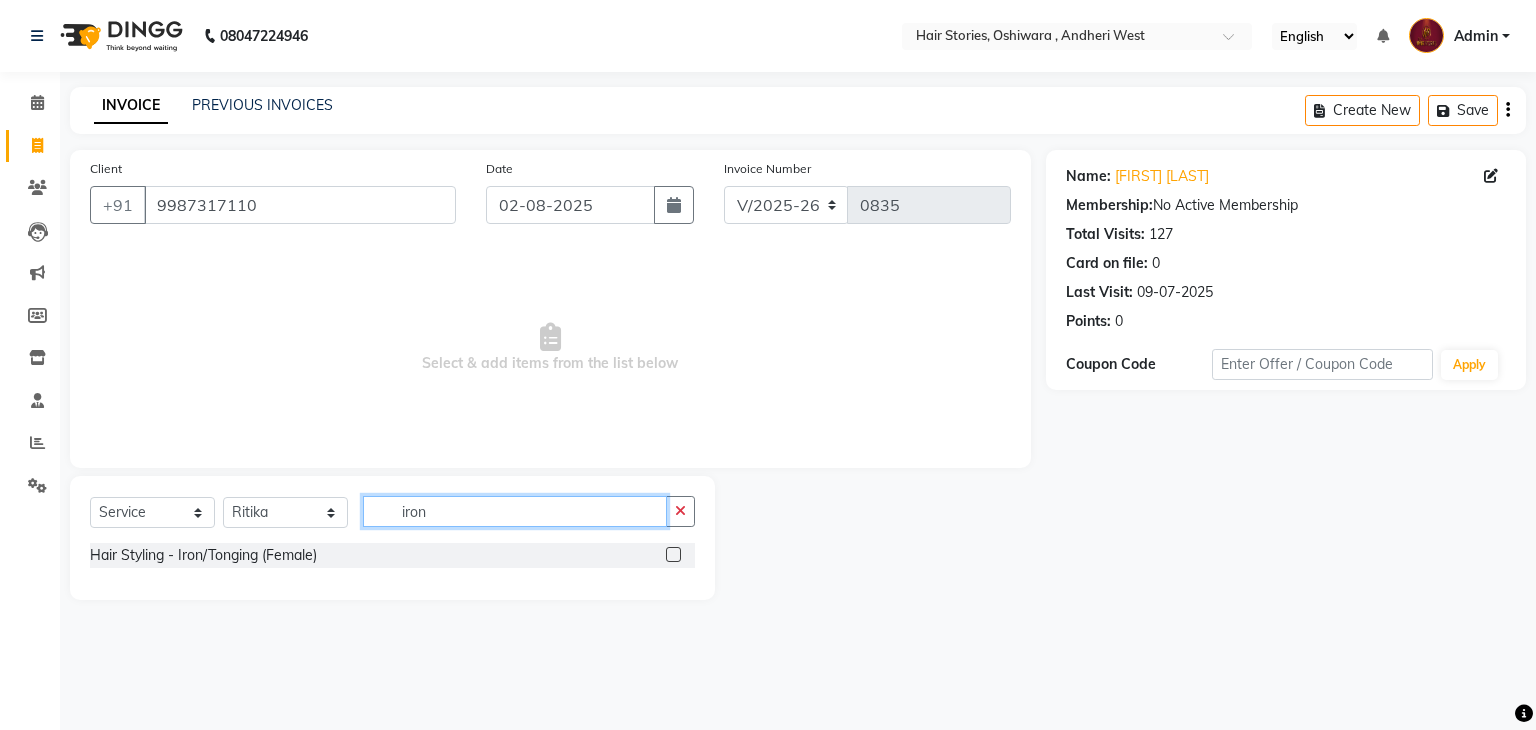 type on "iron" 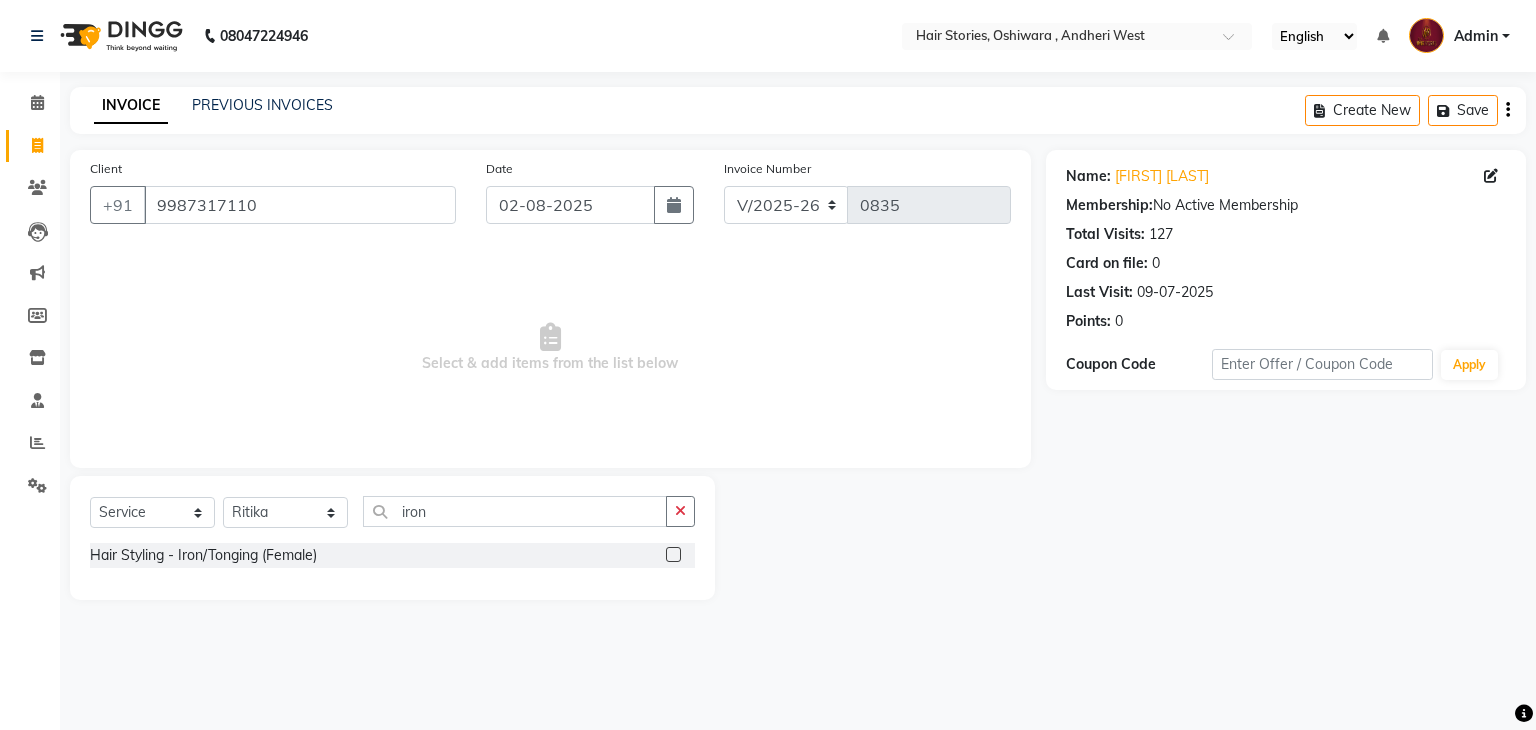 click 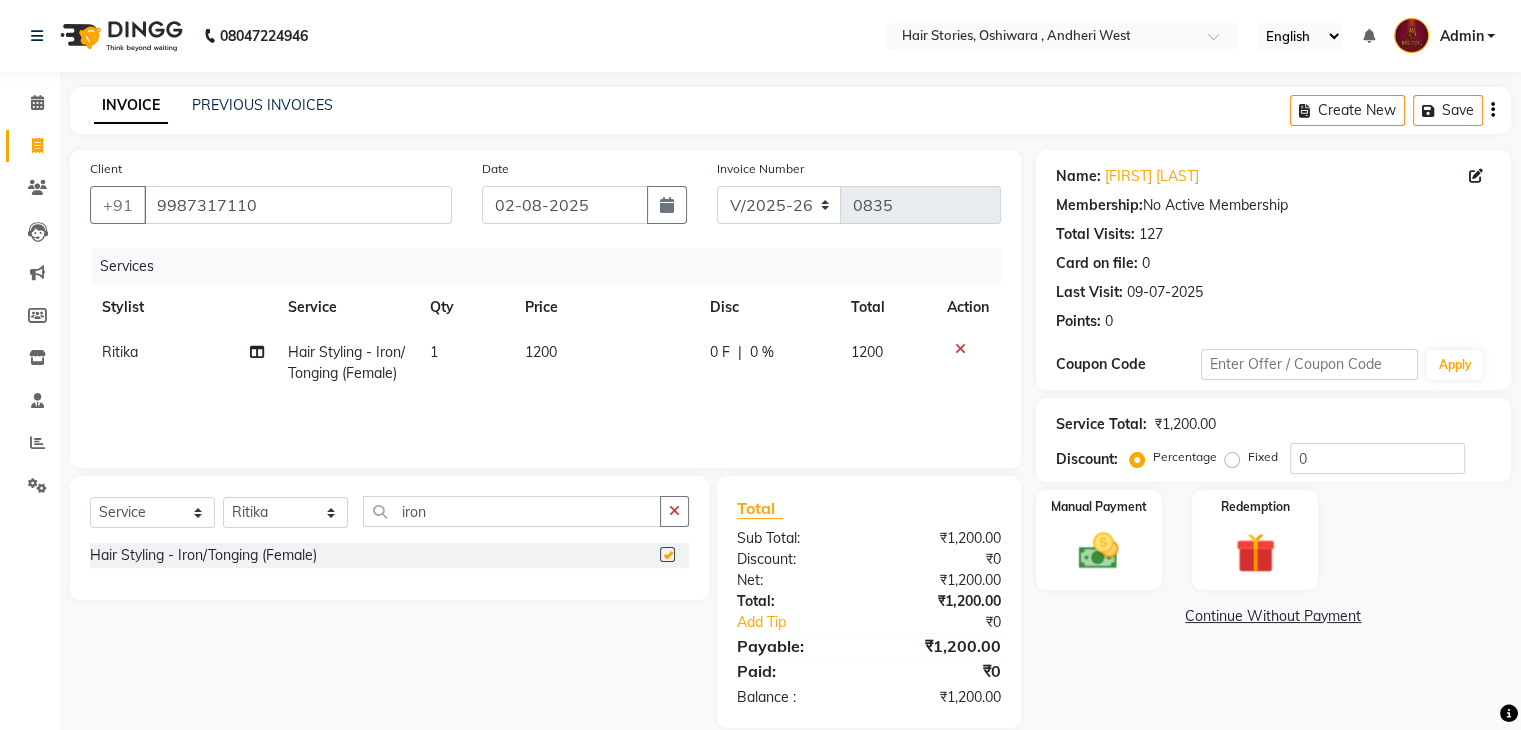checkbox on "false" 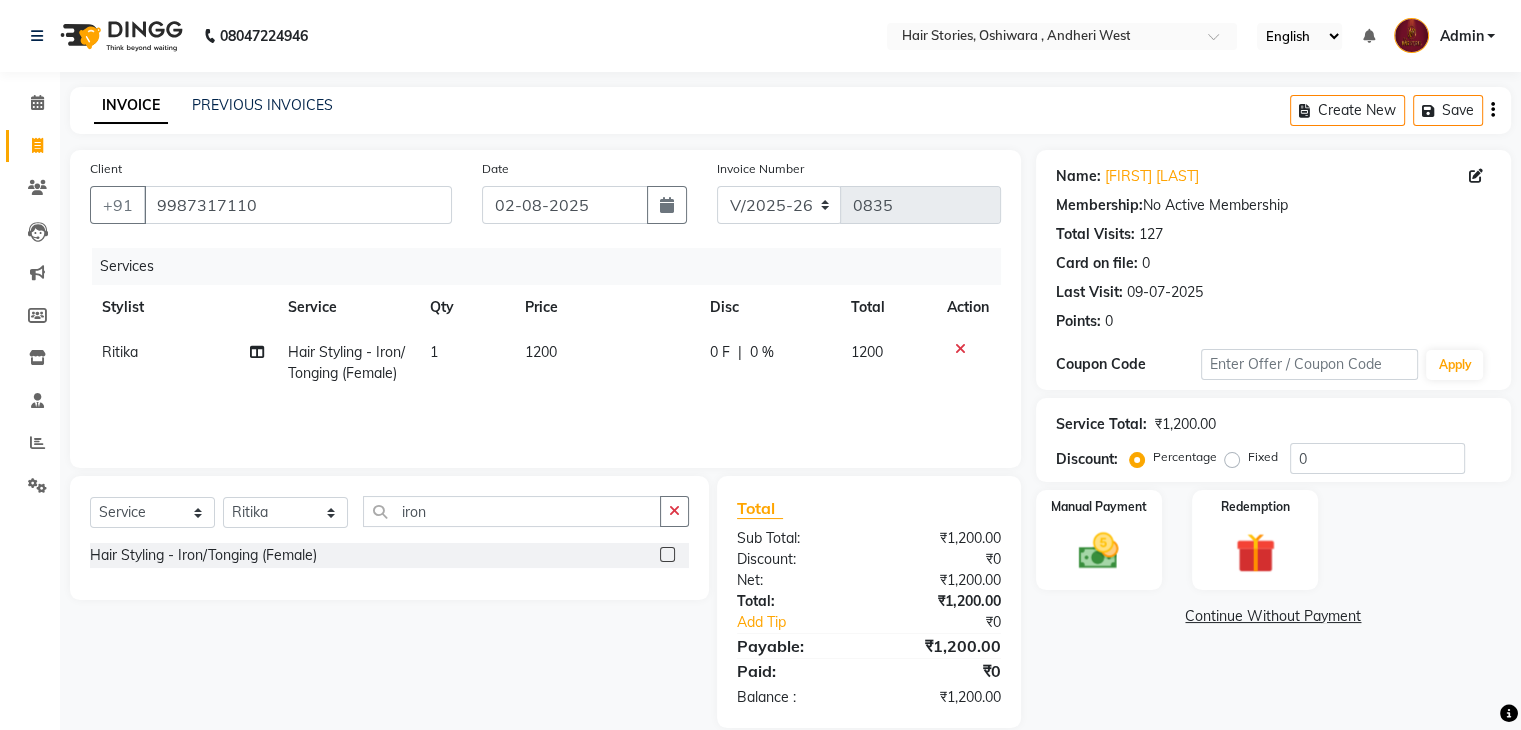 click on "1200" 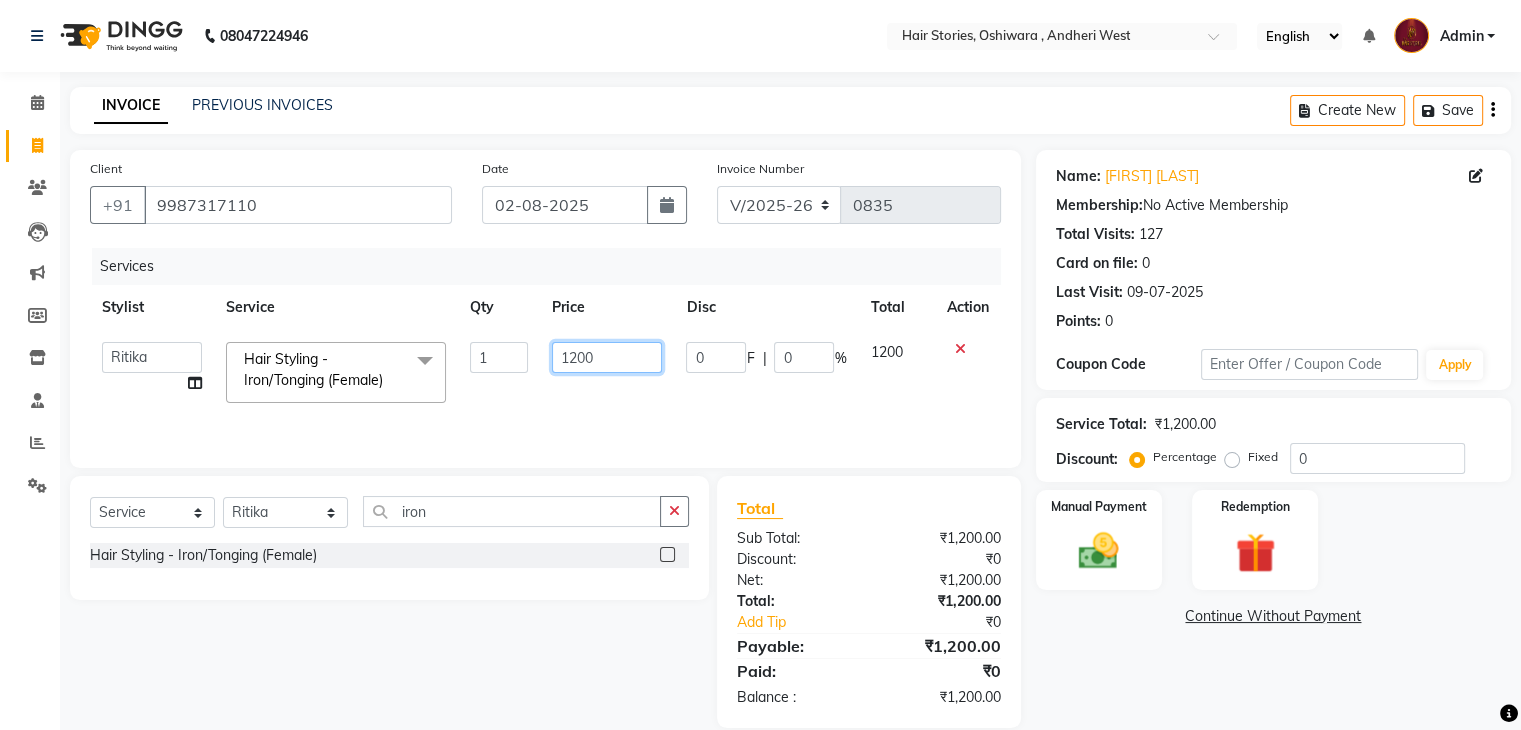 drag, startPoint x: 602, startPoint y: 359, endPoint x: 525, endPoint y: 355, distance: 77.10383 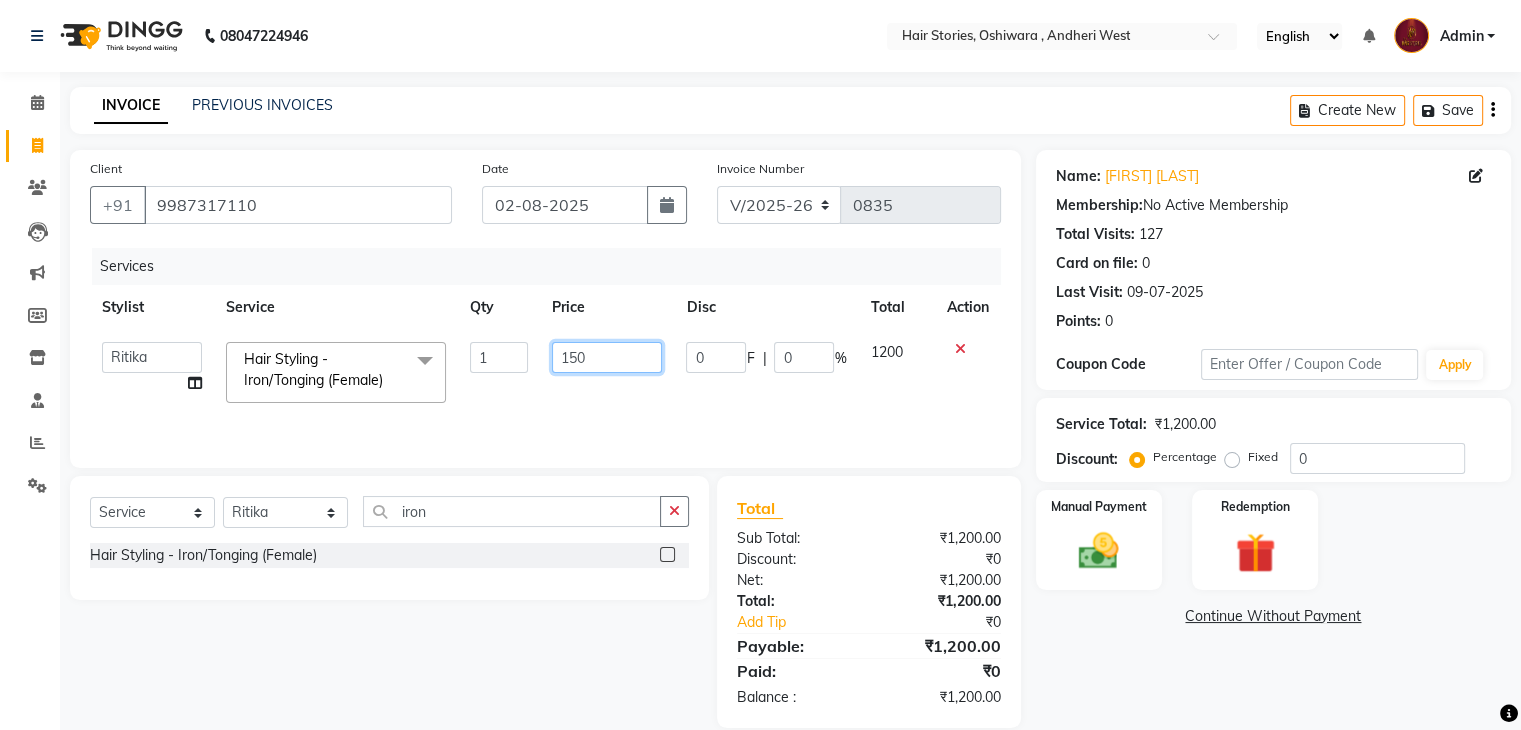 type on "1500" 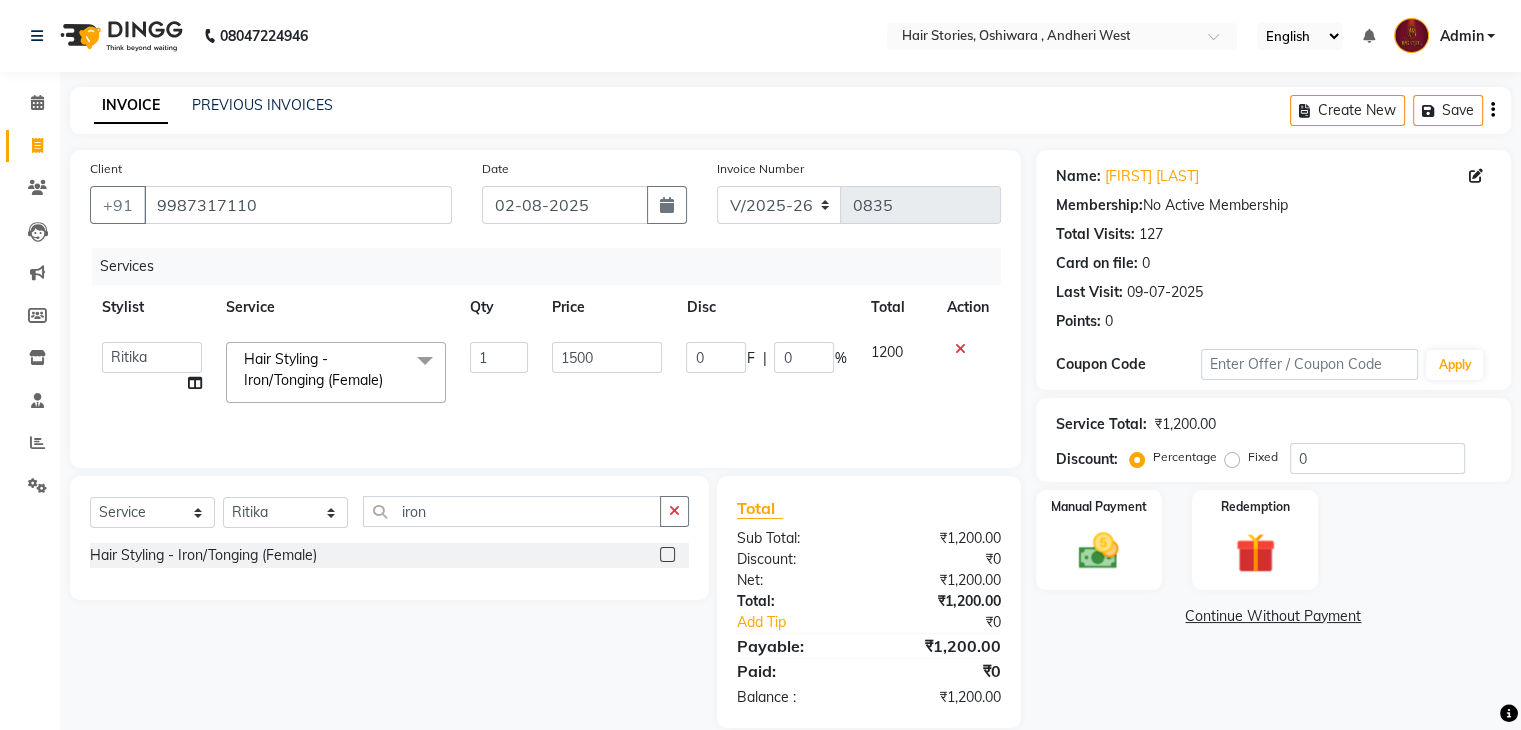 click on "Name: [FIRST]  [LAST] Membership:  No Active Membership  Total Visits:  127 Card on file:  0 Last Visit:   09-07-2025 Points:   0  Coupon Code Apply Service Total:  ₹1,200.00  Discount:  Percentage   Fixed  0 Manual Payment Redemption  Continue Without Payment" 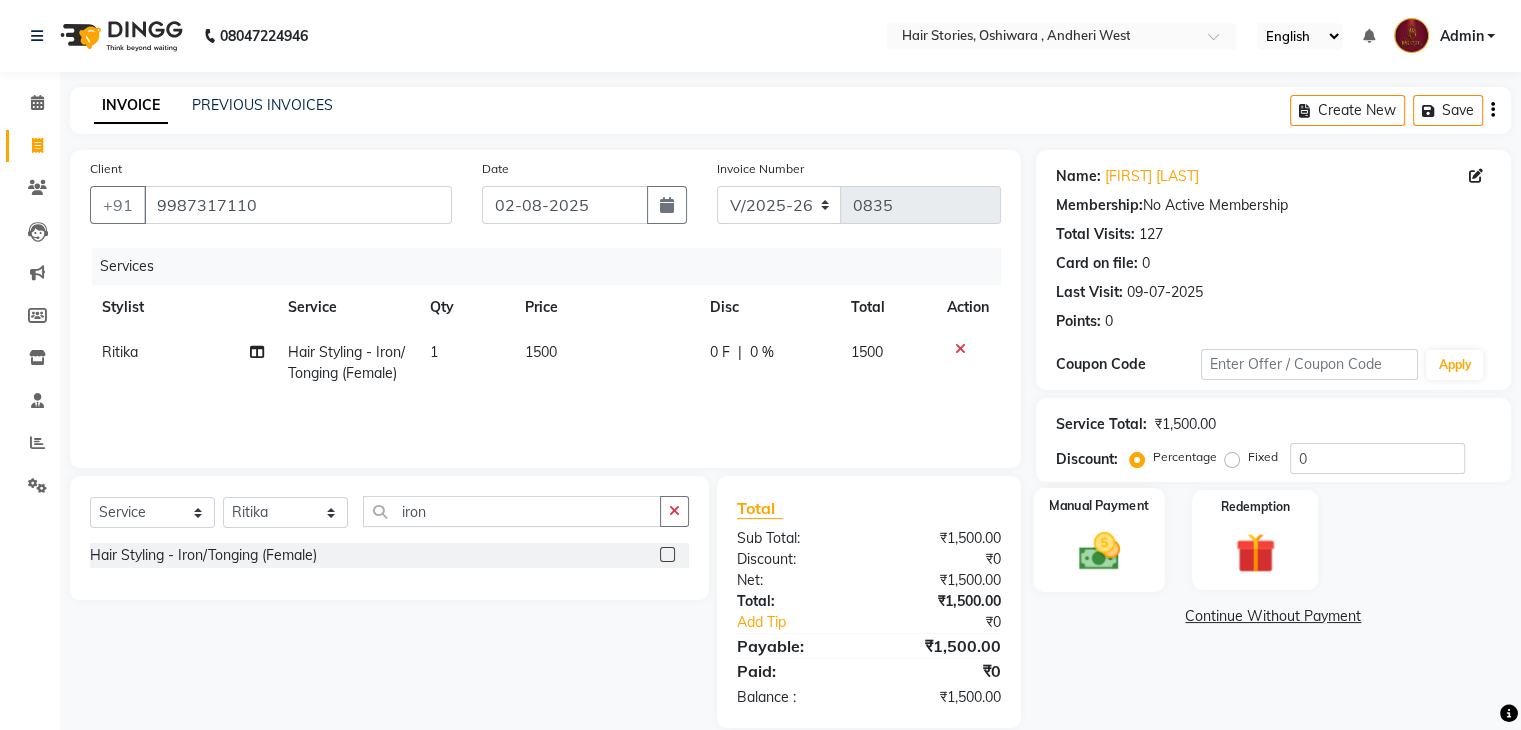 click on "Manual Payment" 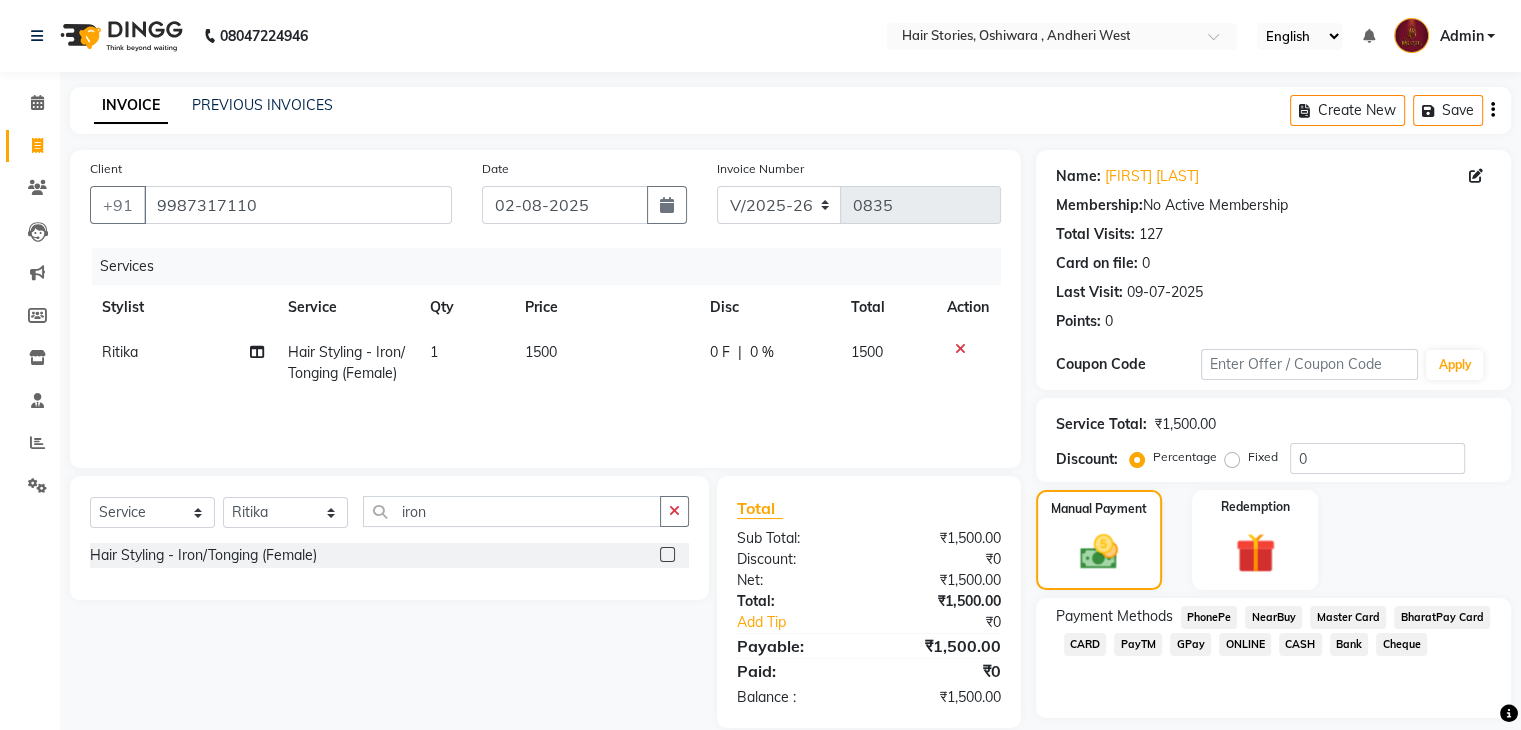 scroll, scrollTop: 58, scrollLeft: 0, axis: vertical 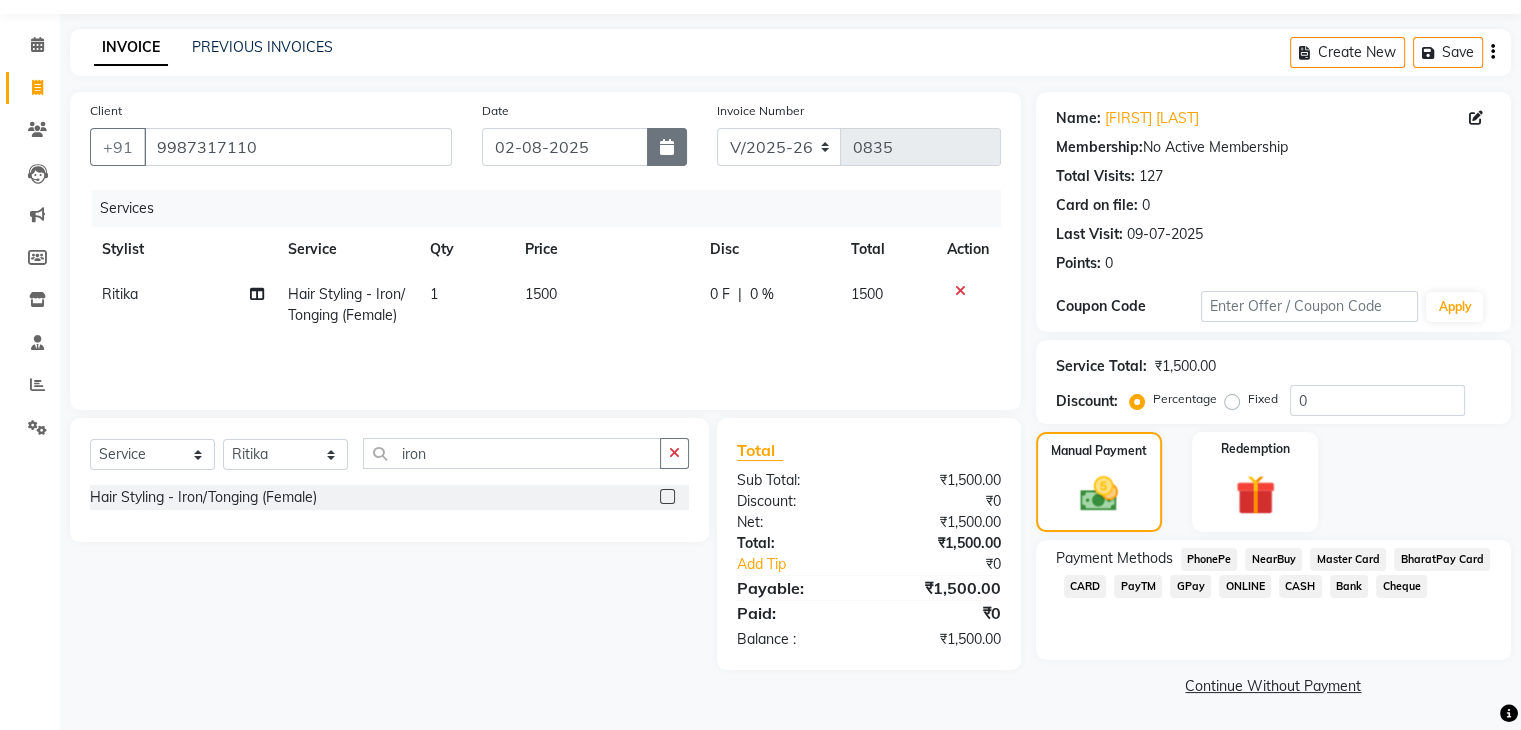 click 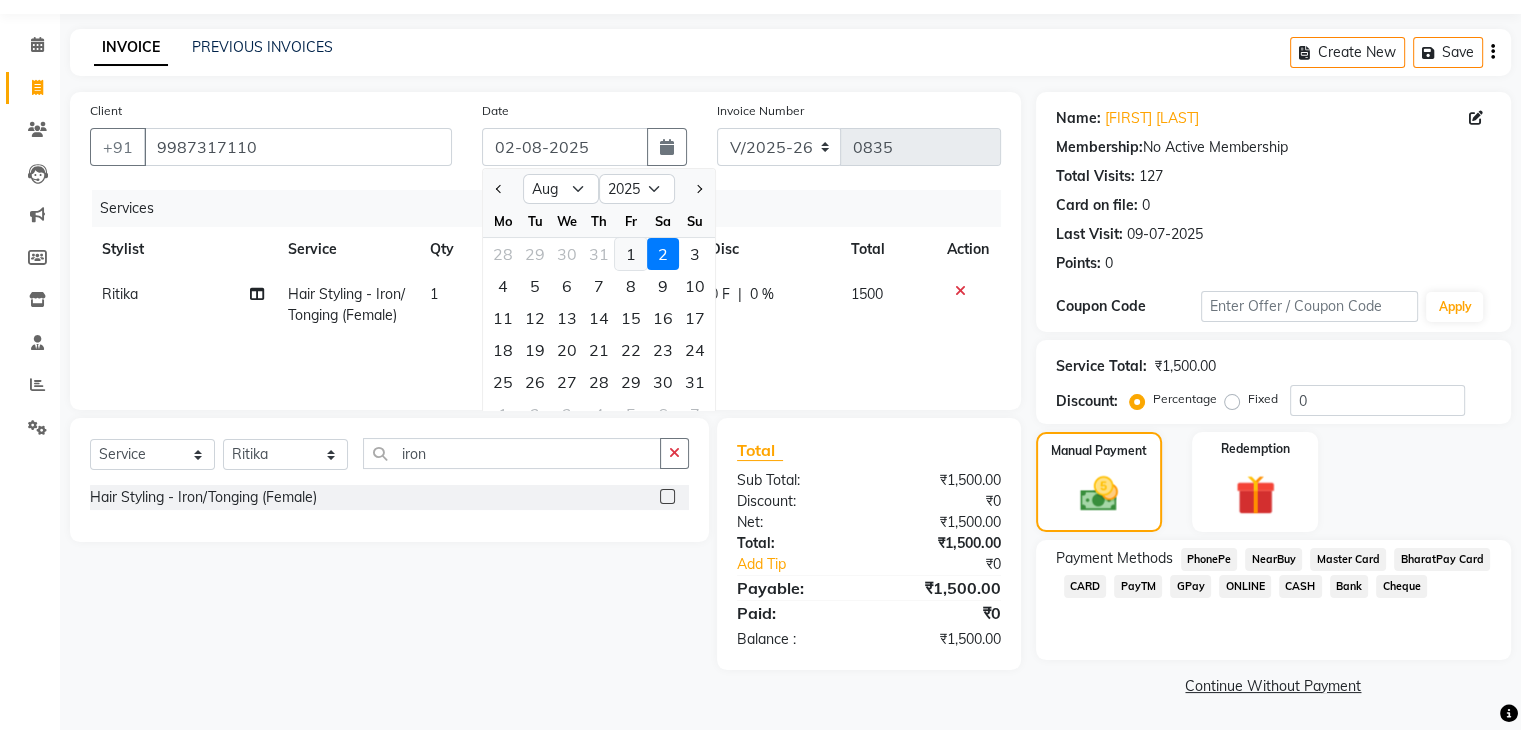 click on "1" 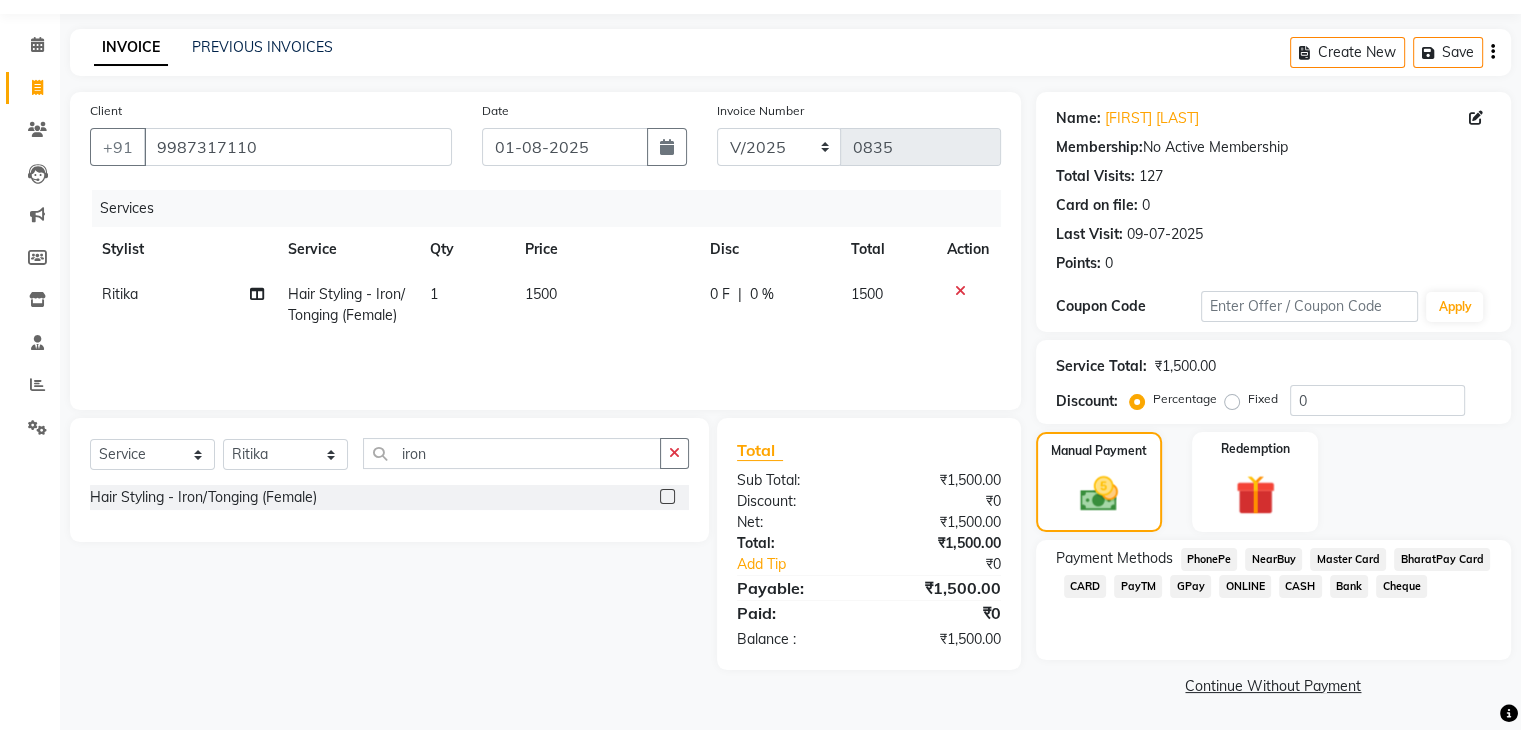 click on "Continue Without Payment" 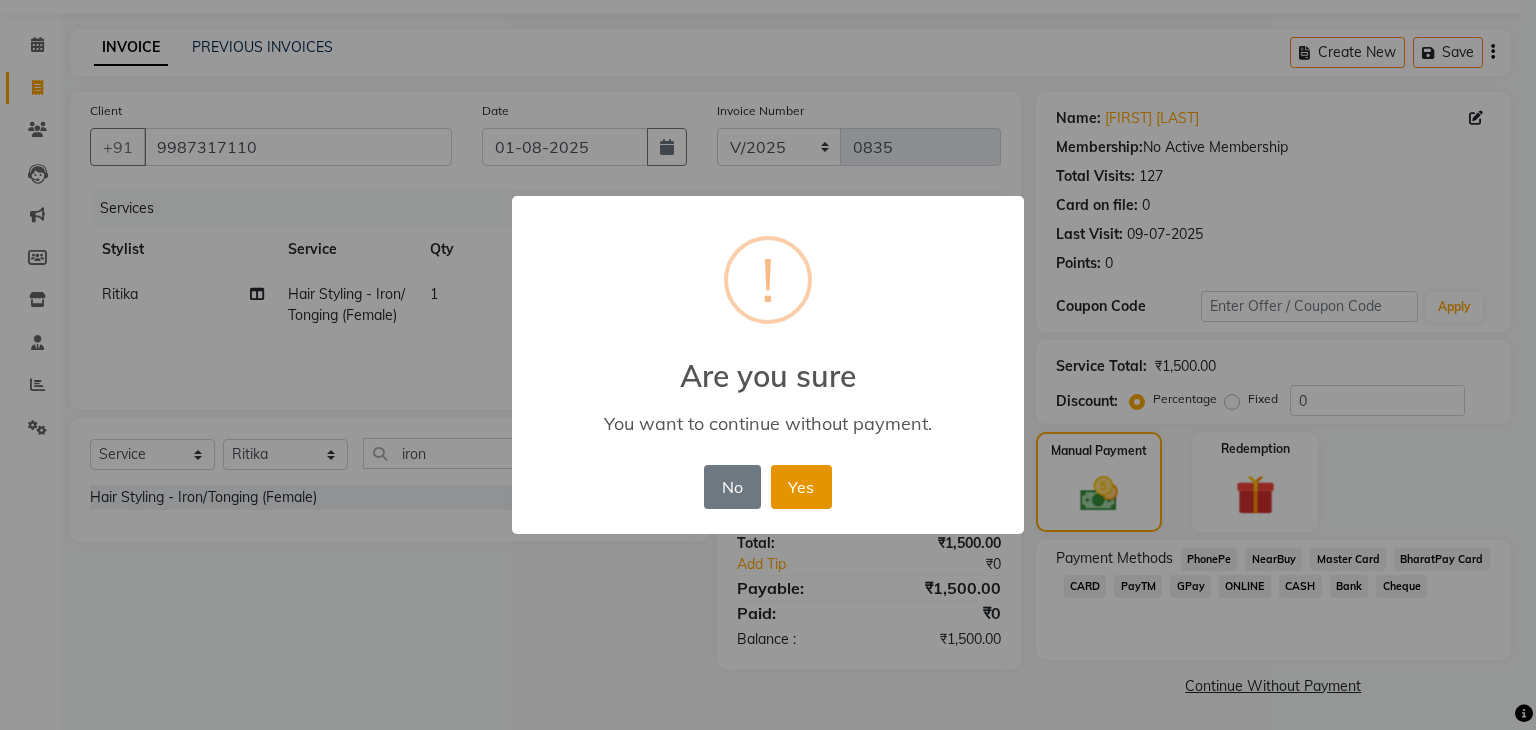 click on "Yes" at bounding box center (801, 487) 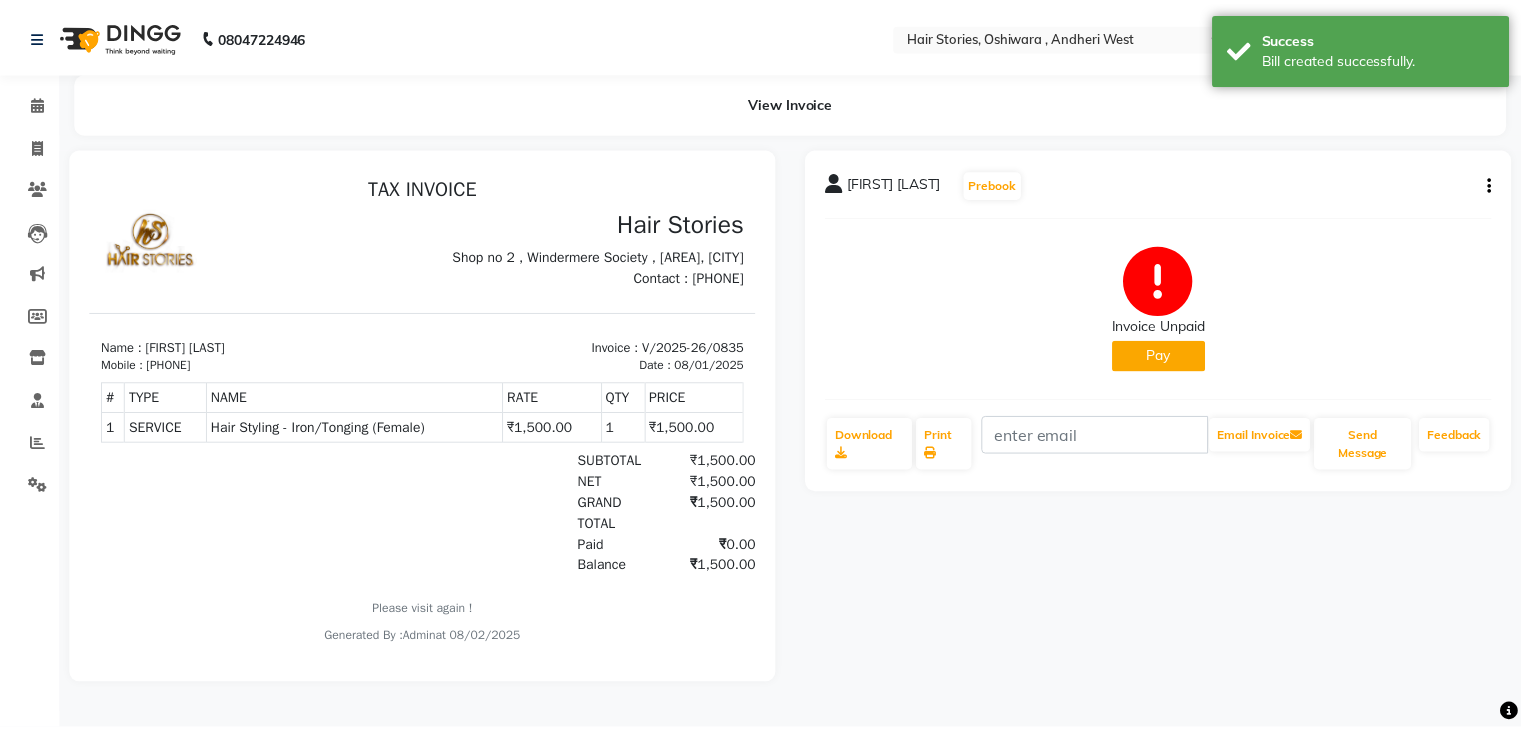 scroll, scrollTop: 0, scrollLeft: 0, axis: both 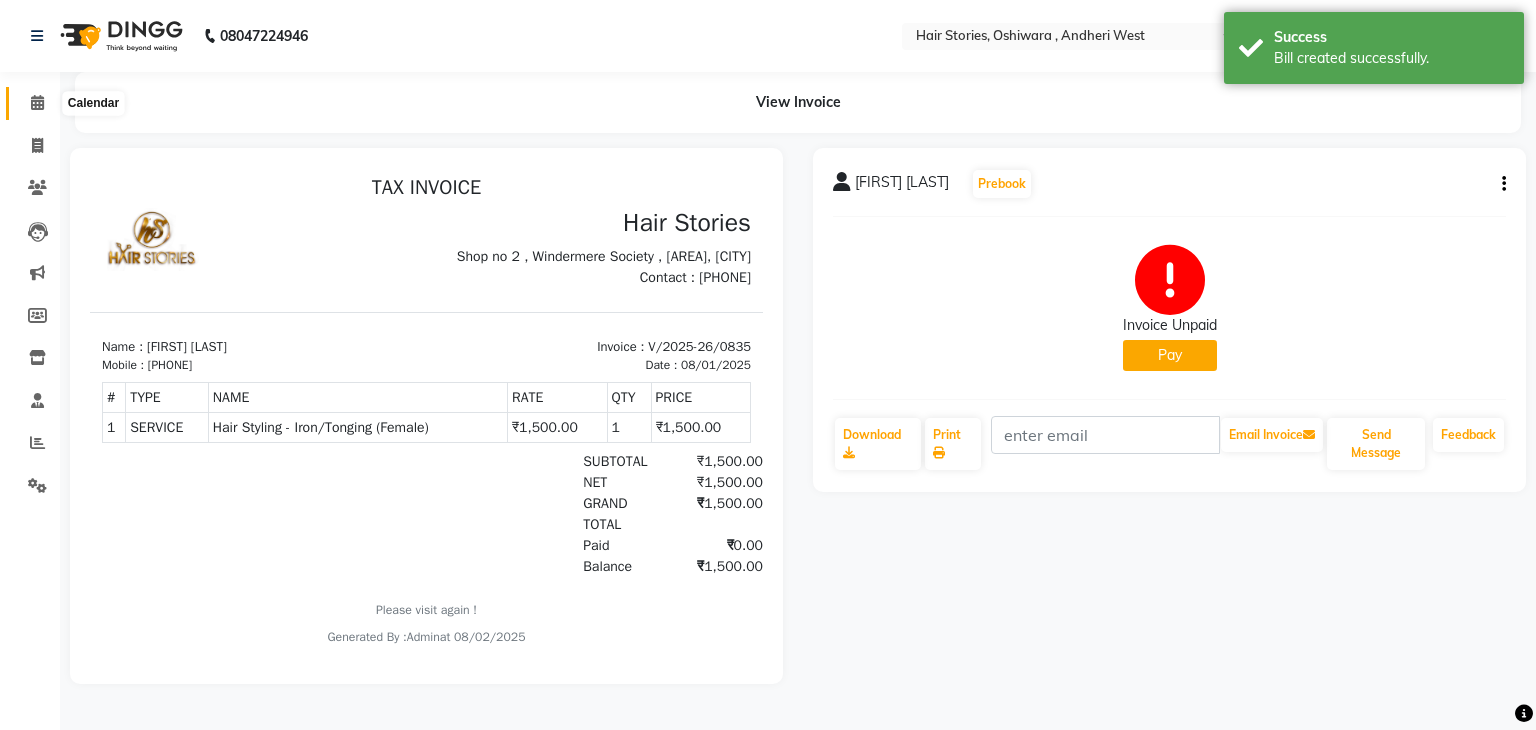 click 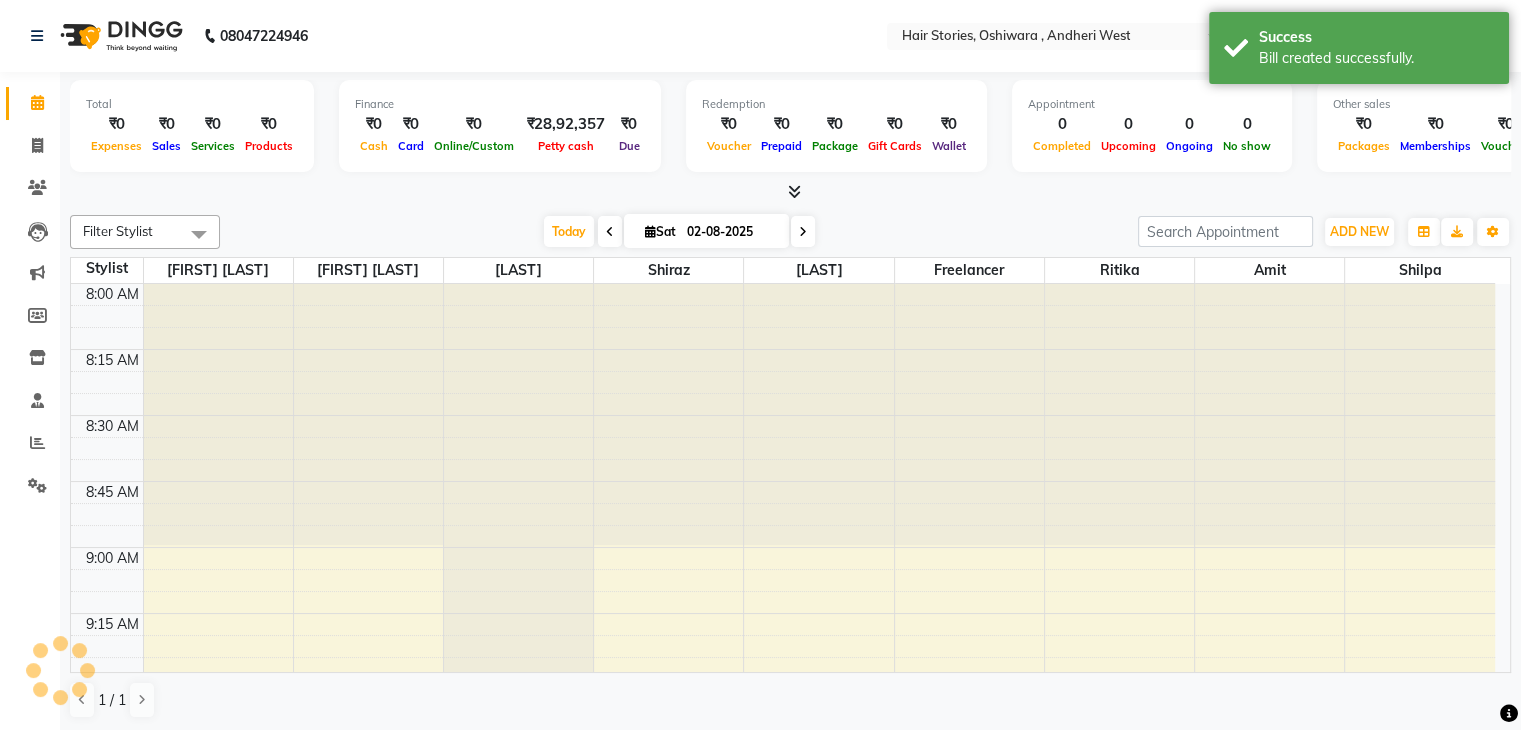 scroll, scrollTop: 0, scrollLeft: 0, axis: both 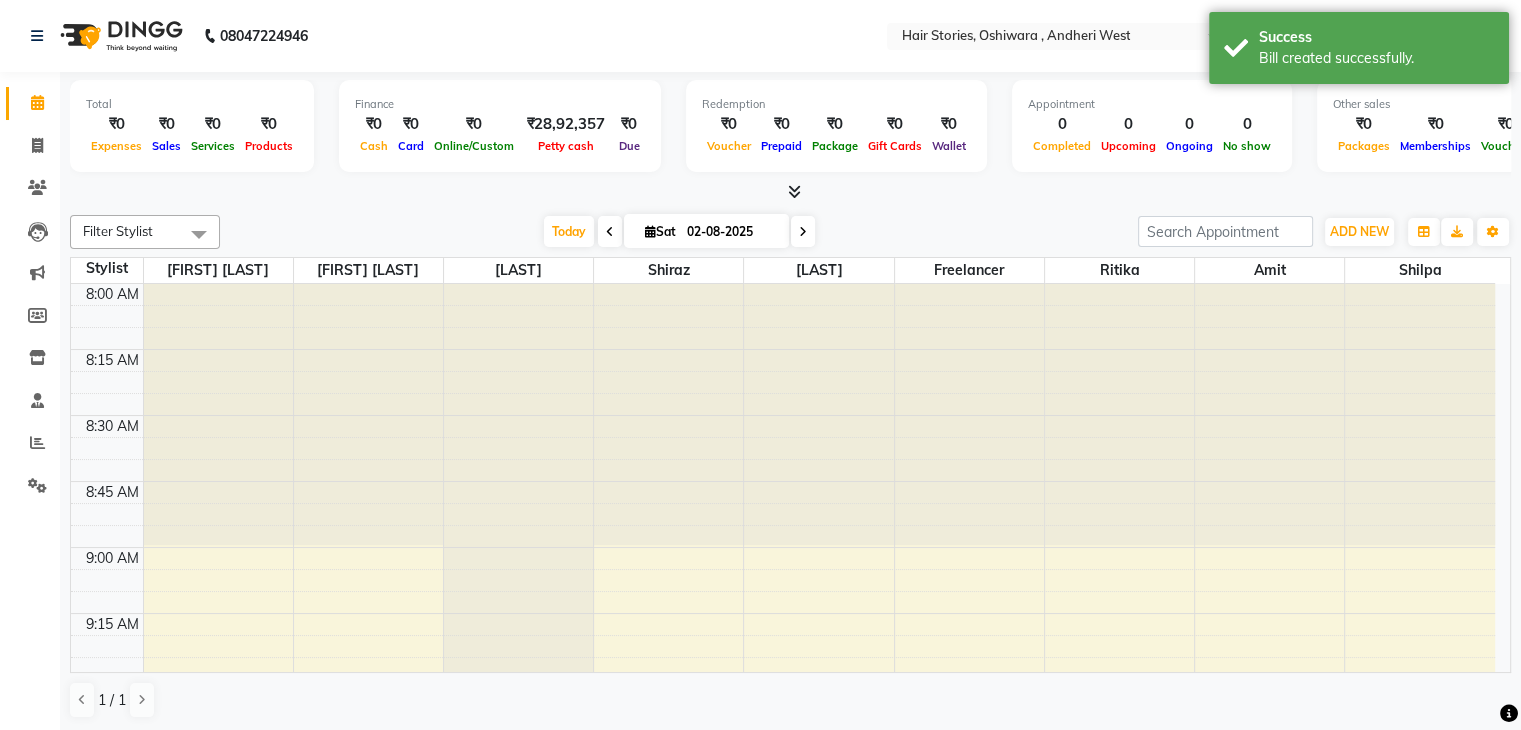 click at bounding box center (794, 191) 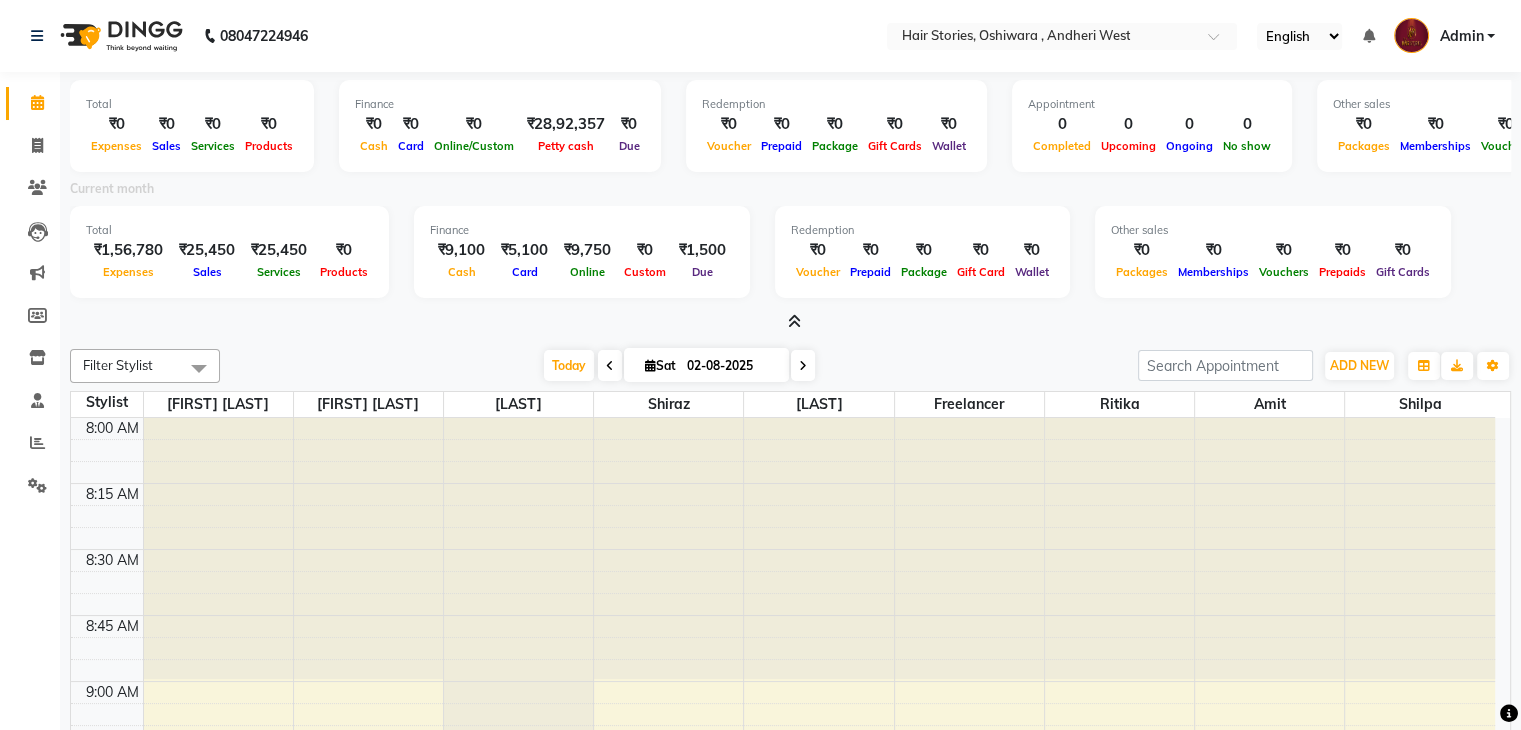 click at bounding box center [794, 321] 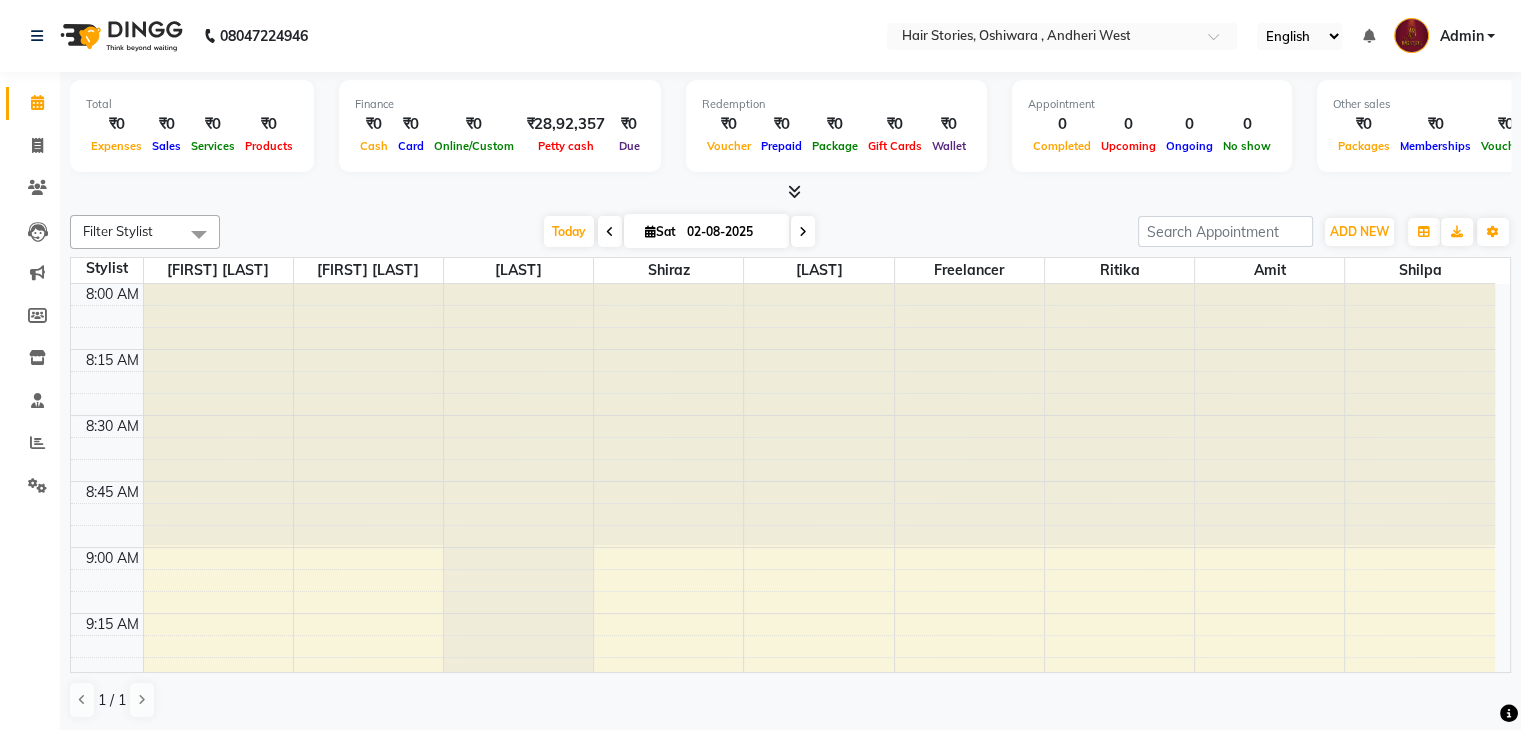 click at bounding box center (794, 191) 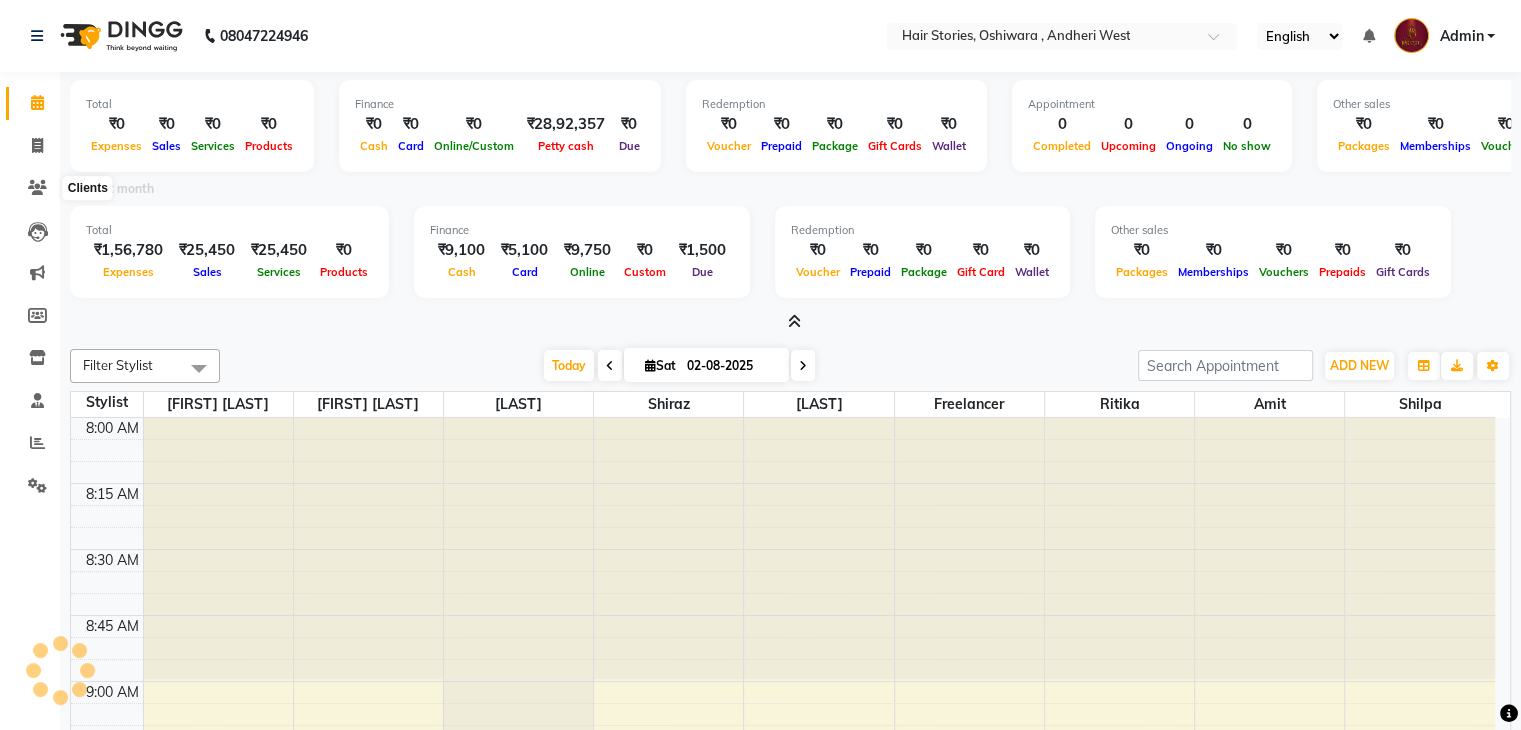 click on "Clients" at bounding box center (87, 188) 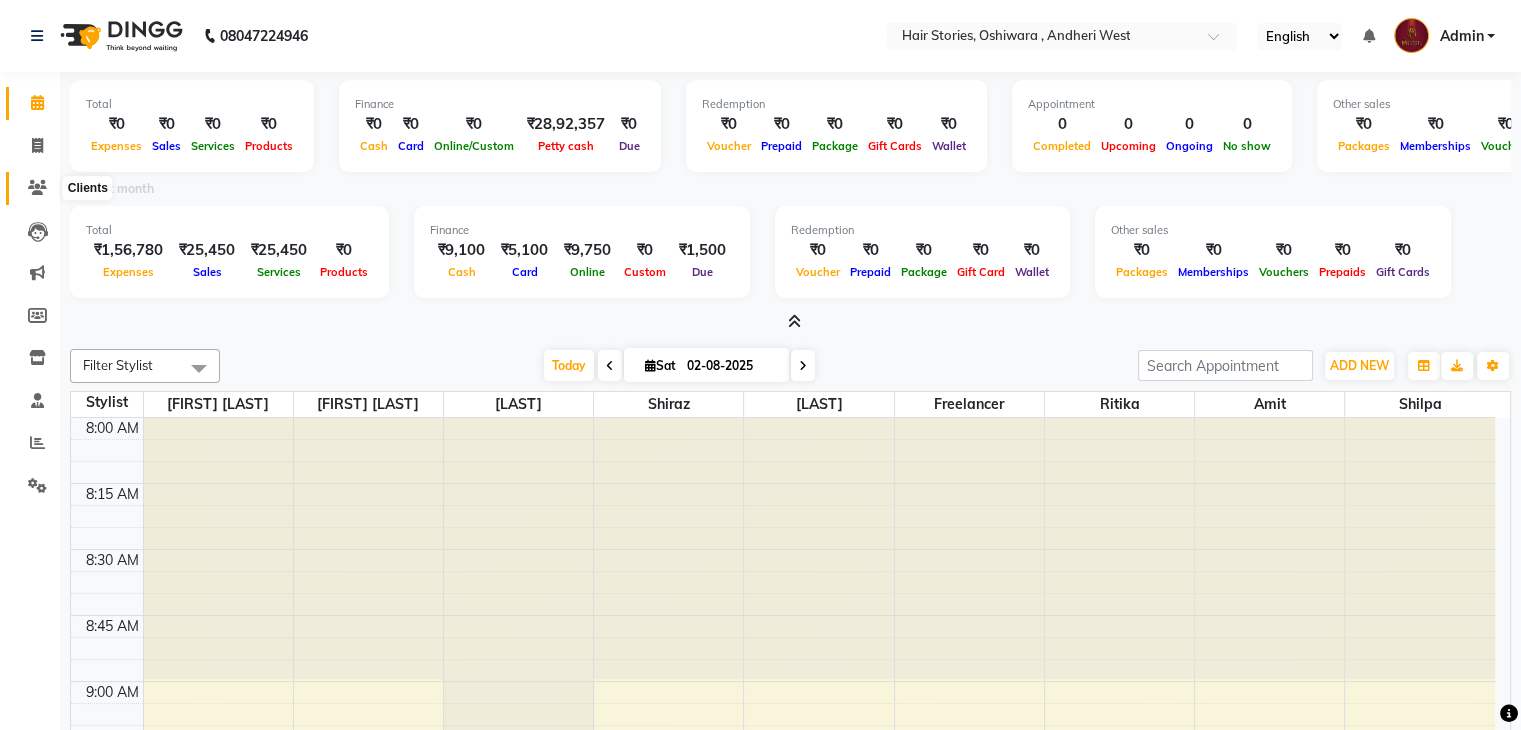 click 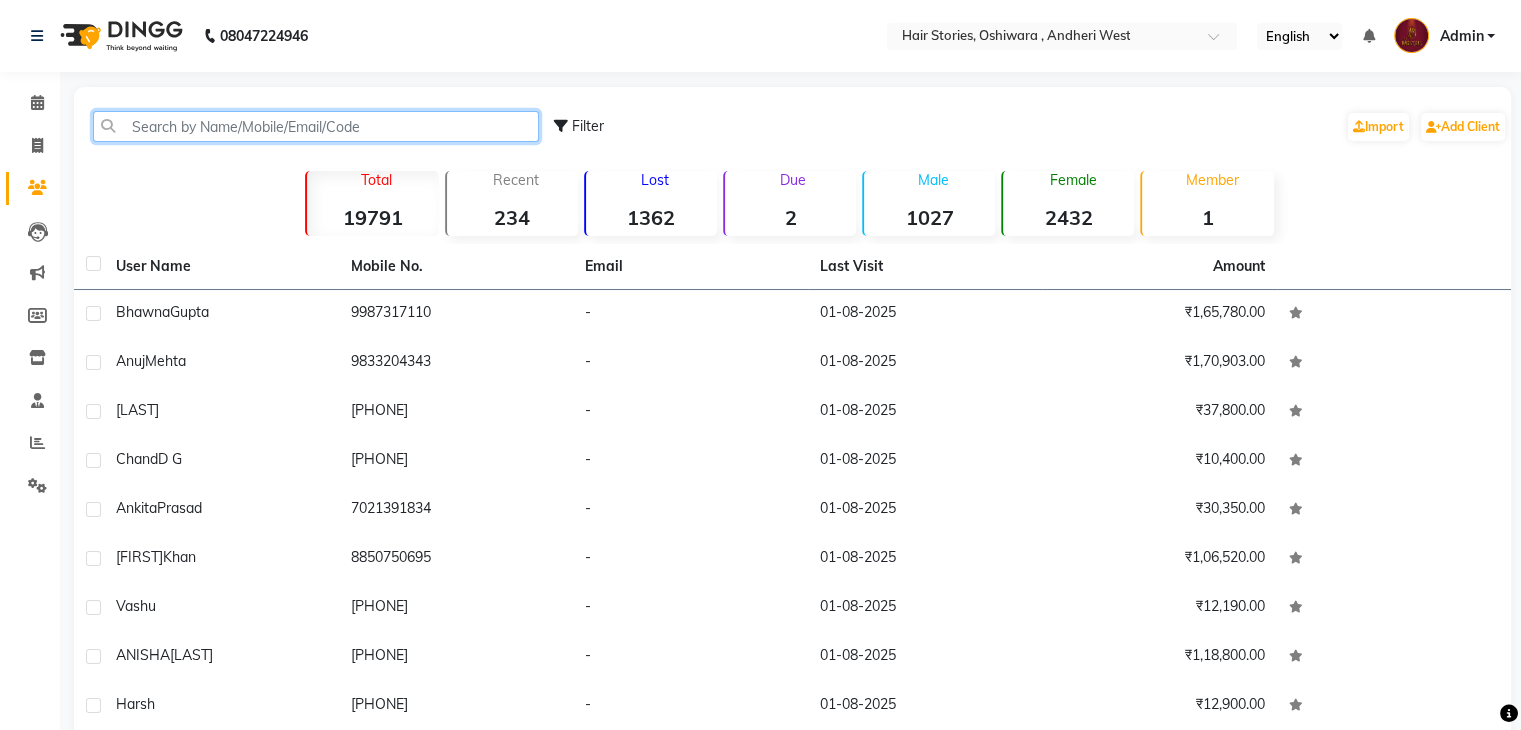 click 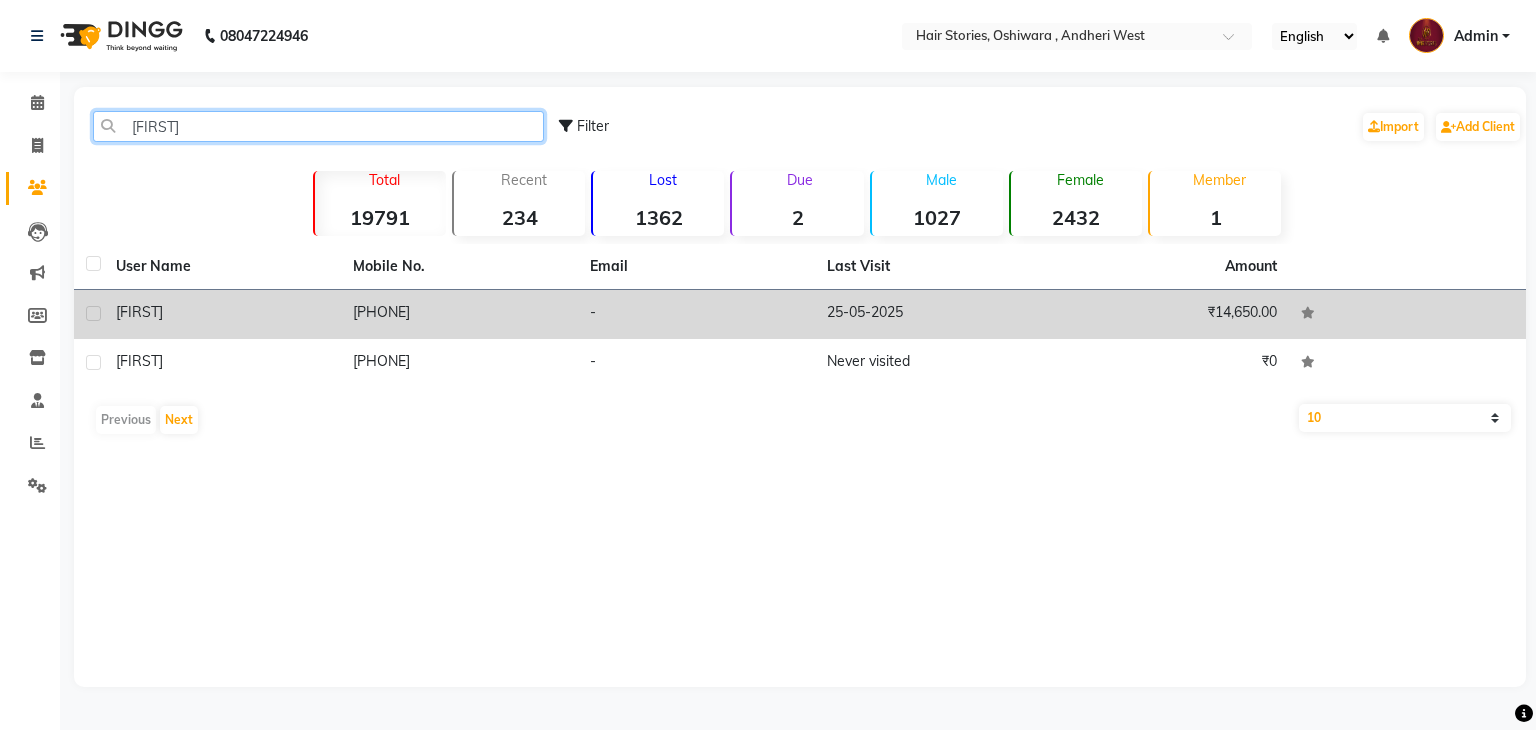 type on "[FIRST]" 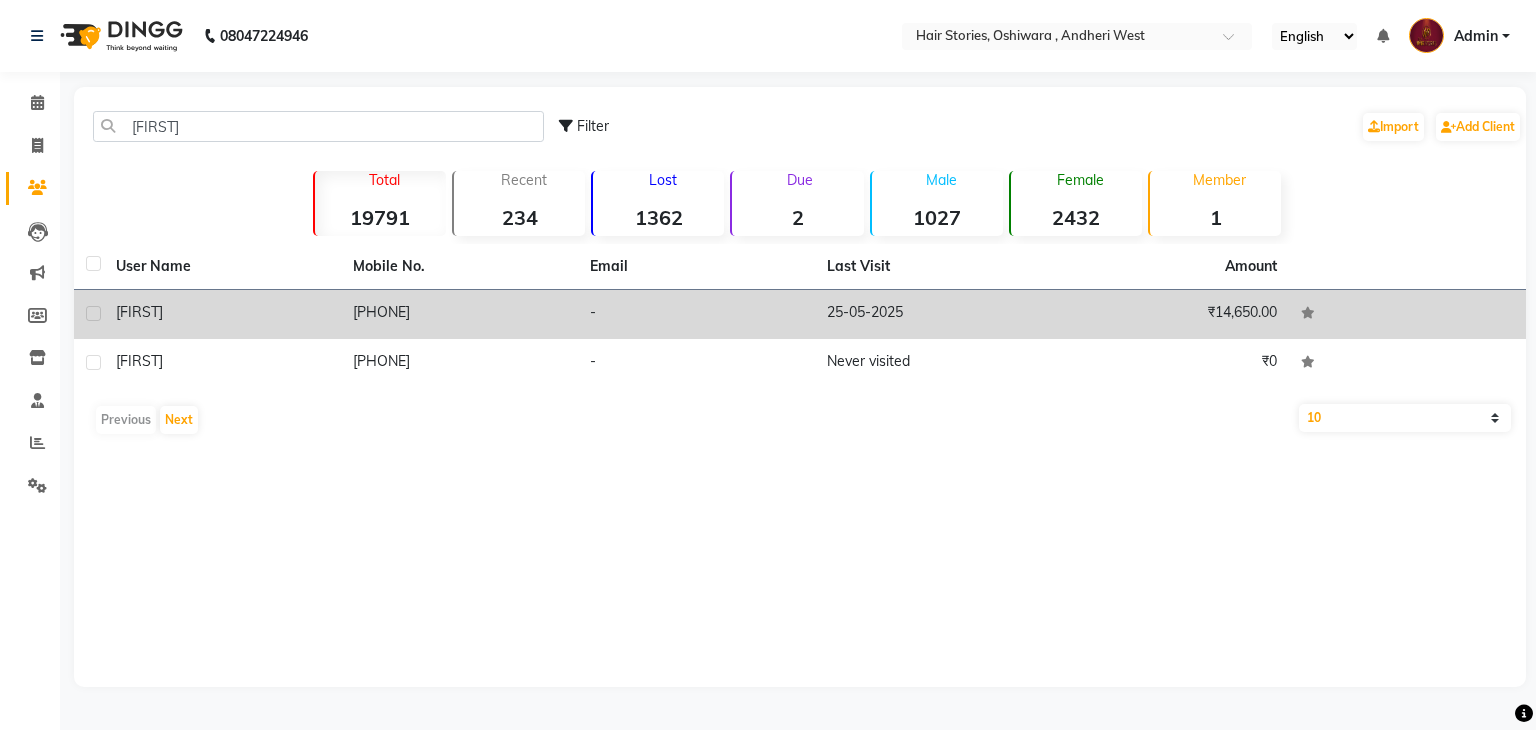 click on "[FIRST]" 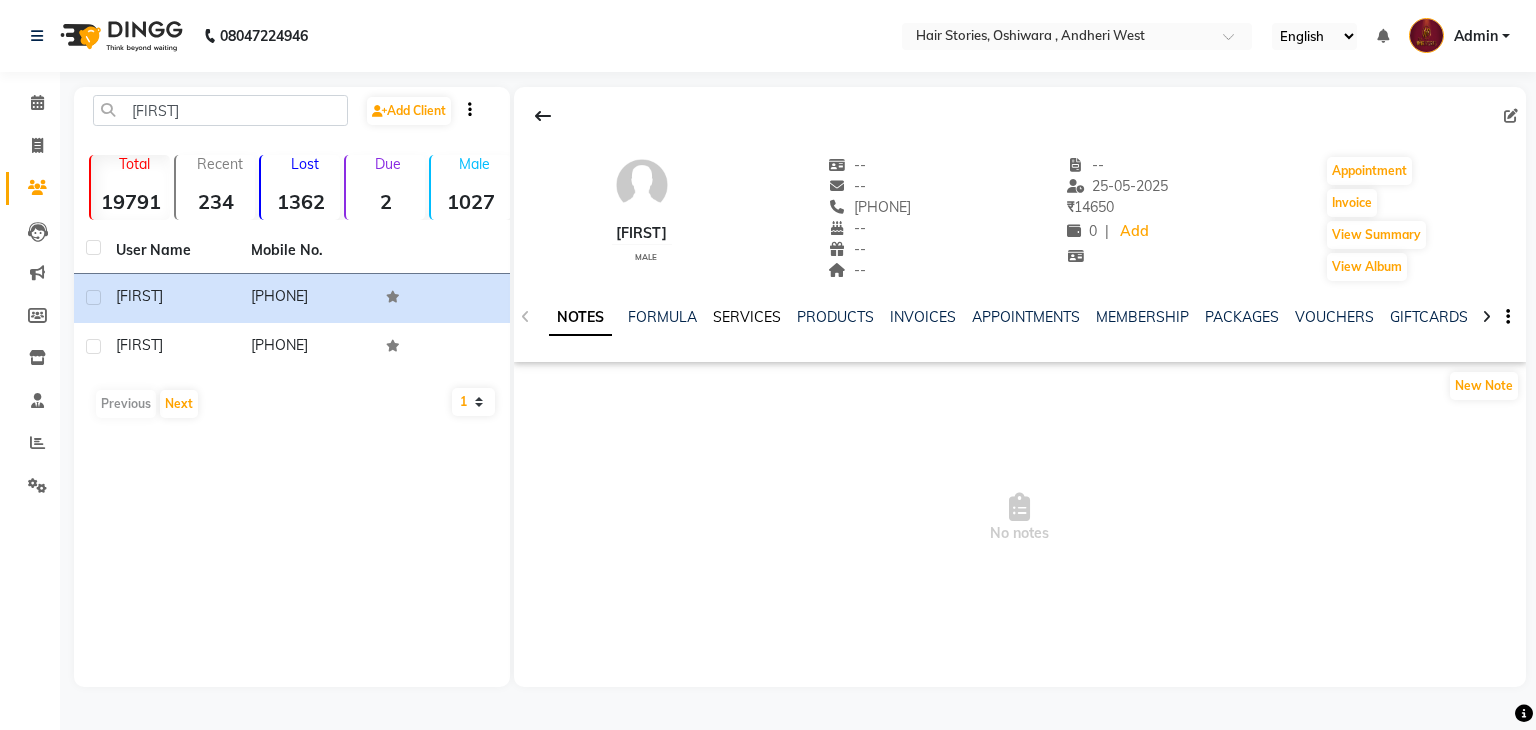 click on "SERVICES" 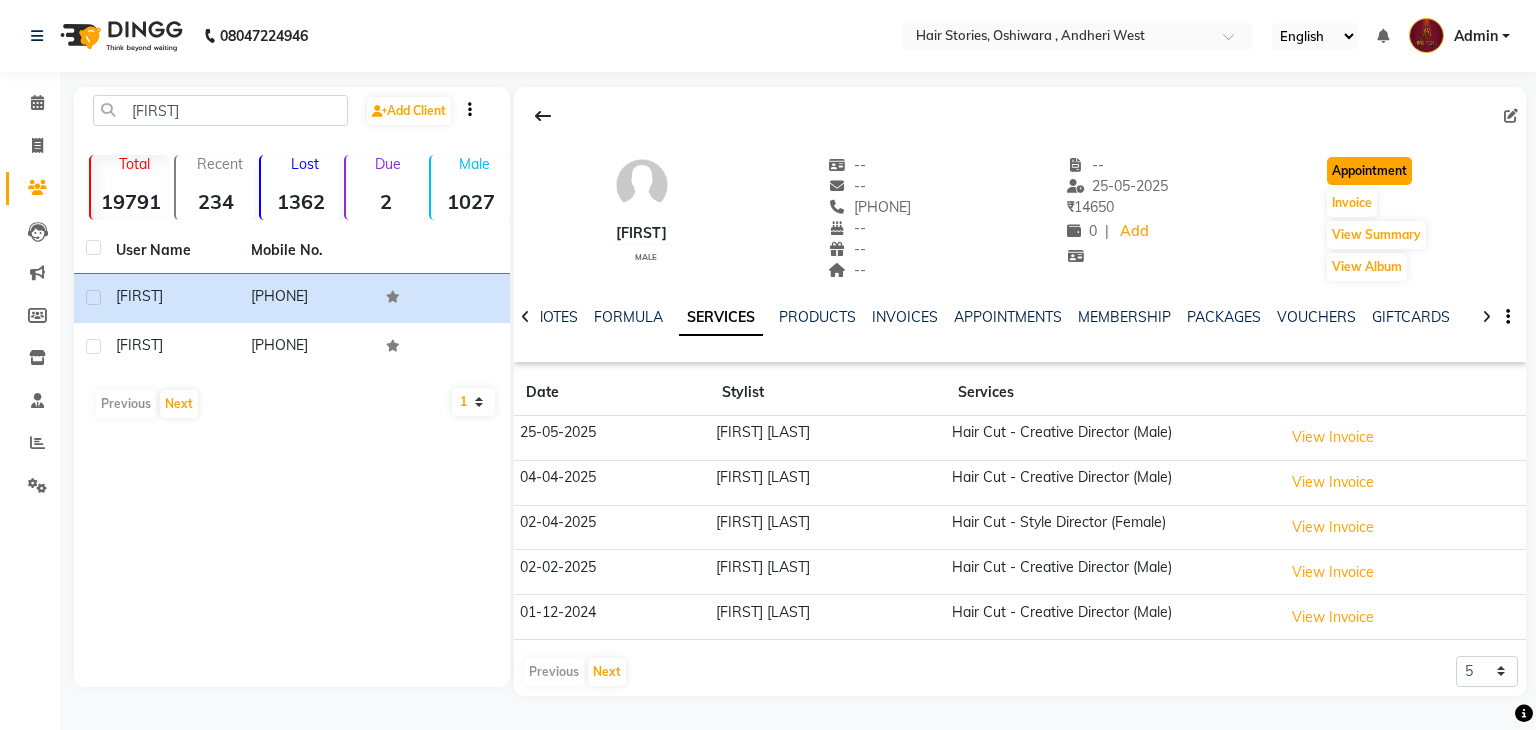click on "Appointment" 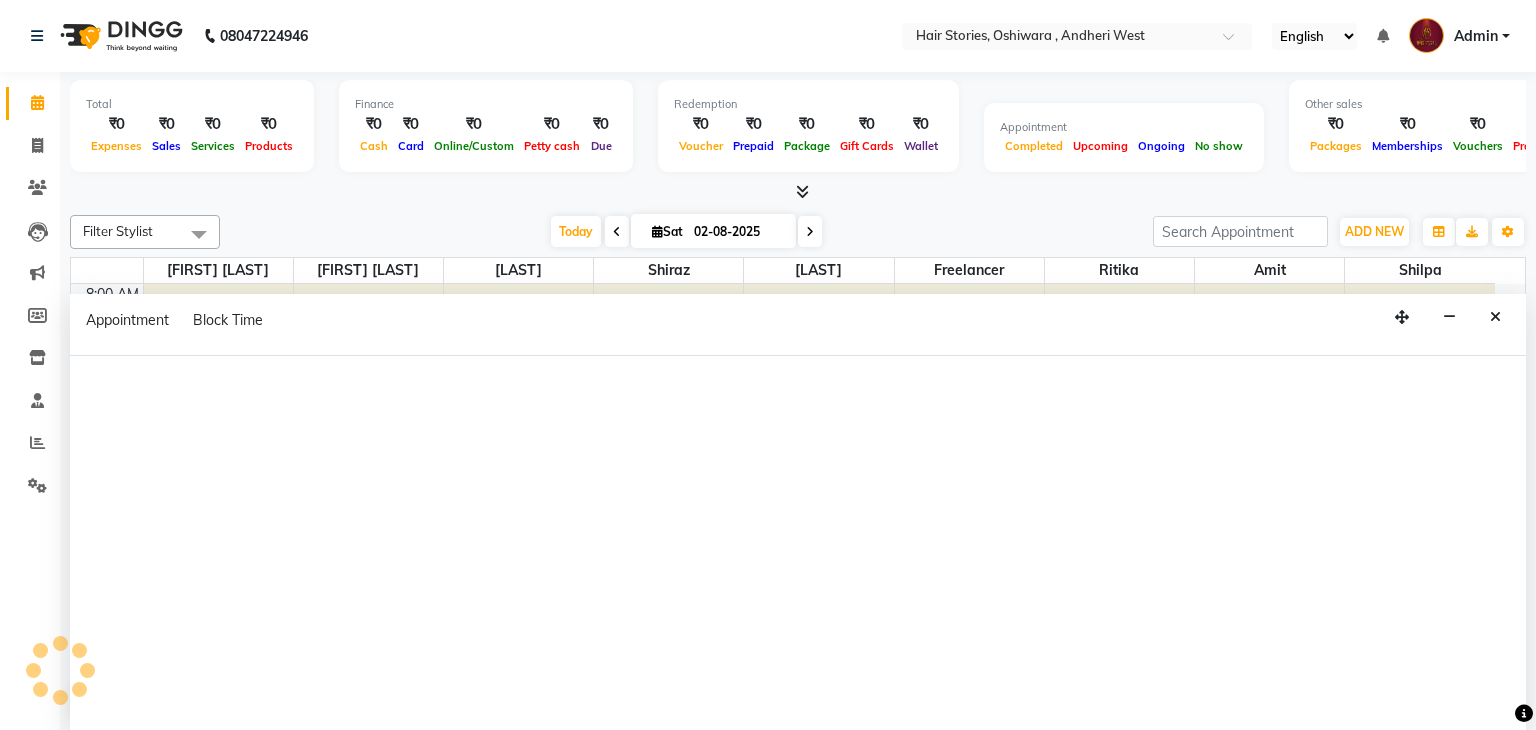 select on "tentative" 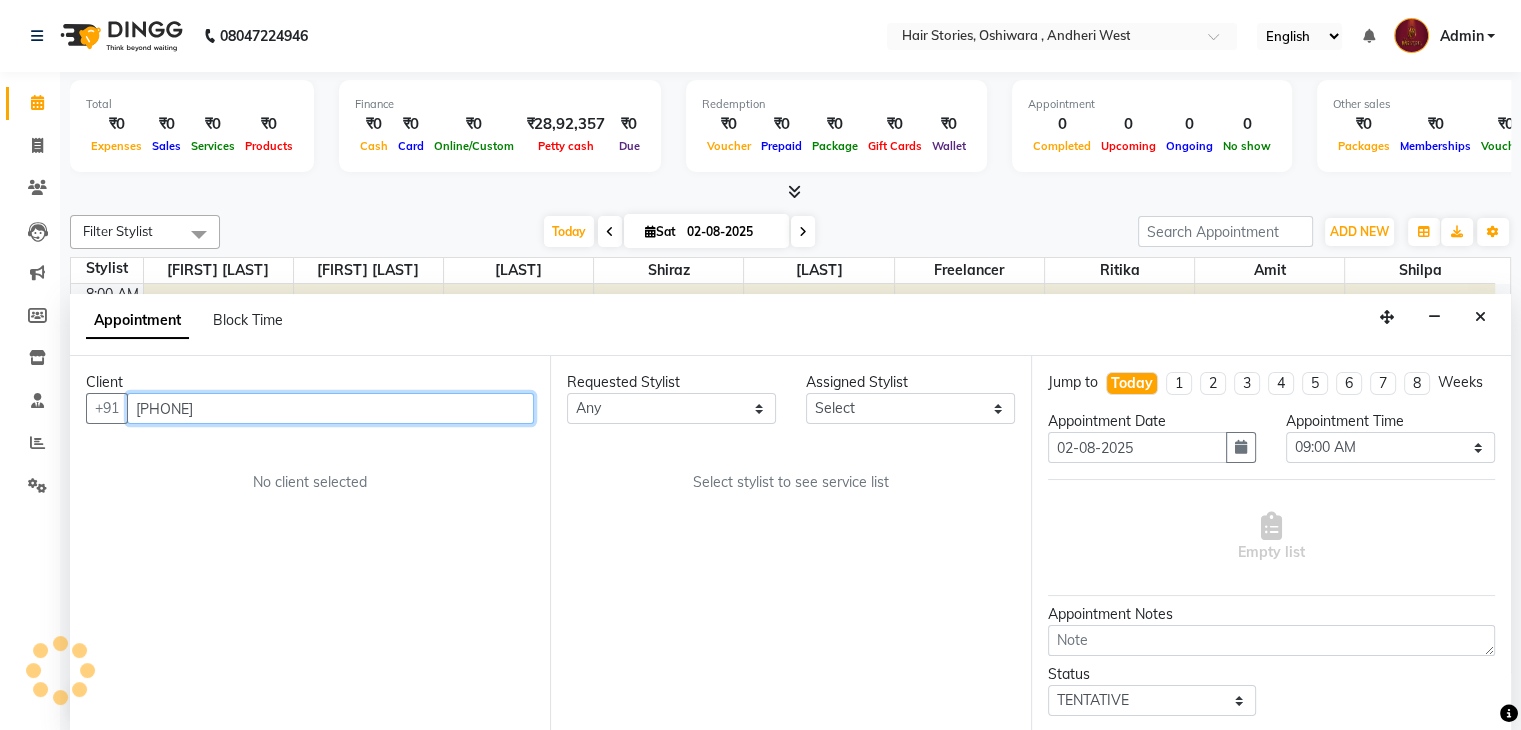 scroll, scrollTop: 1, scrollLeft: 0, axis: vertical 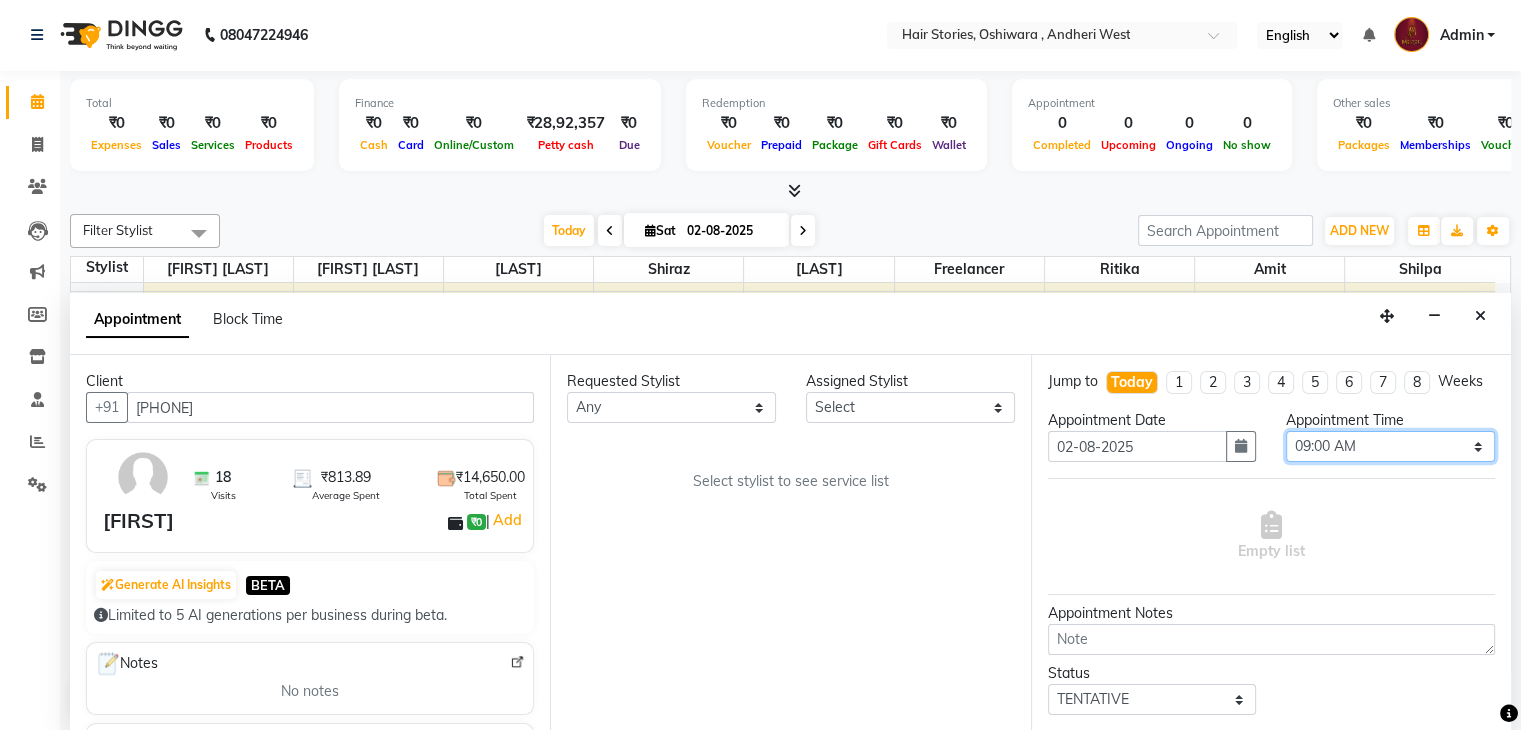 click on "Select 09:00 AM 09:15 AM 09:30 AM 09:45 AM 10:00 AM 10:15 AM 10:30 AM 10:45 AM 11:00 AM 11:15 AM 11:30 AM 11:45 AM 12:00 PM 12:15 PM 12:30 PM 12:45 PM 01:00 PM 01:15 PM 01:30 PM 01:45 PM 02:00 PM 02:15 PM 02:30 PM 02:45 PM 03:00 PM 03:15 PM 03:30 PM 03:45 PM 04:00 PM 04:15 PM 04:30 PM 04:45 PM 05:00 PM 05:15 PM 05:30 PM 05:45 PM 06:00 PM 06:15 PM 06:30 PM 06:45 PM 07:00 PM 07:15 PM 07:30 PM 07:45 PM 08:00 PM 08:15 PM 08:30 PM 08:45 PM 09:00 PM 09:15 PM 09:30 PM 09:45 PM 10:00 PM 10:15 PM 10:30 PM" at bounding box center [1390, 446] 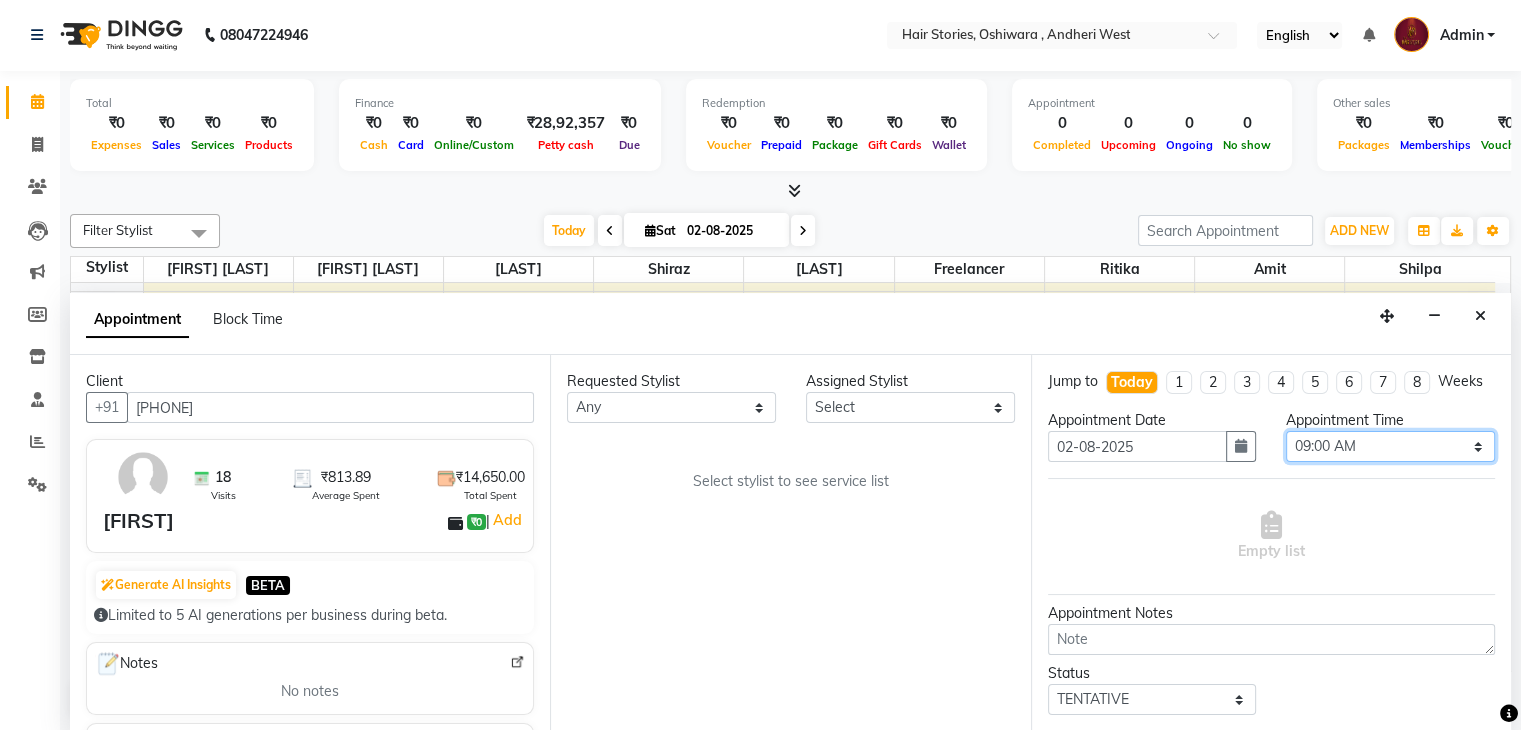 select on "720" 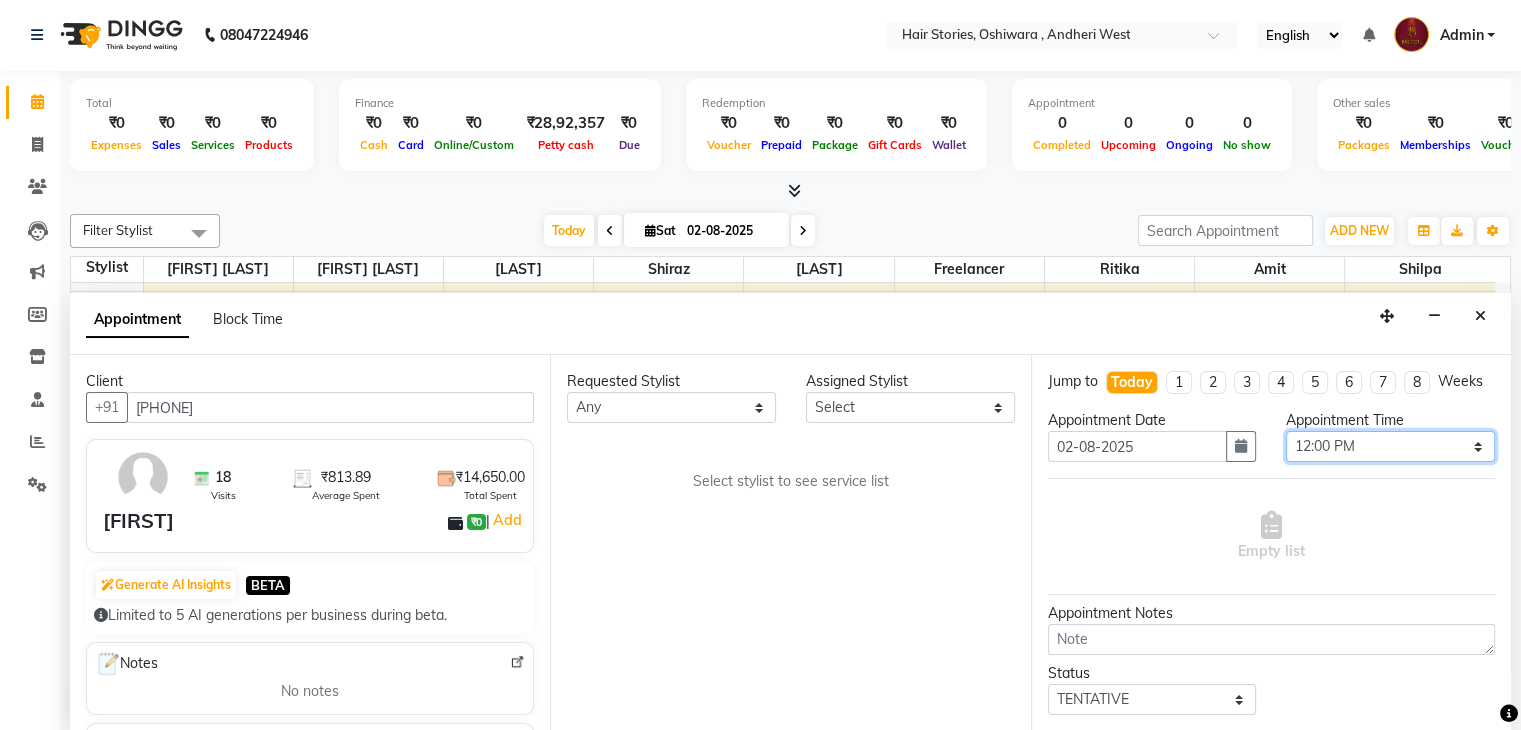 click on "Select 09:00 AM 09:15 AM 09:30 AM 09:45 AM 10:00 AM 10:15 AM 10:30 AM 10:45 AM 11:00 AM 11:15 AM 11:30 AM 11:45 AM 12:00 PM 12:15 PM 12:30 PM 12:45 PM 01:00 PM 01:15 PM 01:30 PM 01:45 PM 02:00 PM 02:15 PM 02:30 PM 02:45 PM 03:00 PM 03:15 PM 03:30 PM 03:45 PM 04:00 PM 04:15 PM 04:30 PM 04:45 PM 05:00 PM 05:15 PM 05:30 PM 05:45 PM 06:00 PM 06:15 PM 06:30 PM 06:45 PM 07:00 PM 07:15 PM 07:30 PM 07:45 PM 08:00 PM 08:15 PM 08:30 PM 08:45 PM 09:00 PM 09:15 PM 09:30 PM 09:45 PM 10:00 PM 10:15 PM 10:30 PM" at bounding box center (1390, 446) 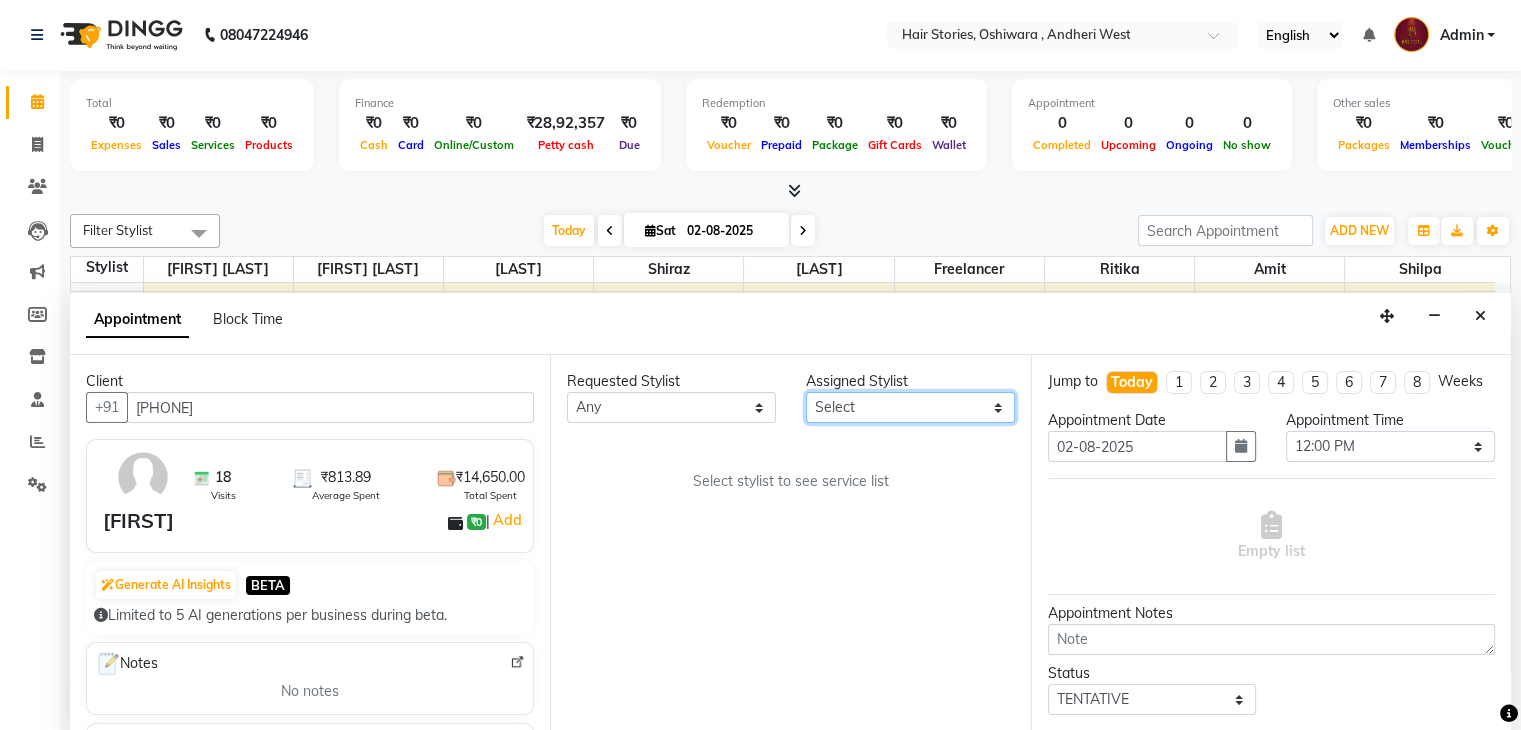 click on "Select [FIRST] [FIRST] [FIRST]  Freelancer   Habiba   [FIRST] [LAST]   [FIRST]   [FIRST]  Hair Cut - Creative Director (Male)  x Hair Cut - Stylist (Male) Hair Cut - Senior Stylist (Male) Hair Cut - Top Stylist (Male) Hair Cut - Style Director (Male) Hair Cut - Creative Director (Male) Hair Cut - Kids Hair Cut (Below 10 Years) Hair Cut - Stylist (Female) Hair Cut - Senior Stylist (Female) Hair Cut - Top Stylist (Female) Hair Cut - Style Director (Female) Hair Cut - Creative Director (Female) Hair Cut - Kids Hair Cut (Below 10 Years) (Female) Hair Cut - Hair Trim (One Length) Hair Cut-Kids Hair Cut with Design Nashi Filler Therapy Technical Hair Colour - Global Colour Ammonia Free (Male) Technical Hair Colour - Global Colour (Male) Technical Hair Colour - Root Touch Up (Male) Technical Hair Colour - Global Colour (Female) Beard Colour Technical Hair Colour - Root Touch Up (Female) Technical Hair Colour - Global Colour (Female) Toner Money Peice Technical Hair Colour- Crown Touch Up  Side Locks Colour Mehndi" at bounding box center (910, 407) 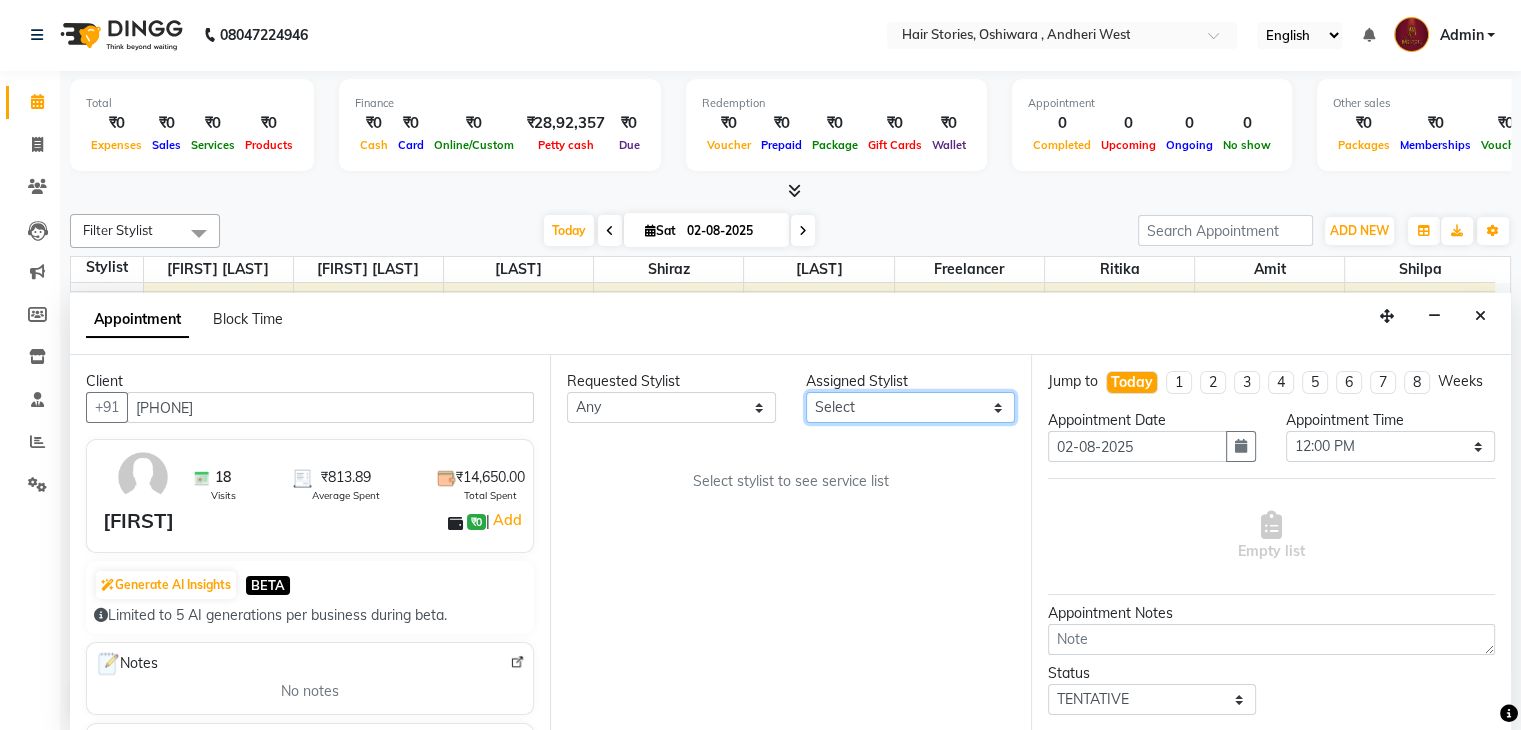 select on "7131" 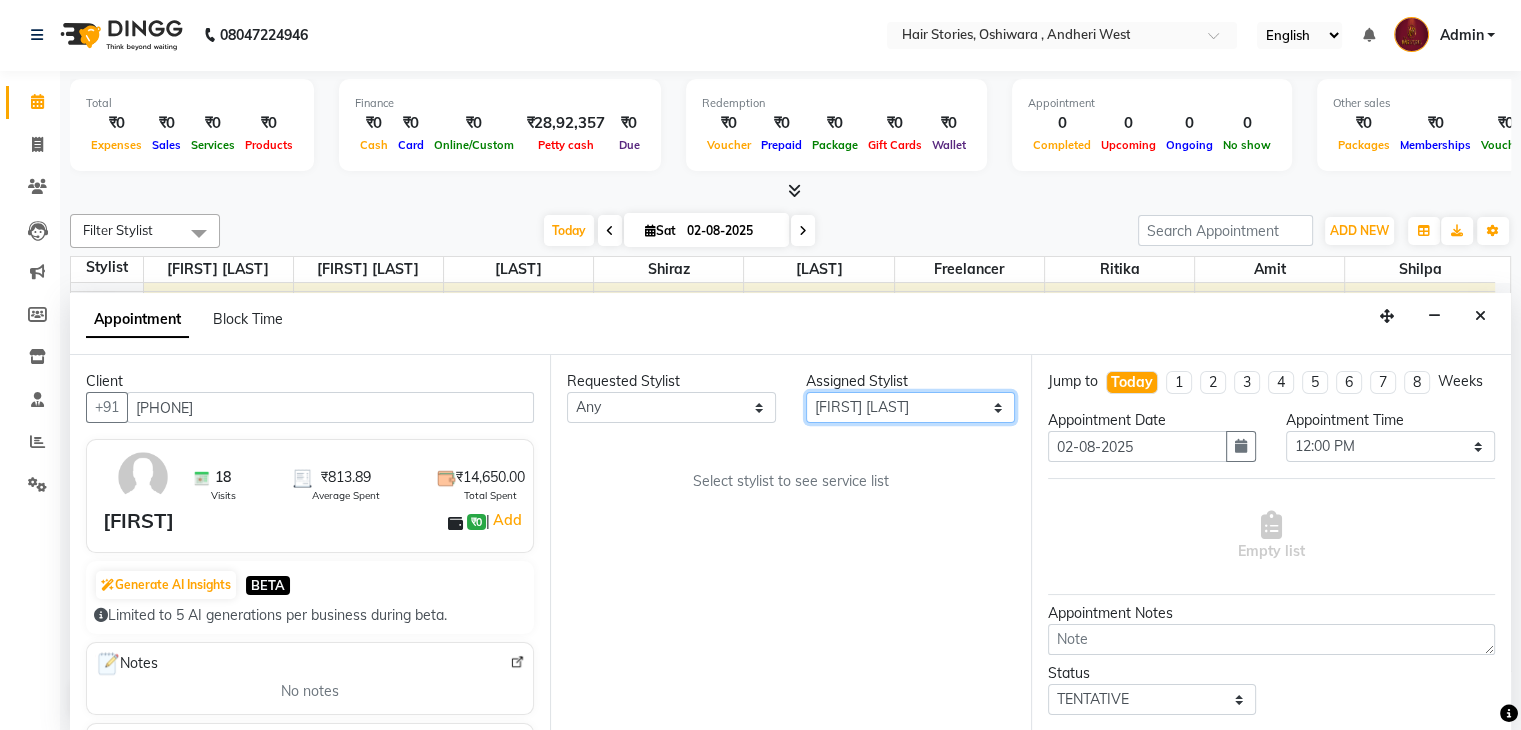 click on "Select [FIRST] [FIRST] [FIRST]  Freelancer   Habiba   [FIRST] [LAST]   [FIRST]   [FIRST]  Hair Cut - Creative Director (Male)  x Hair Cut - Stylist (Male) Hair Cut - Senior Stylist (Male) Hair Cut - Top Stylist (Male) Hair Cut - Style Director (Male) Hair Cut - Creative Director (Male) Hair Cut - Kids Hair Cut (Below 10 Years) Hair Cut - Stylist (Female) Hair Cut - Senior Stylist (Female) Hair Cut - Top Stylist (Female) Hair Cut - Style Director (Female) Hair Cut - Creative Director (Female) Hair Cut - Kids Hair Cut (Below 10 Years) (Female) Hair Cut - Hair Trim (One Length) Hair Cut-Kids Hair Cut with Design Nashi Filler Therapy Technical Hair Colour - Global Colour Ammonia Free (Male) Technical Hair Colour - Global Colour (Male) Technical Hair Colour - Root Touch Up (Male) Technical Hair Colour - Global Colour (Female) Beard Colour Technical Hair Colour - Root Touch Up (Female) Technical Hair Colour - Global Colour (Female) Toner Money Peice Technical Hair Colour- Crown Touch Up  Side Locks Colour Mehndi" at bounding box center (910, 407) 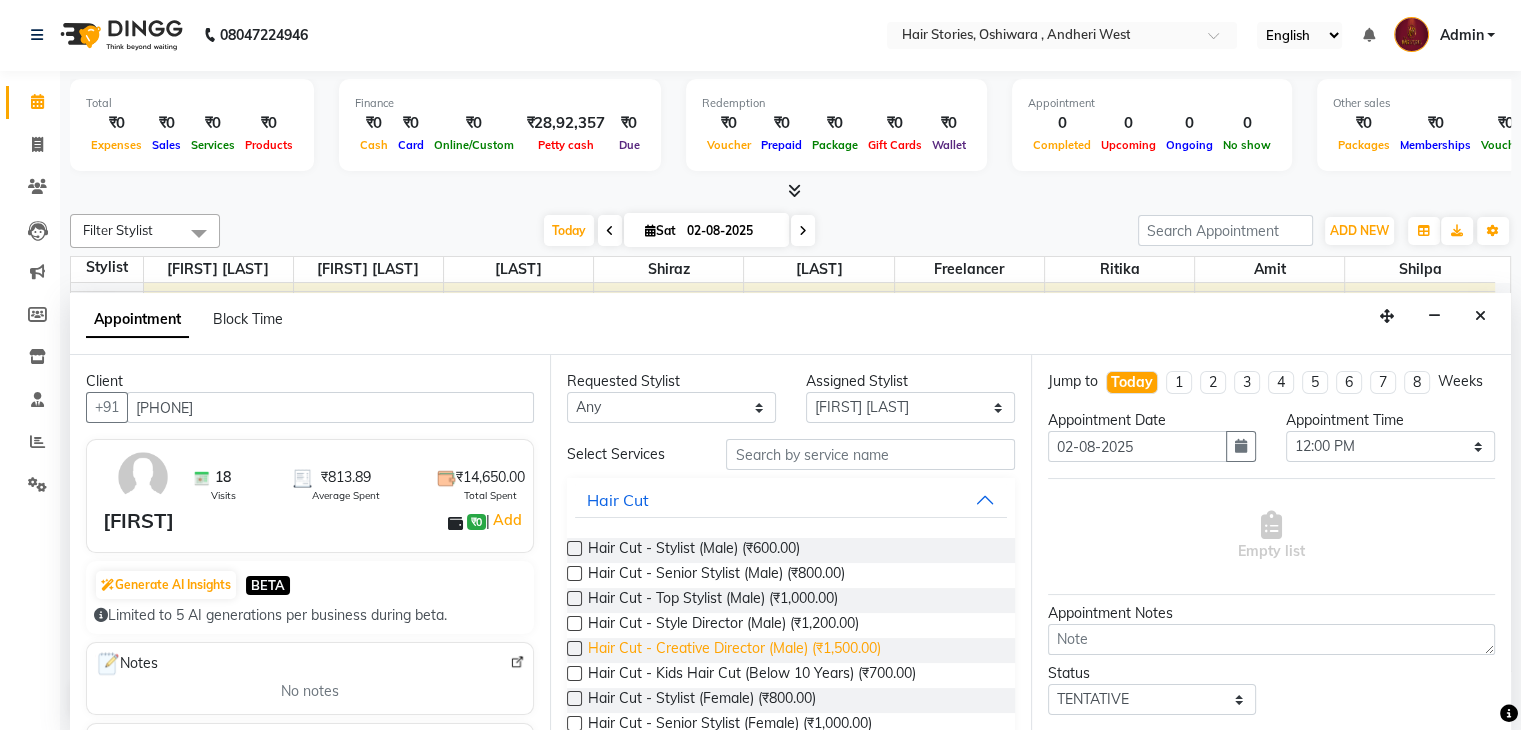 click on "Hair Cut - Creative Director (Male) (₹1,500.00)" at bounding box center [734, 650] 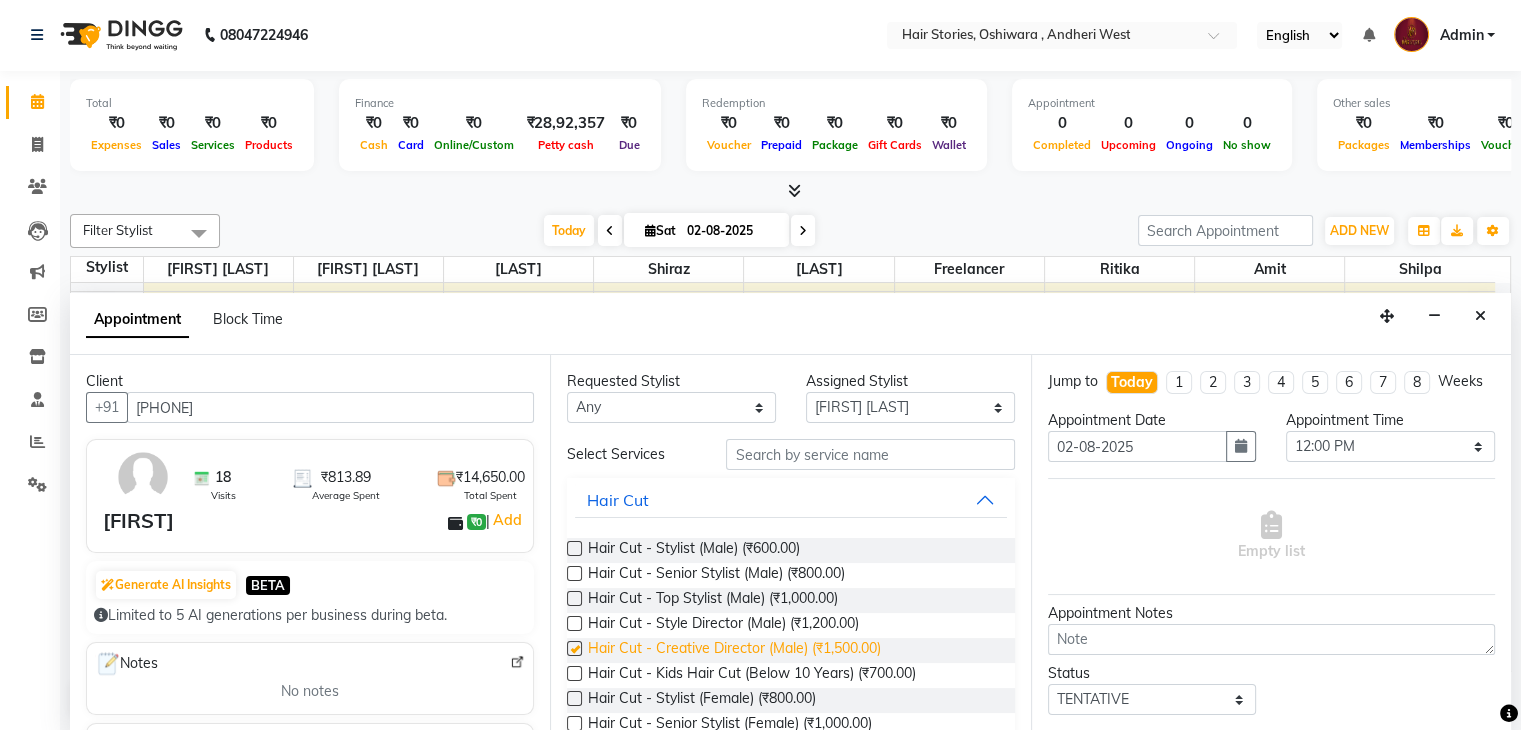 checkbox on "false" 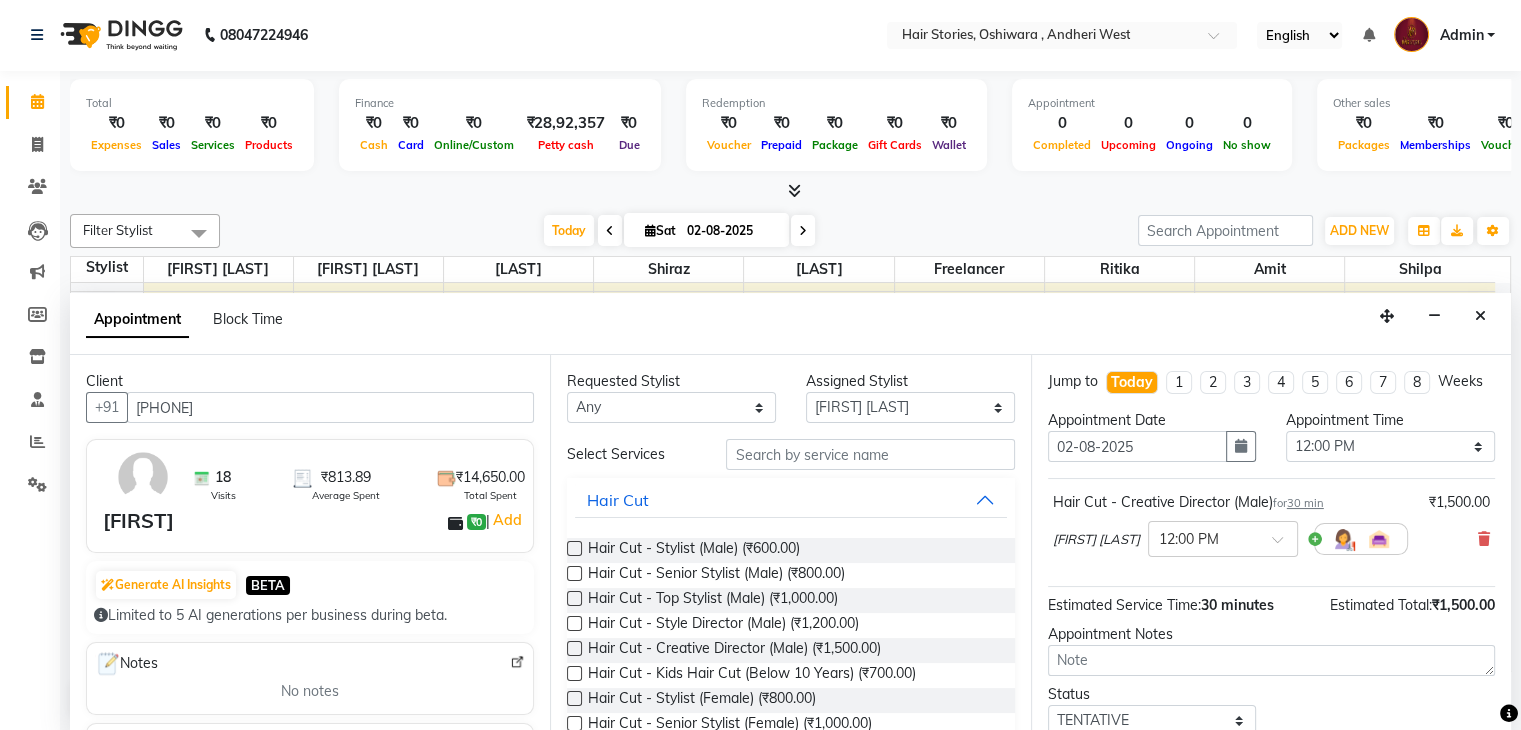 scroll, scrollTop: 149, scrollLeft: 0, axis: vertical 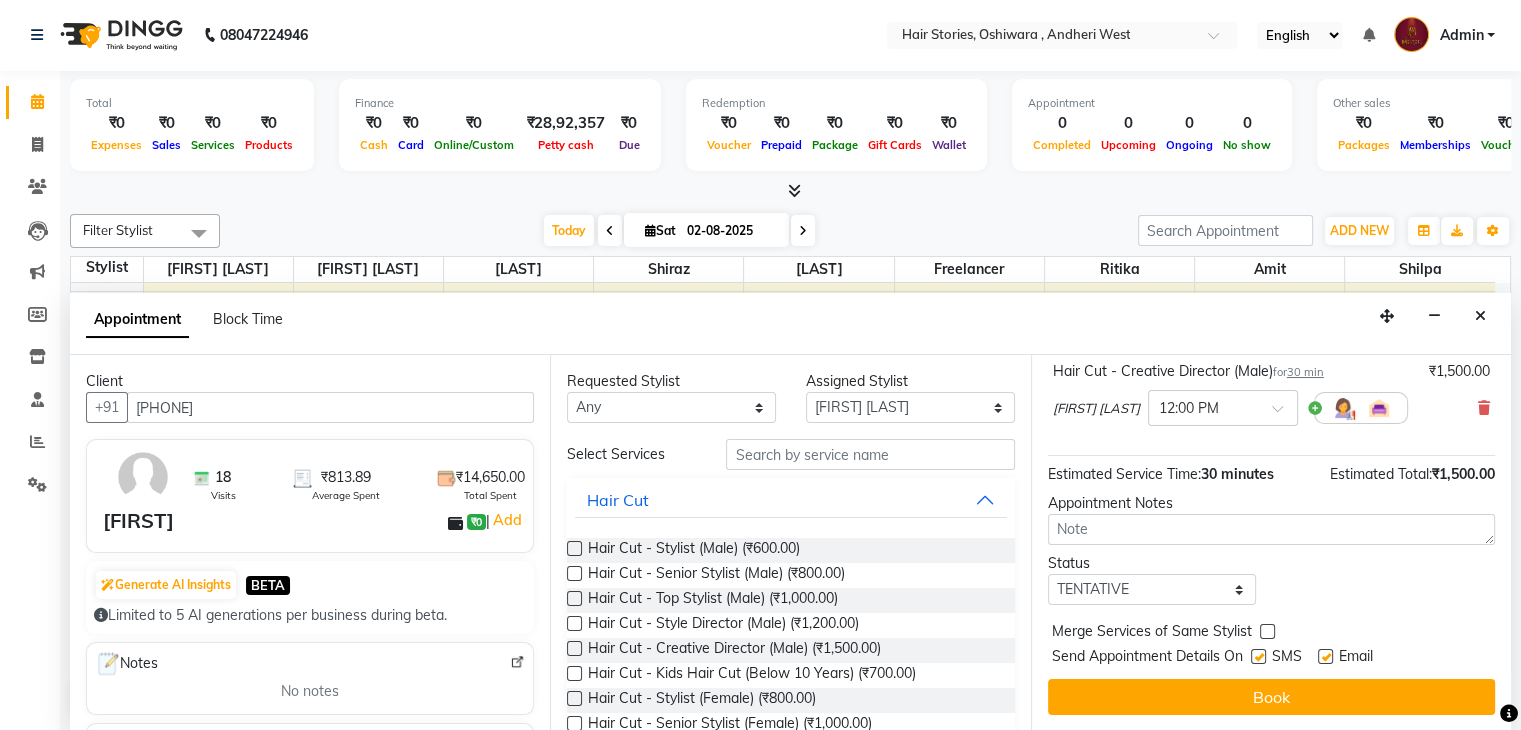 click at bounding box center [1258, 656] 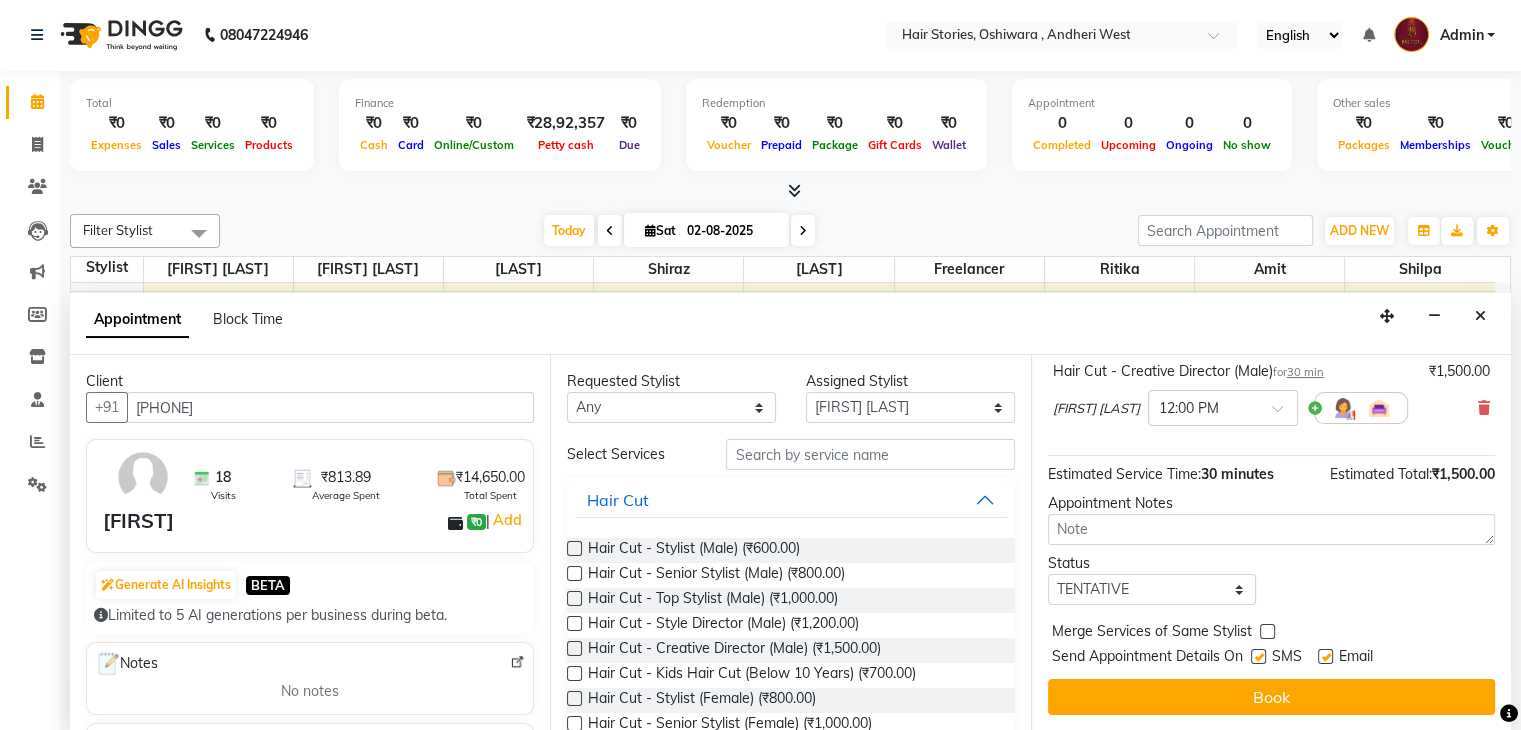 click at bounding box center [1257, 658] 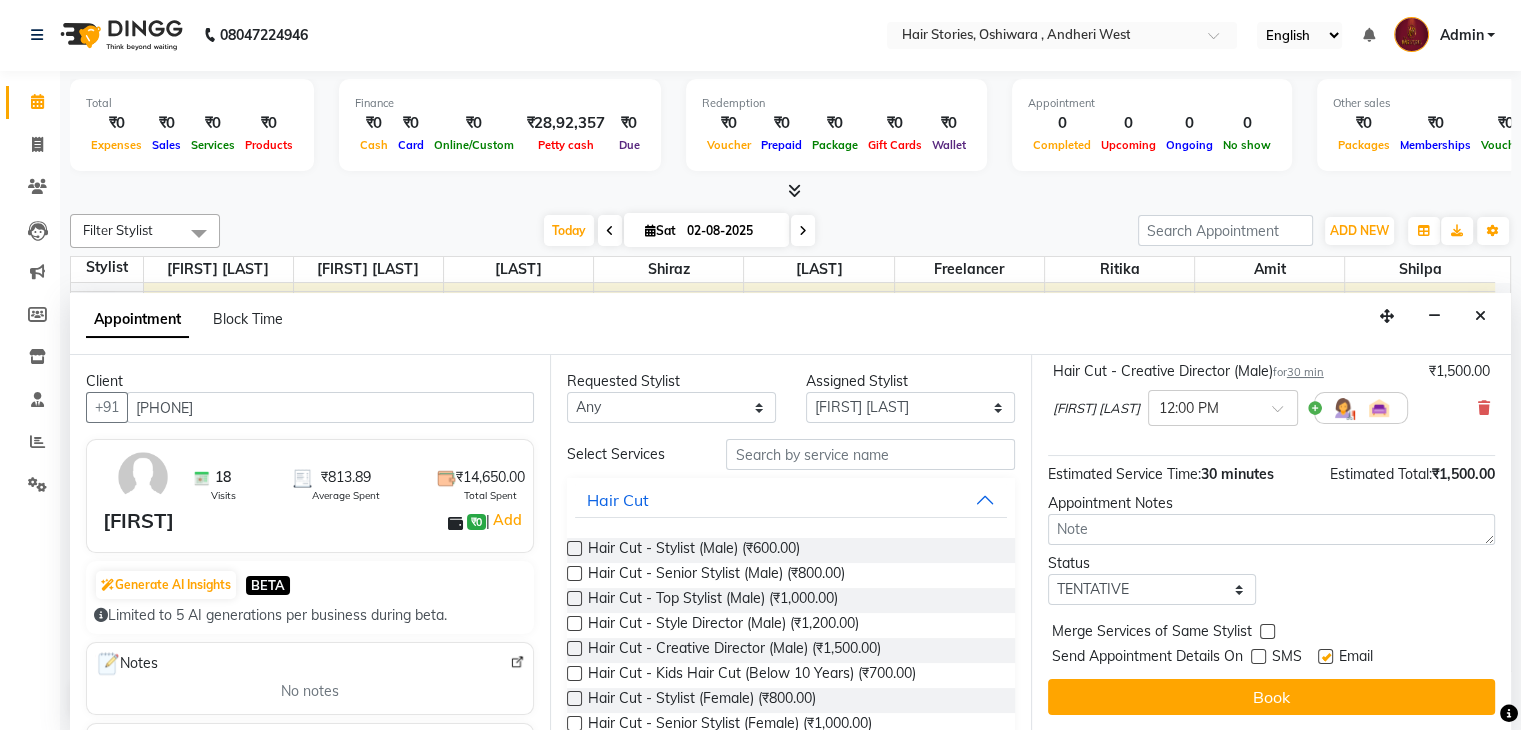 click at bounding box center [1325, 656] 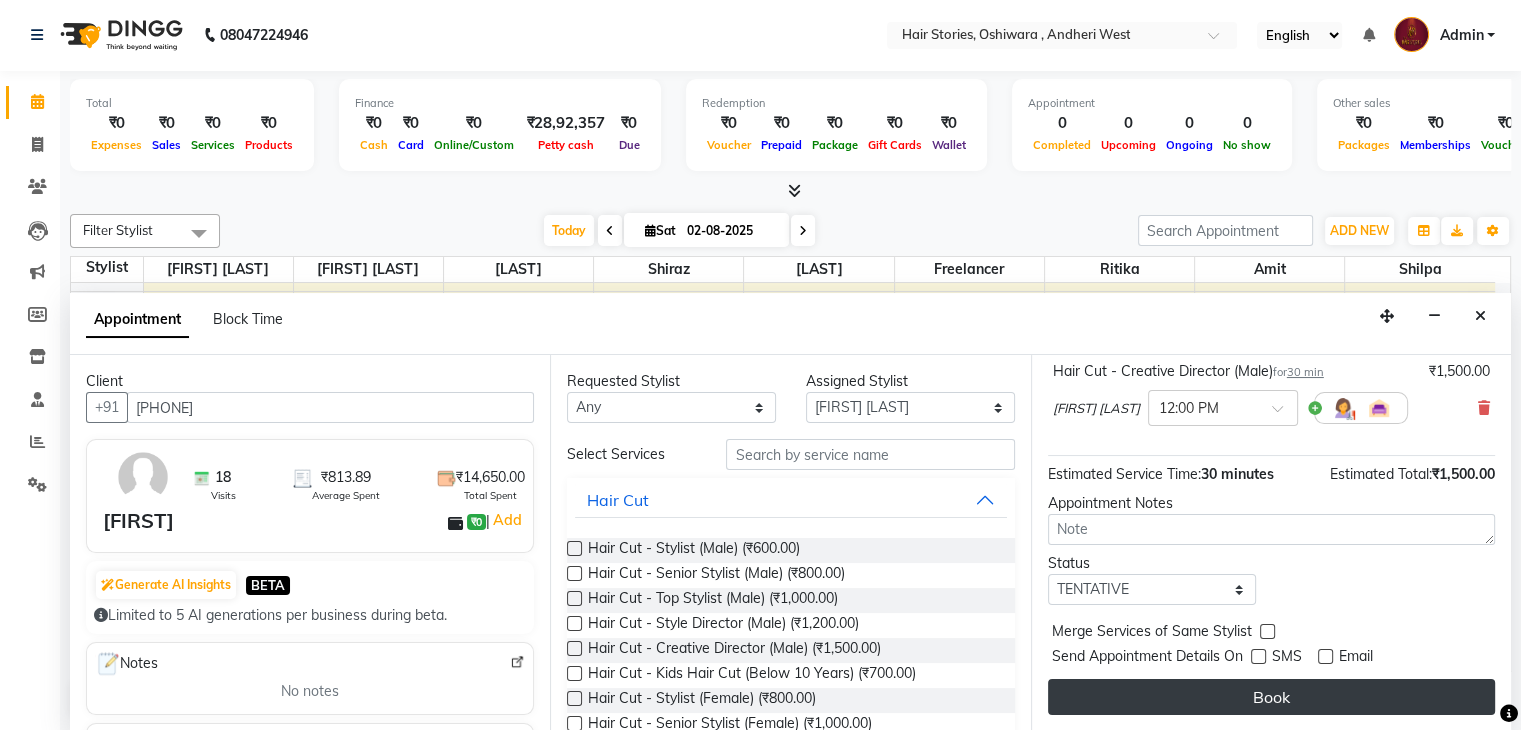 click on "Book" at bounding box center (1271, 697) 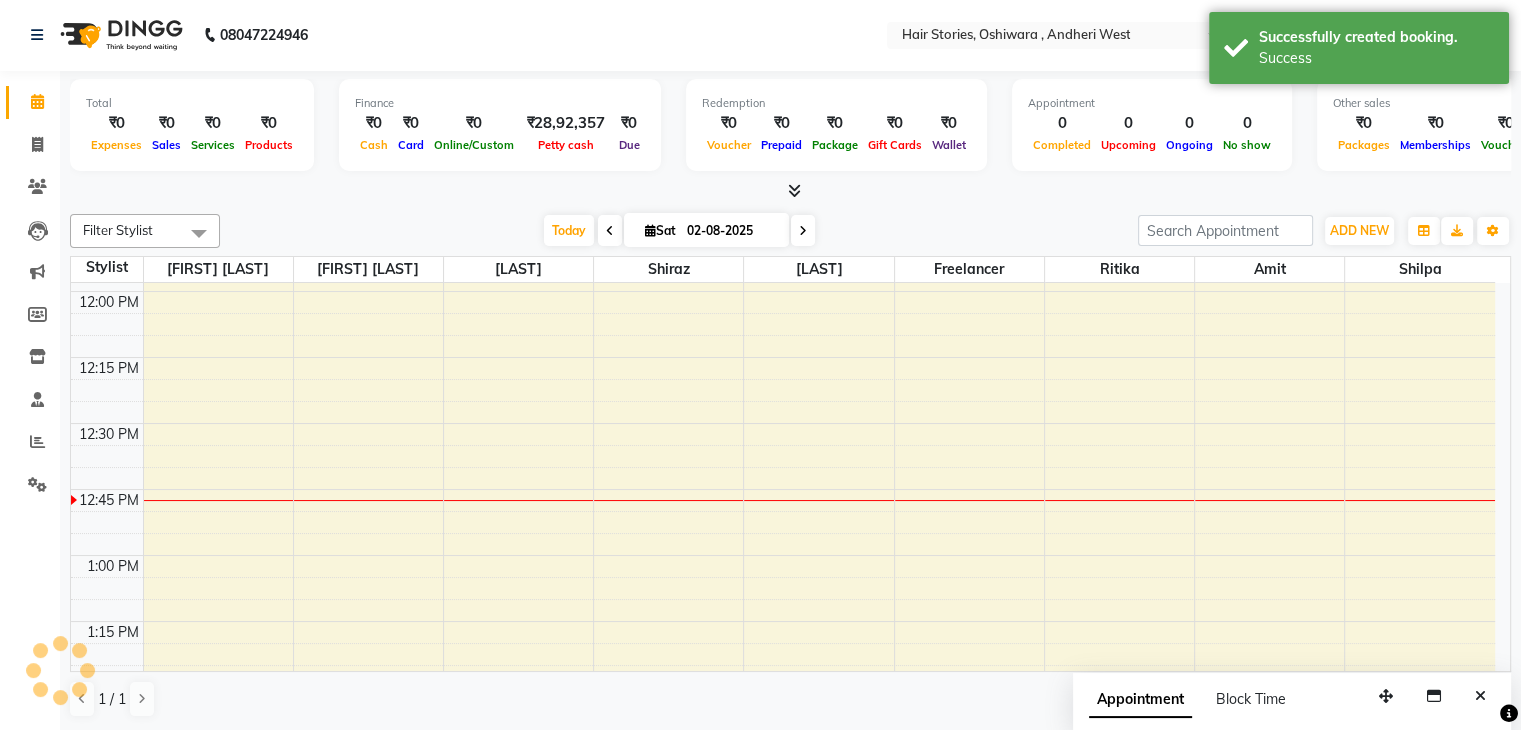 scroll, scrollTop: 0, scrollLeft: 0, axis: both 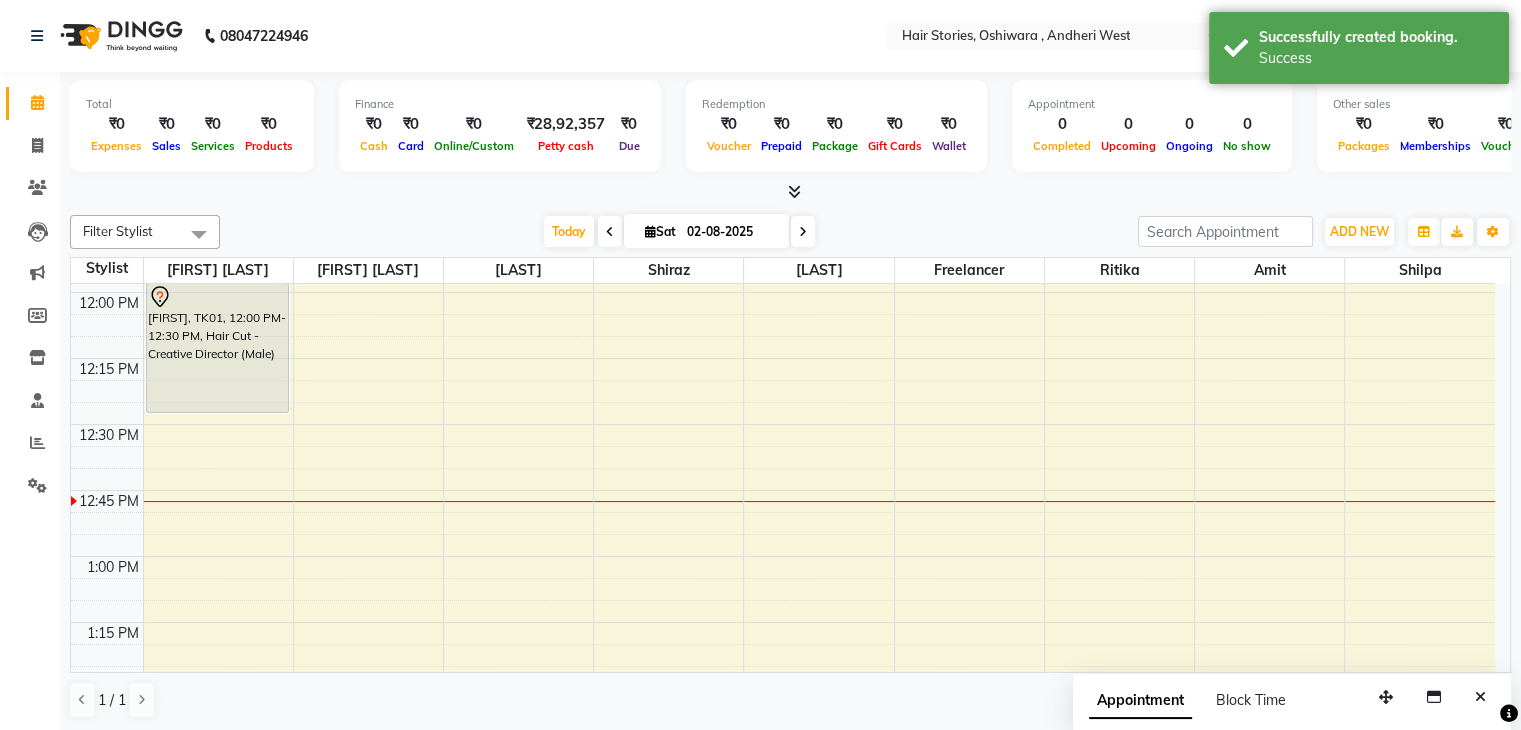 click at bounding box center [107, 325] 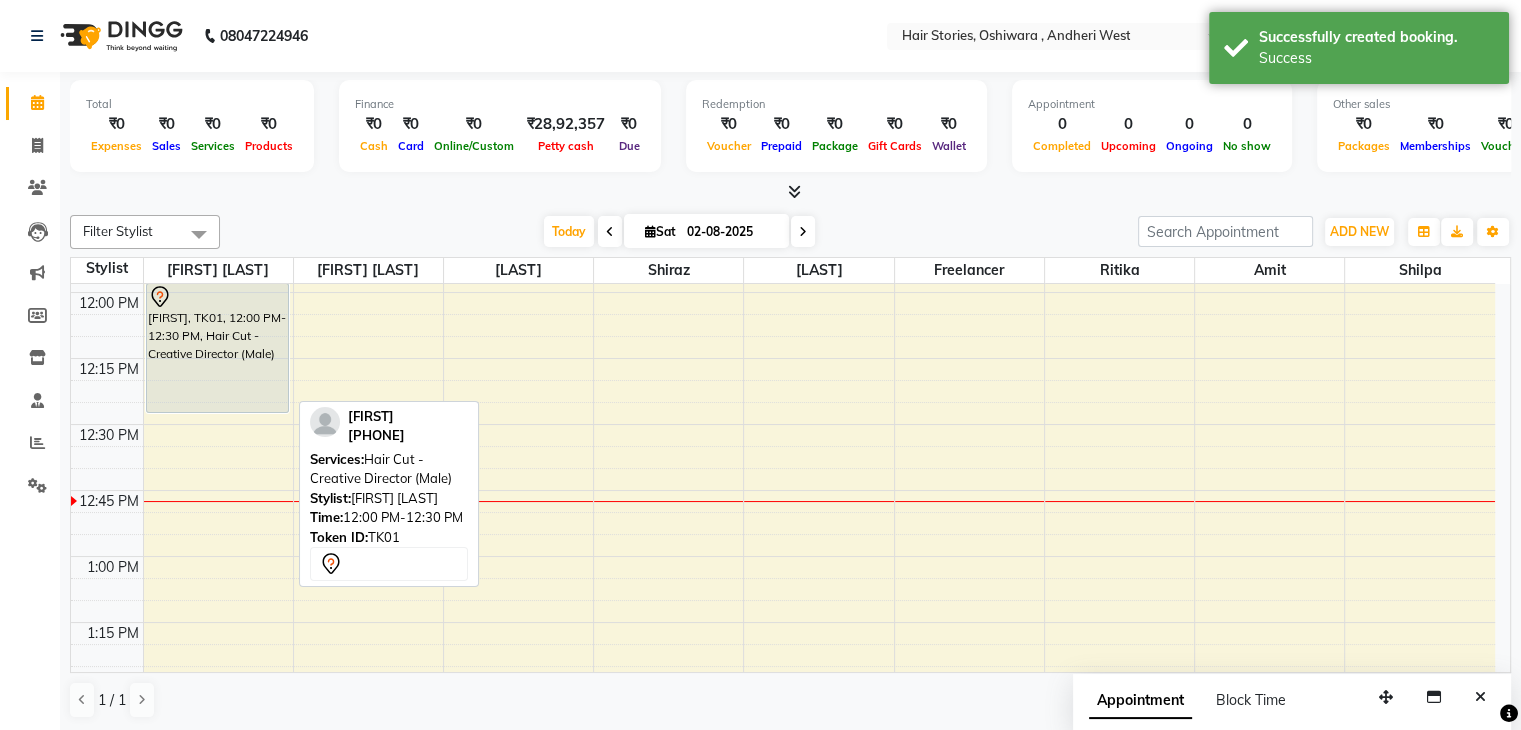 click on "[FIRST], TK01, 12:00 PM-12:30 PM, Hair Cut - Creative Director (Male)" at bounding box center [218, 348] 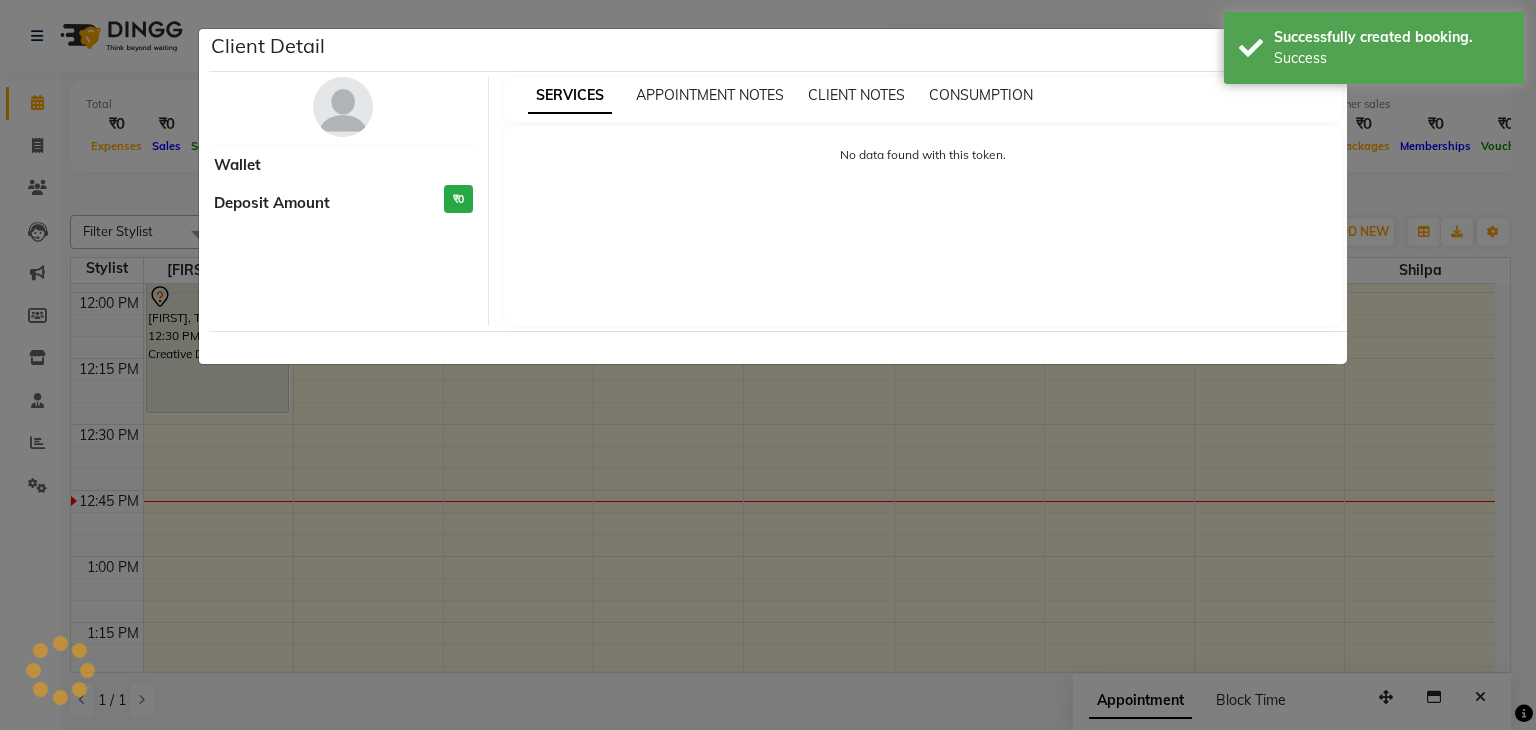 select on "7" 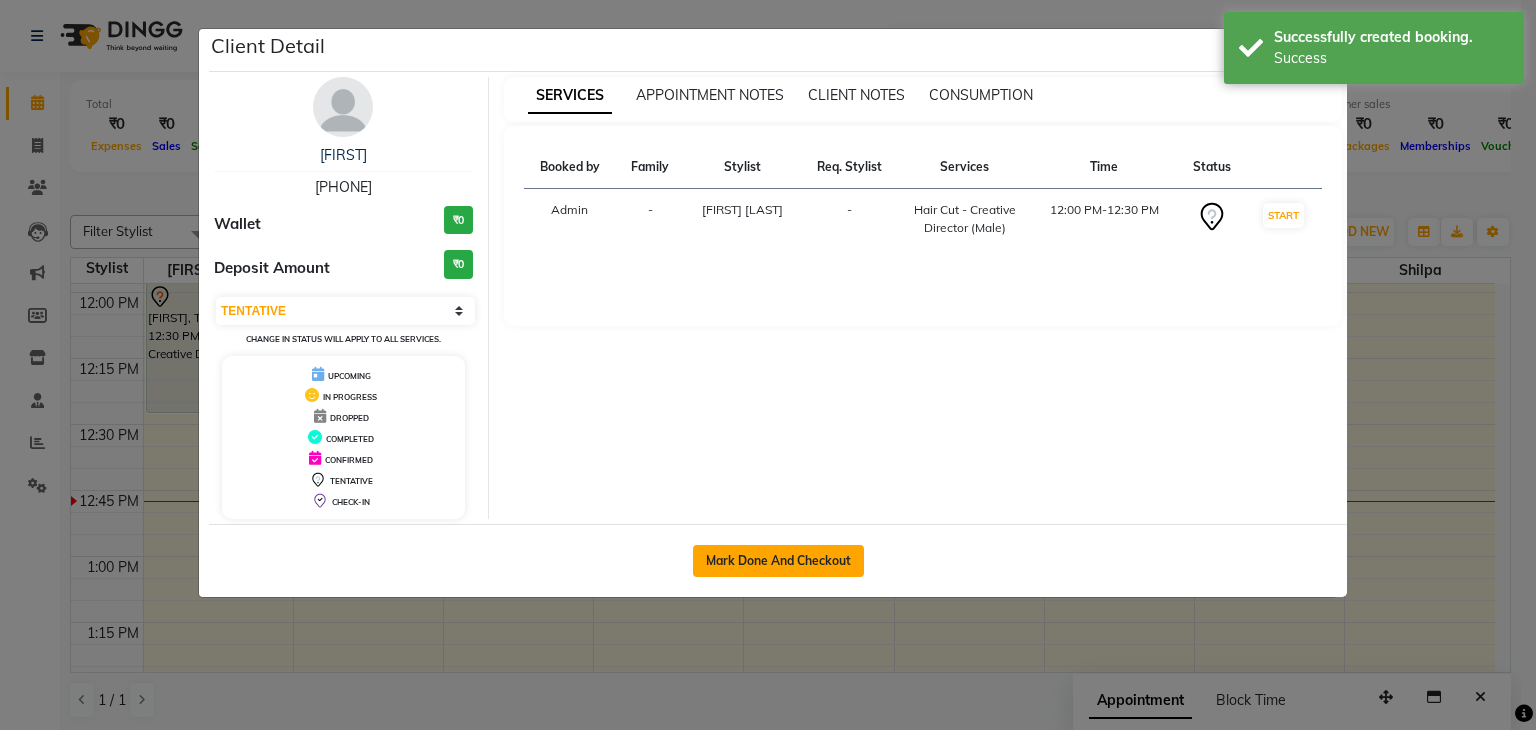 click on "Mark Done And Checkout" 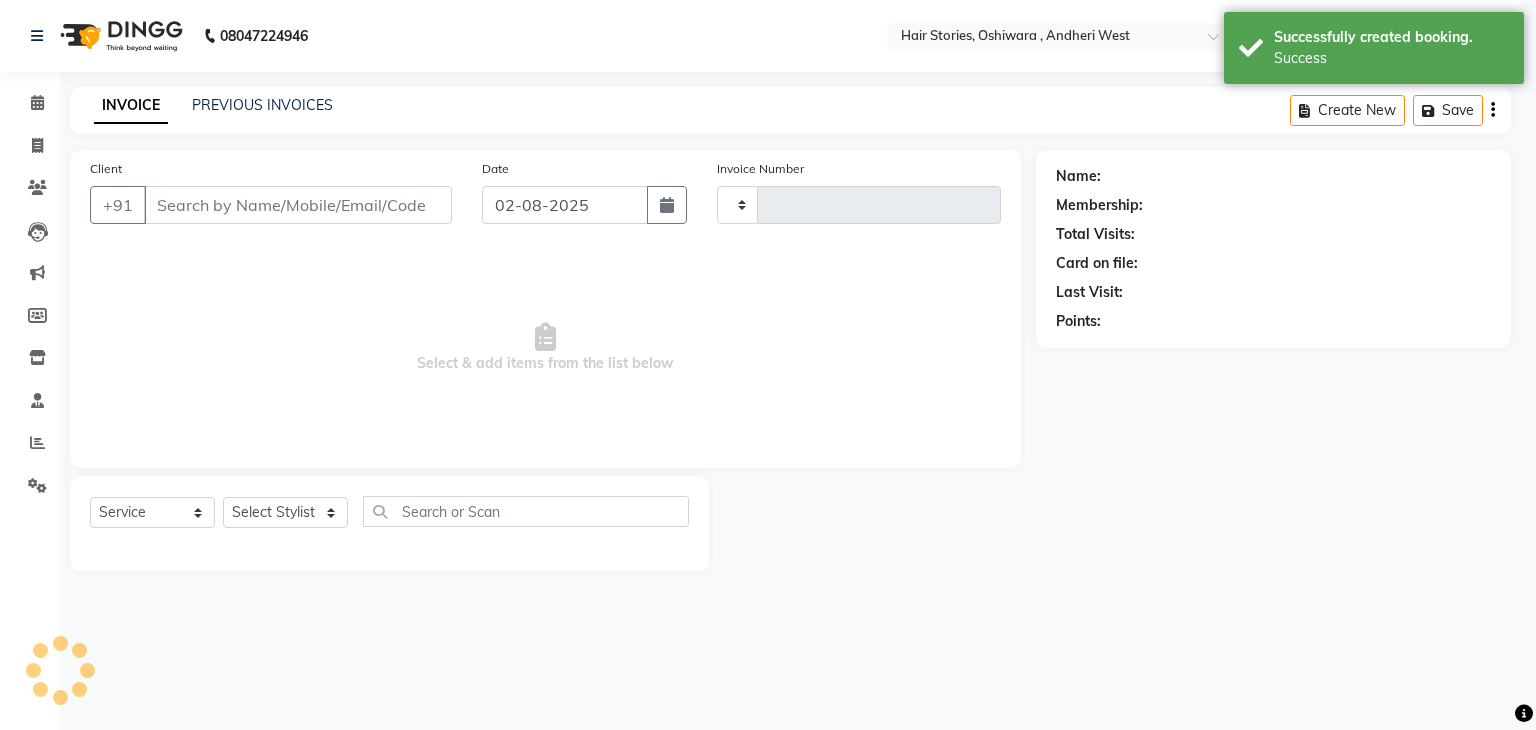 type on "0836" 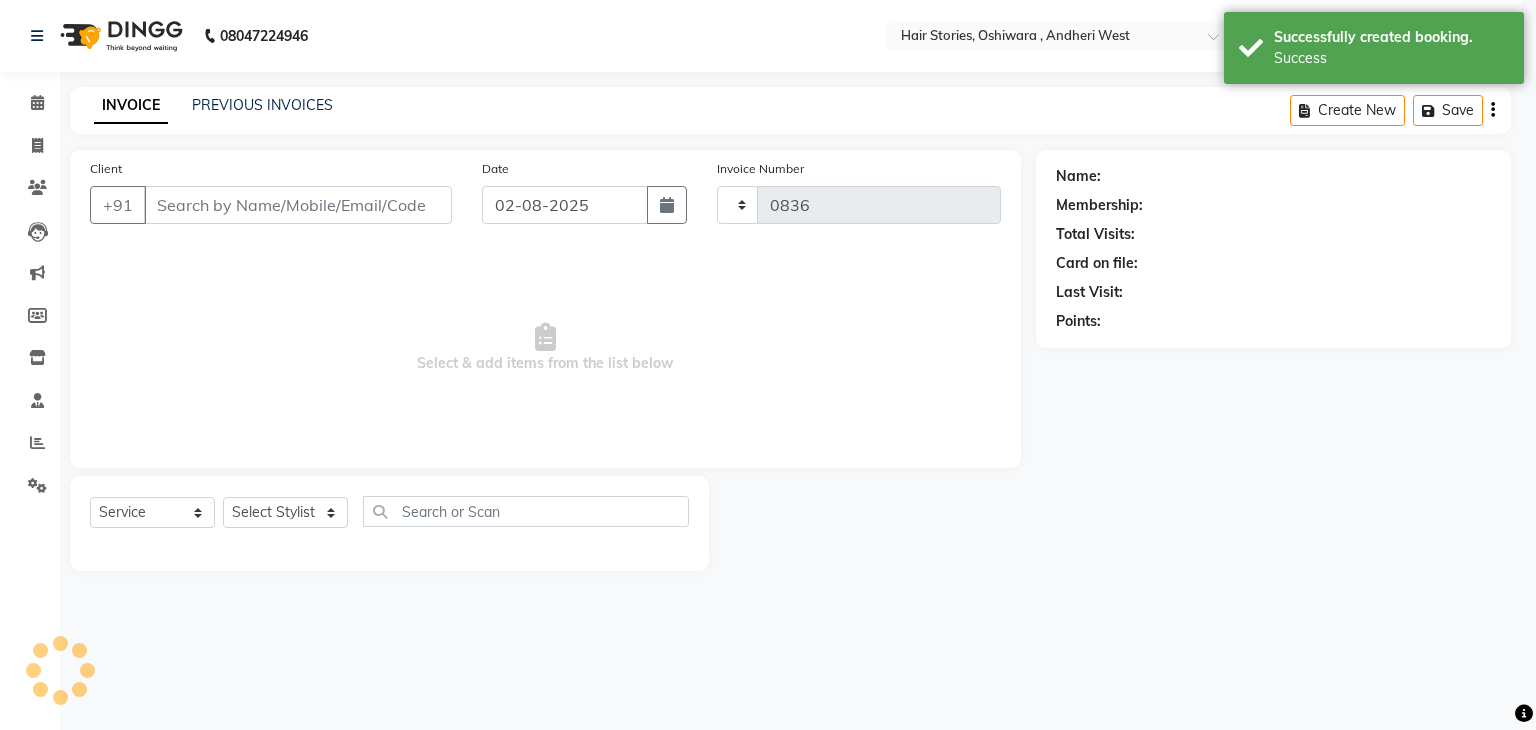 select on "550" 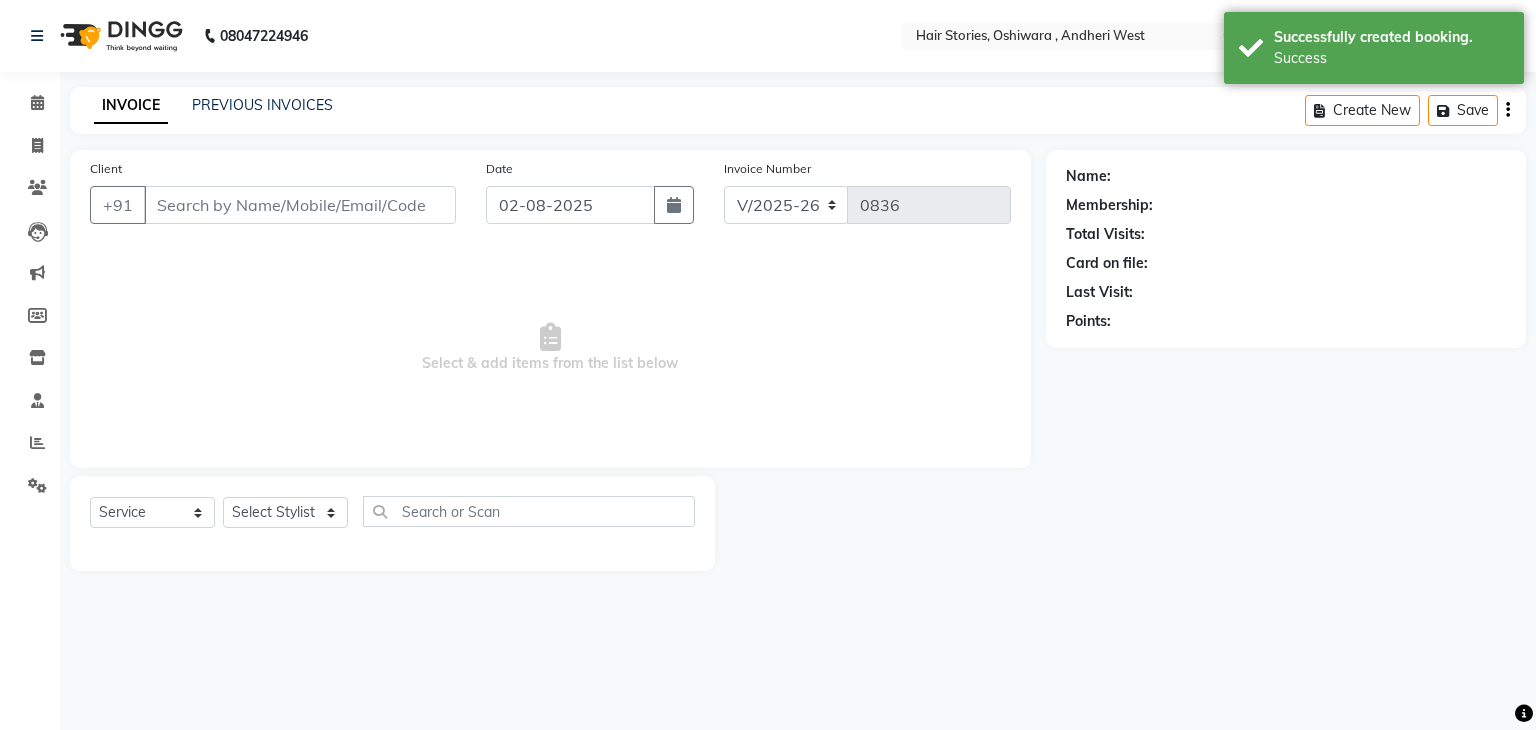 type on "[PHONE]" 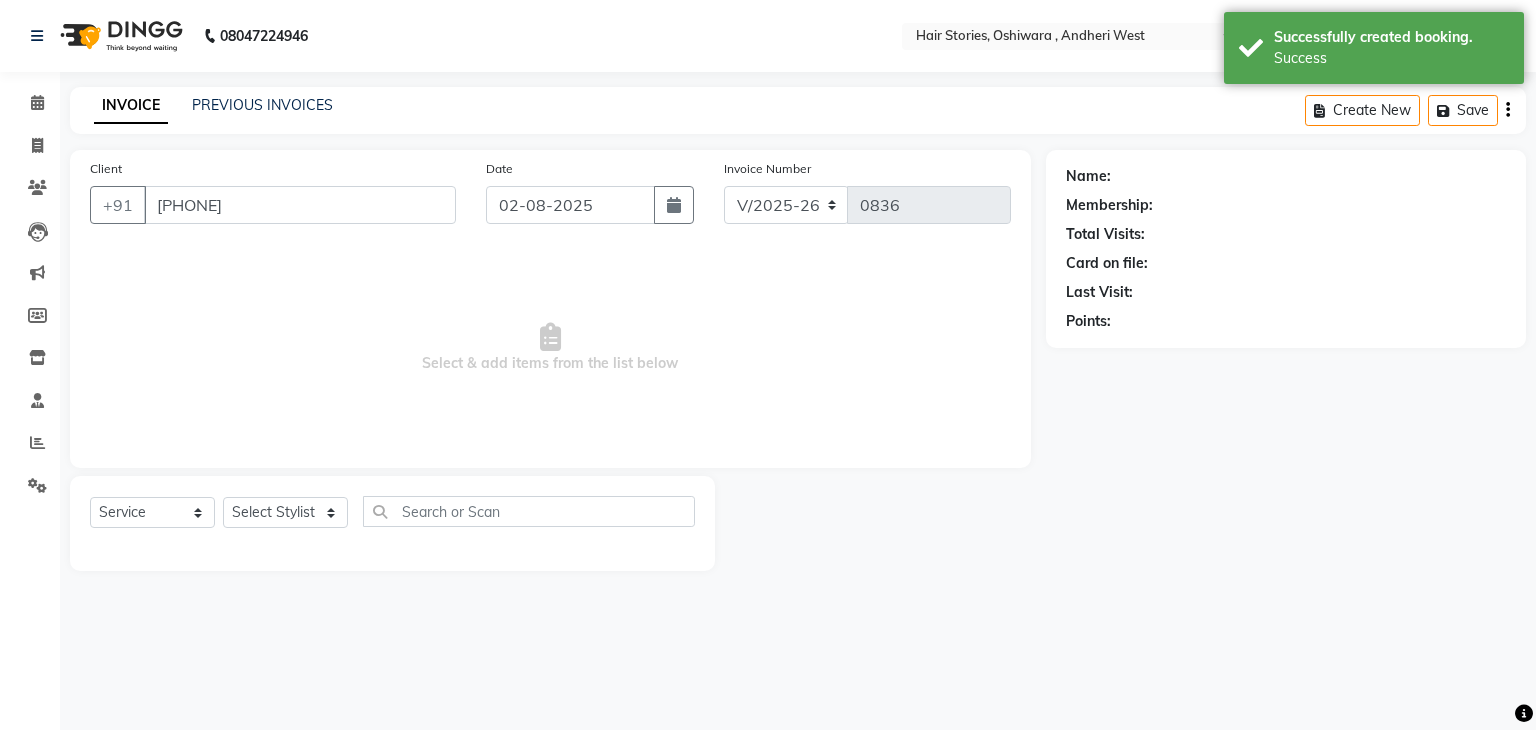 select on "7131" 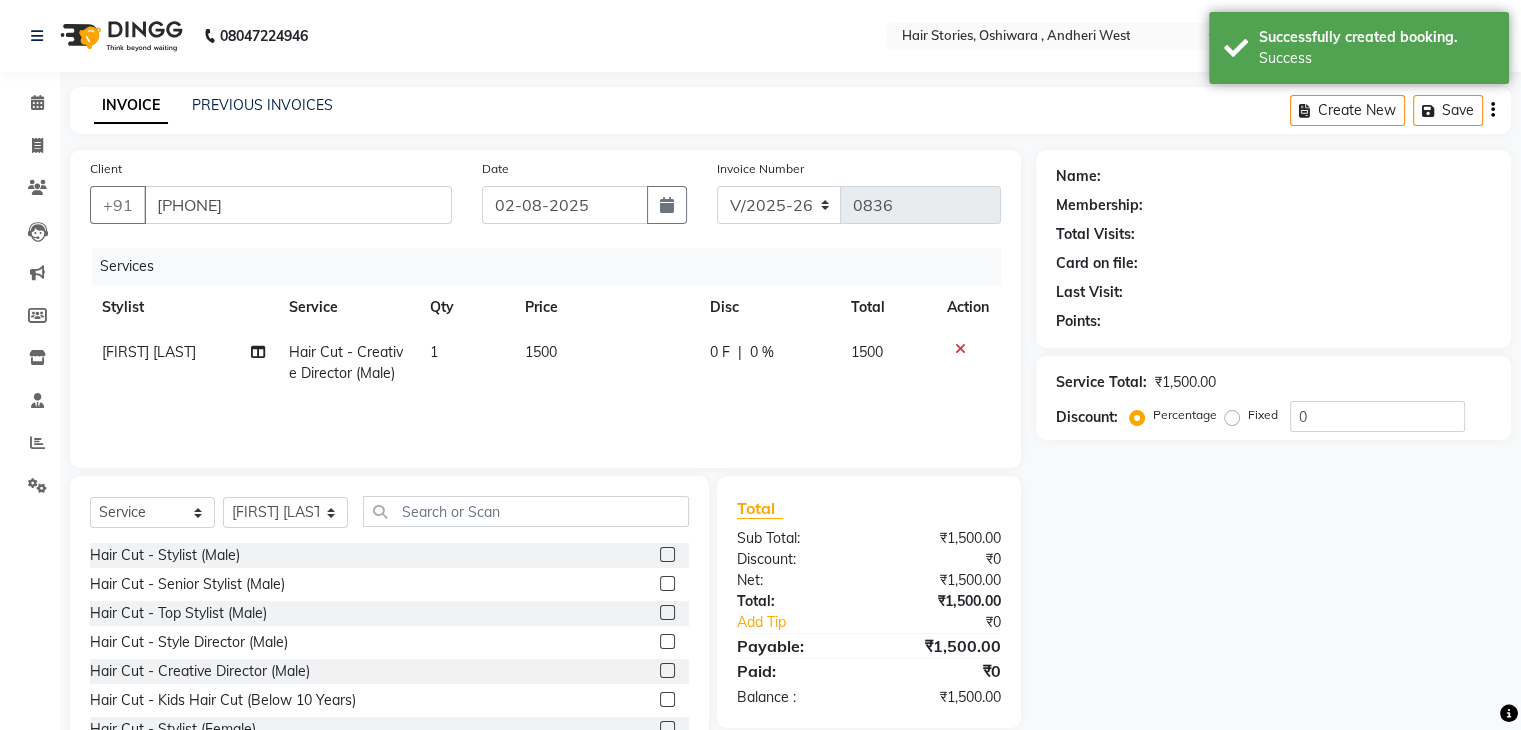 click on "1500" 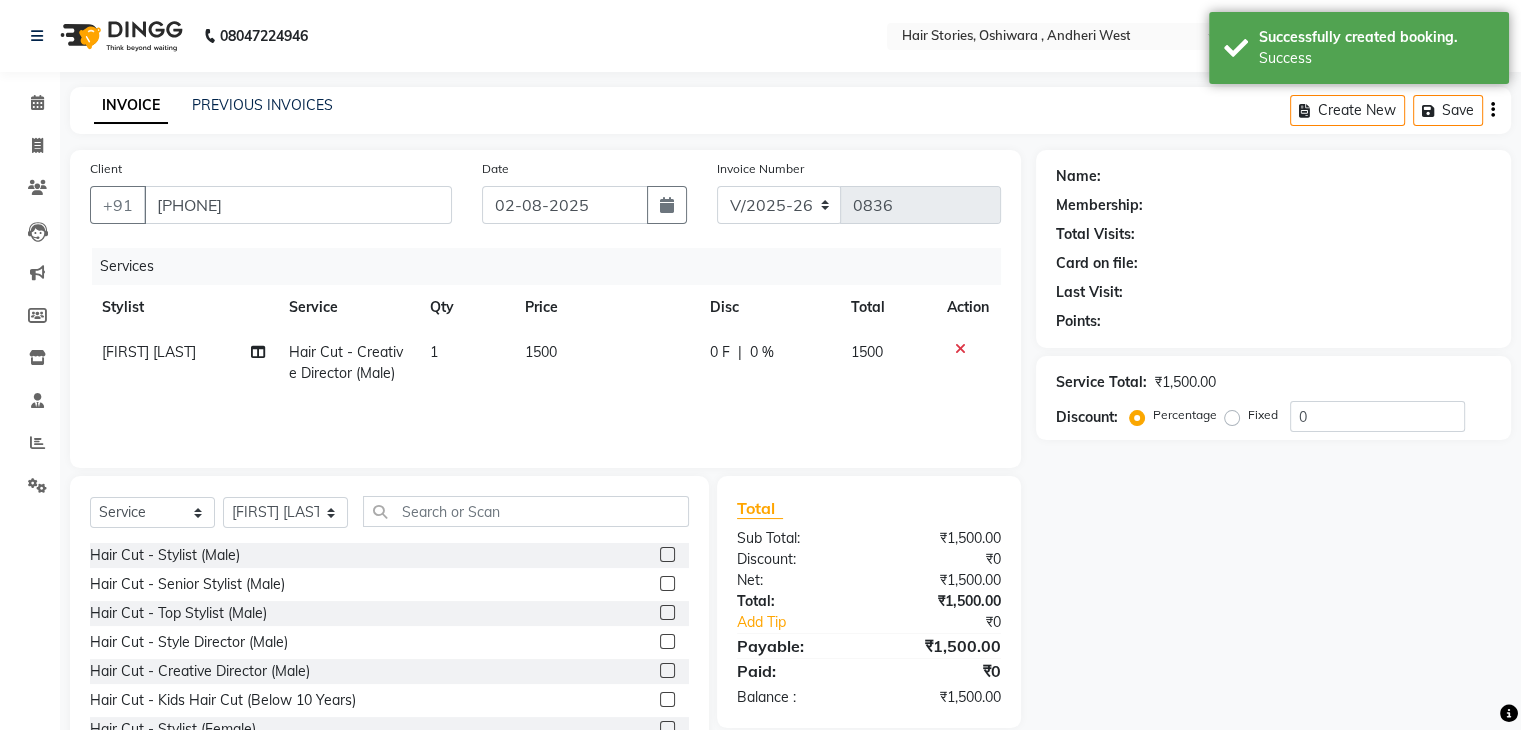 select on "7131" 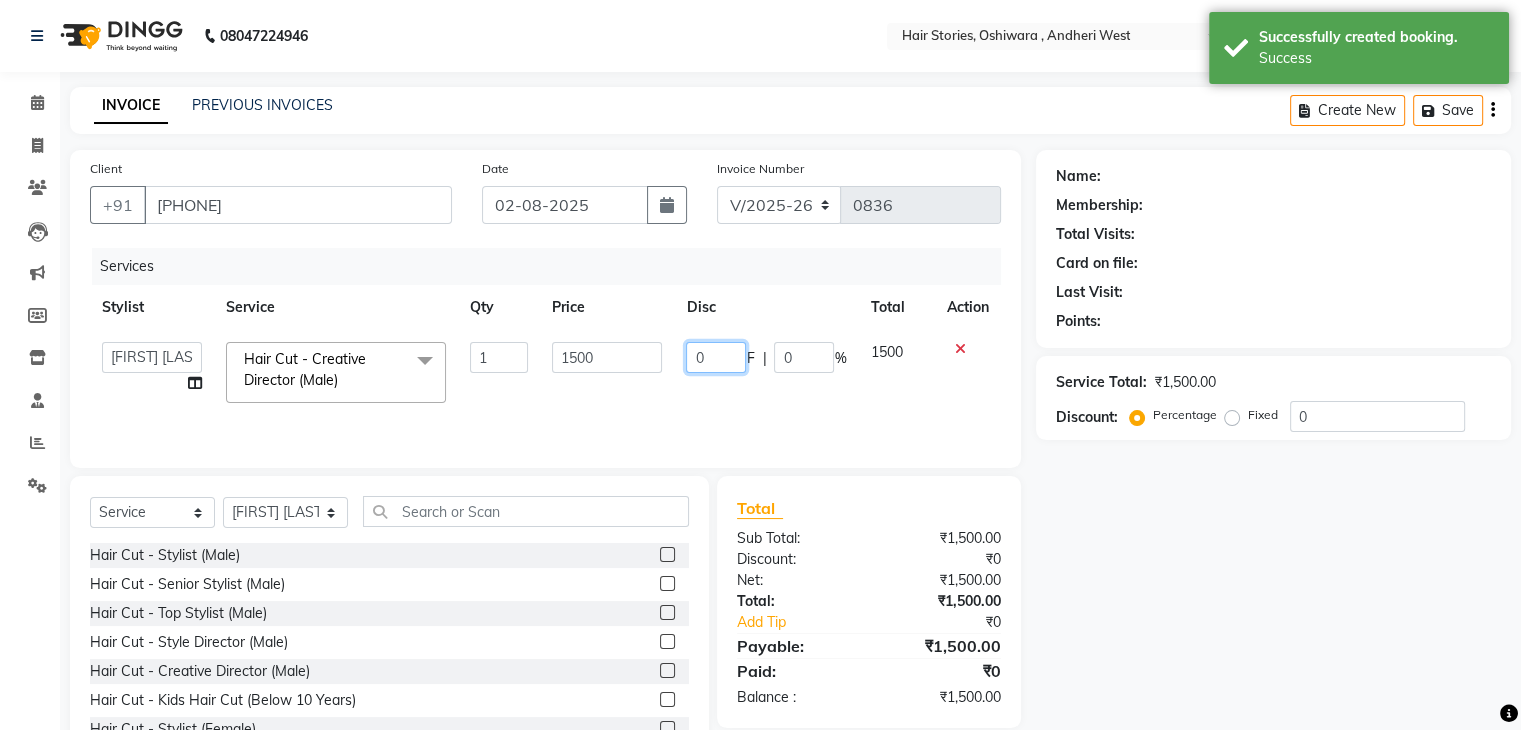 drag, startPoint x: 736, startPoint y: 362, endPoint x: 649, endPoint y: 339, distance: 89.98889 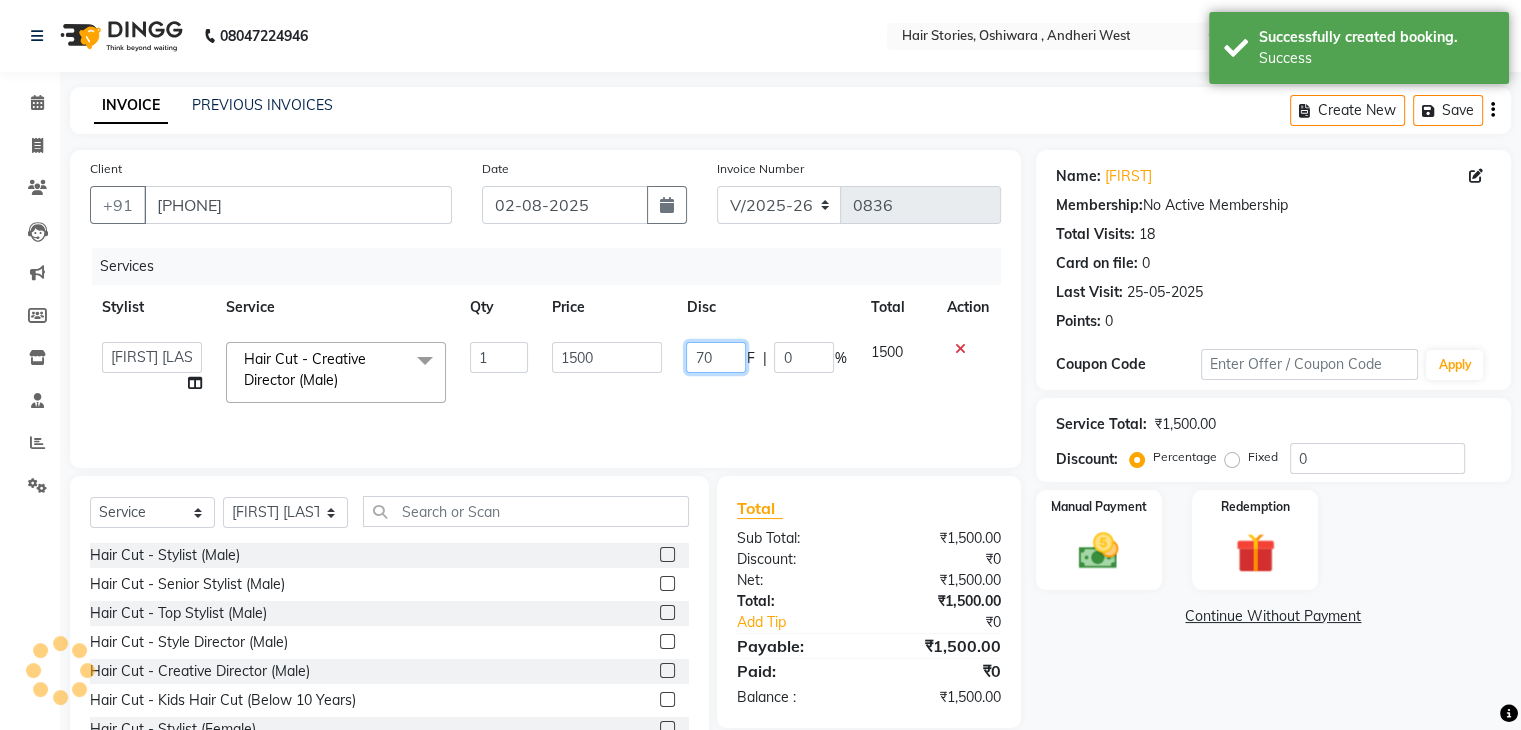 type on "700" 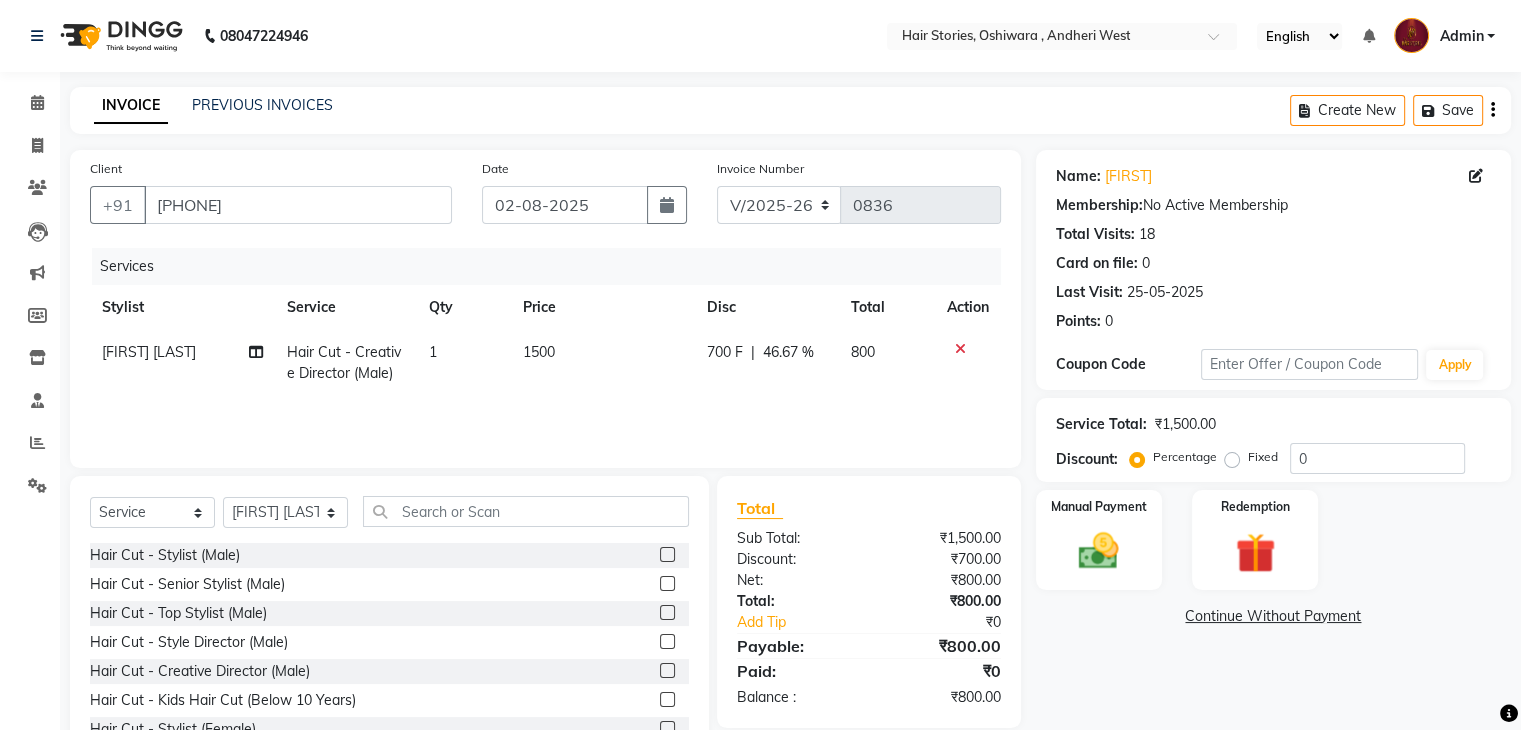 click on "Name: [FIRST] Membership: No Active Membership Total Visits: 18 Card on file: 0 Last Visit: [DATE] Points: 0 Coupon Code Apply Service Total: ₹1,500.00 Discount: Percentage Fixed 0 Manual Payment Redemption Continue Without Payment" 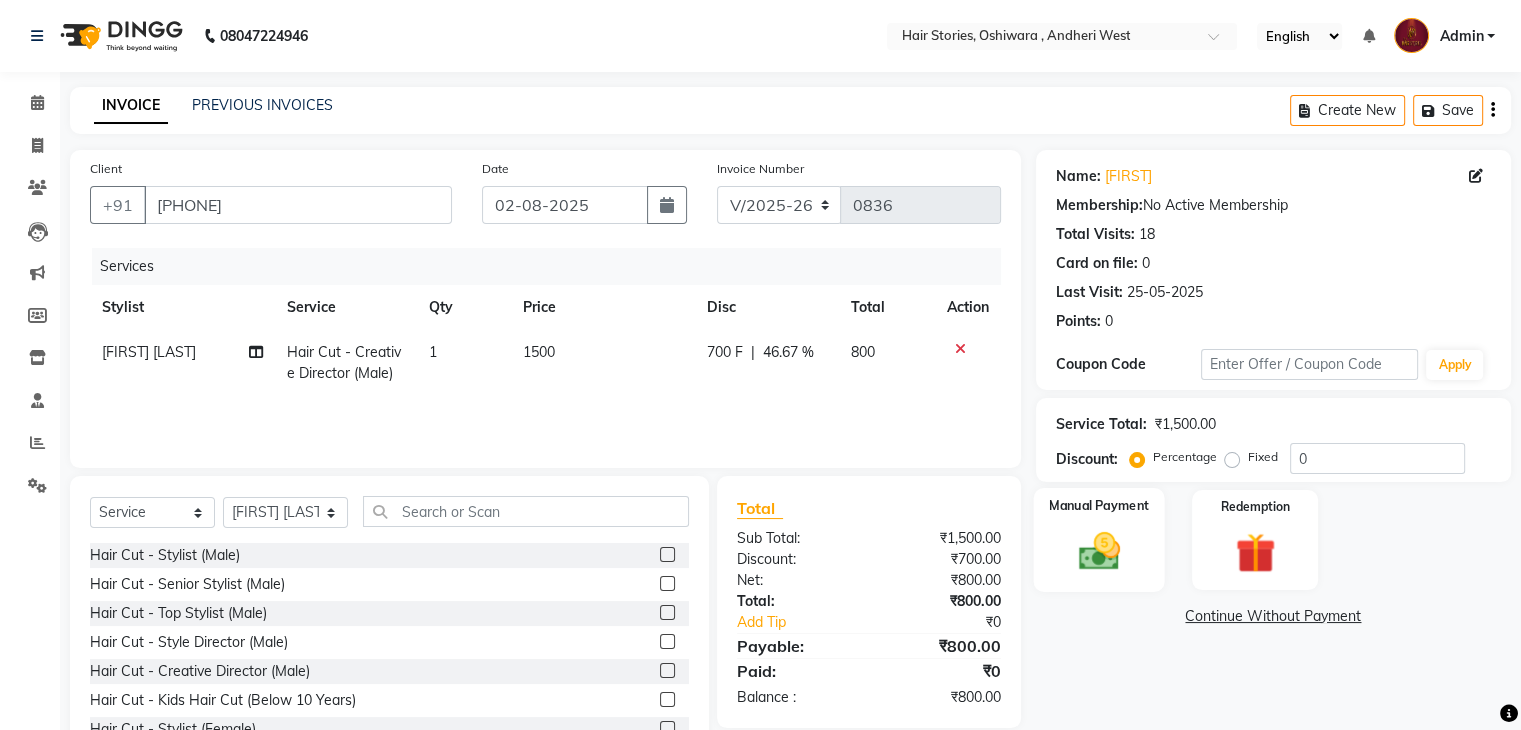 click 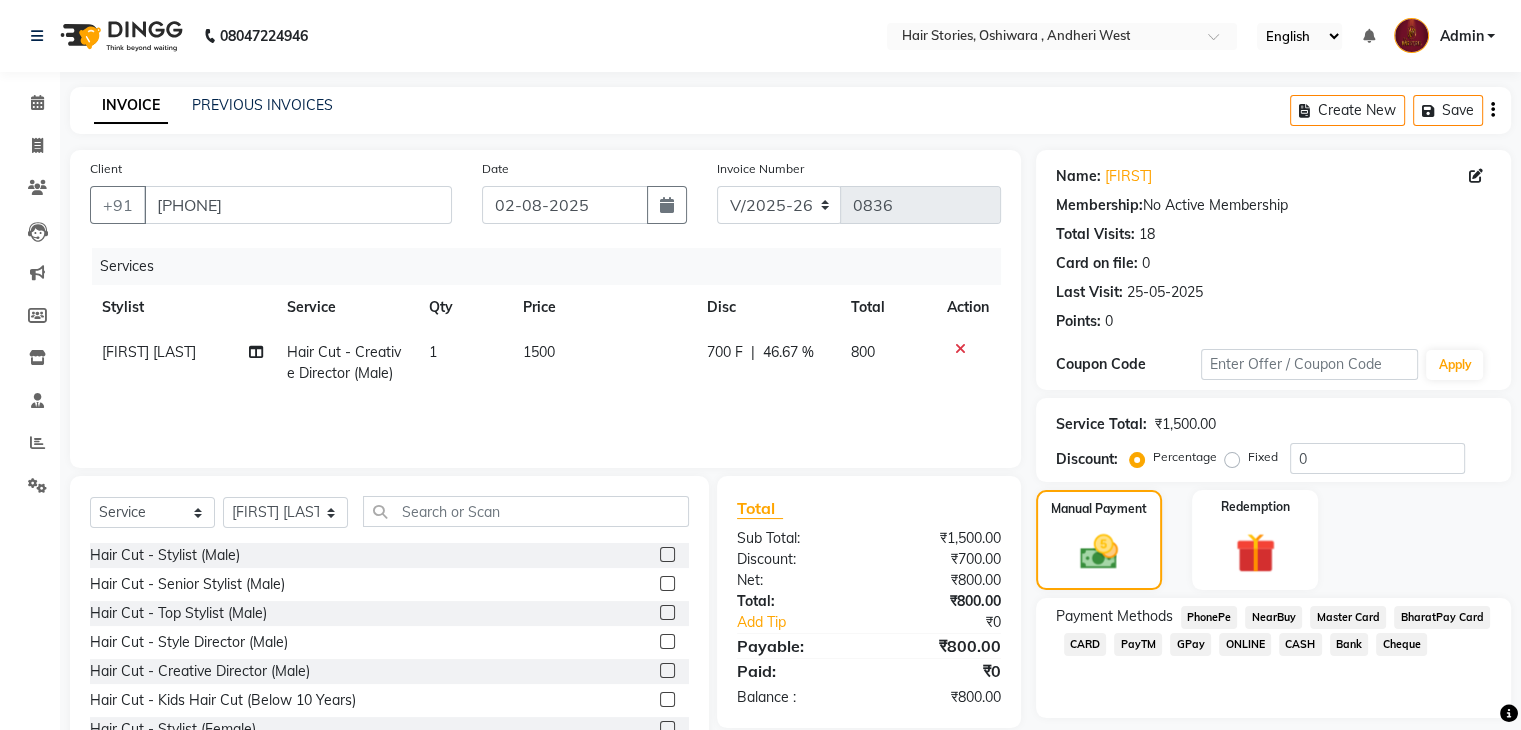 scroll, scrollTop: 72, scrollLeft: 0, axis: vertical 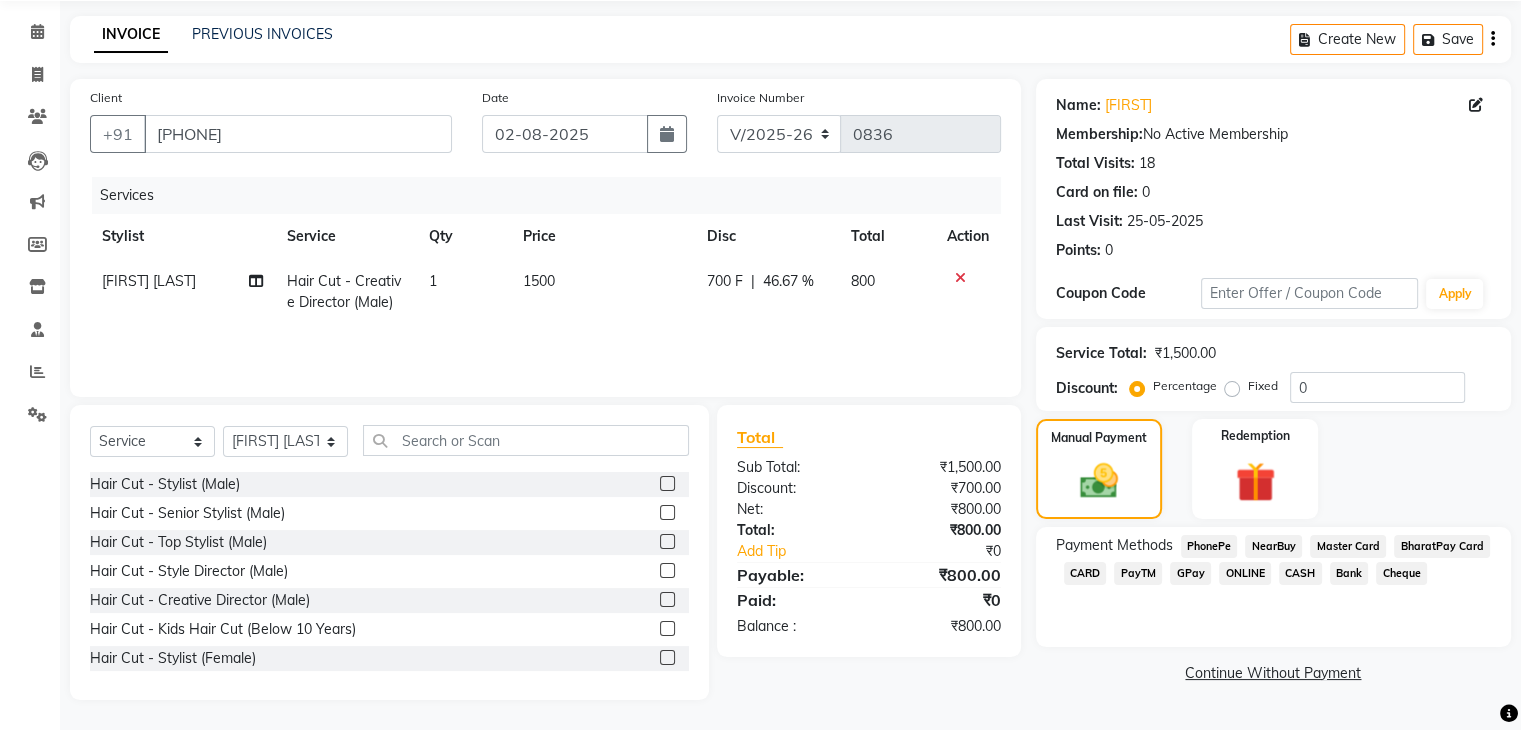 click on "GPay" 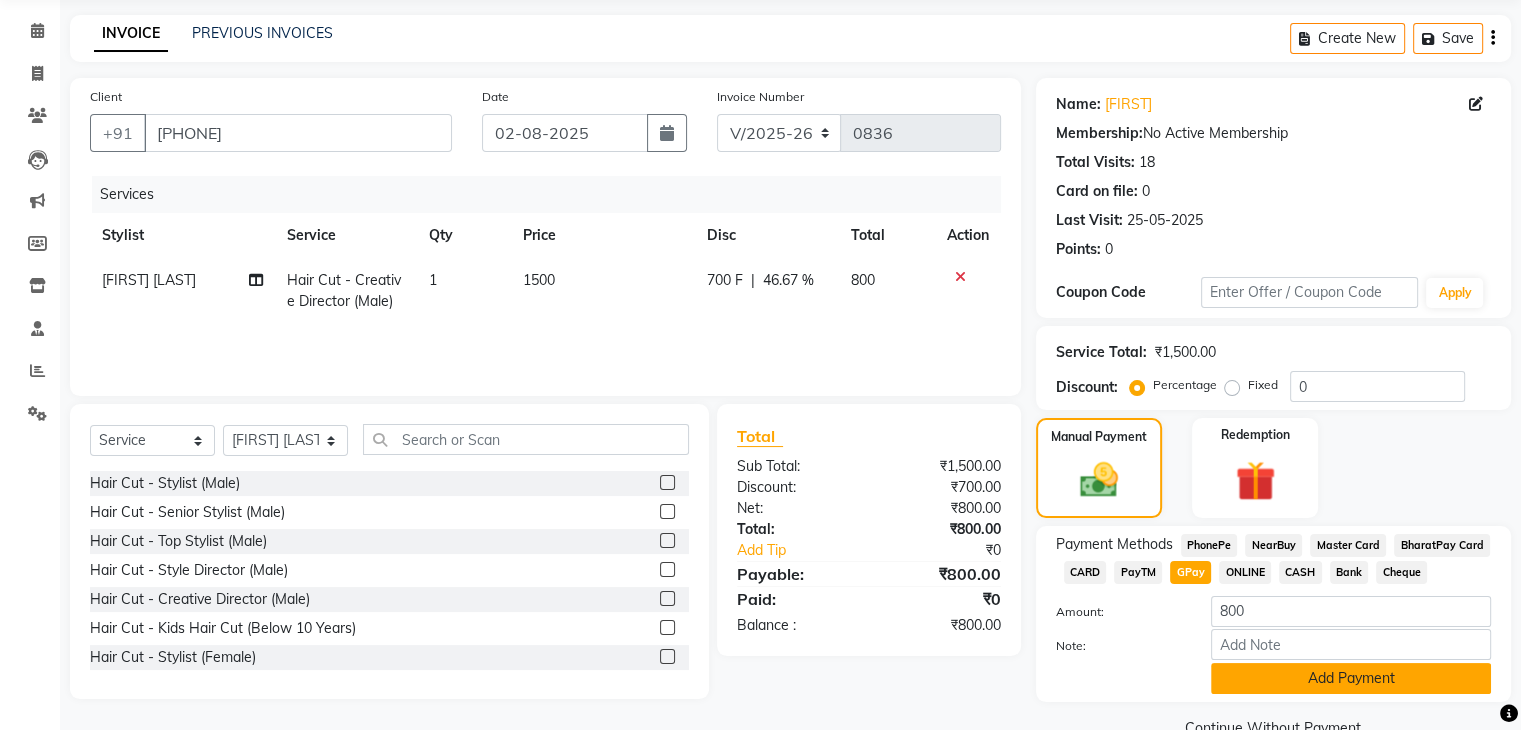 click on "Add Payment" 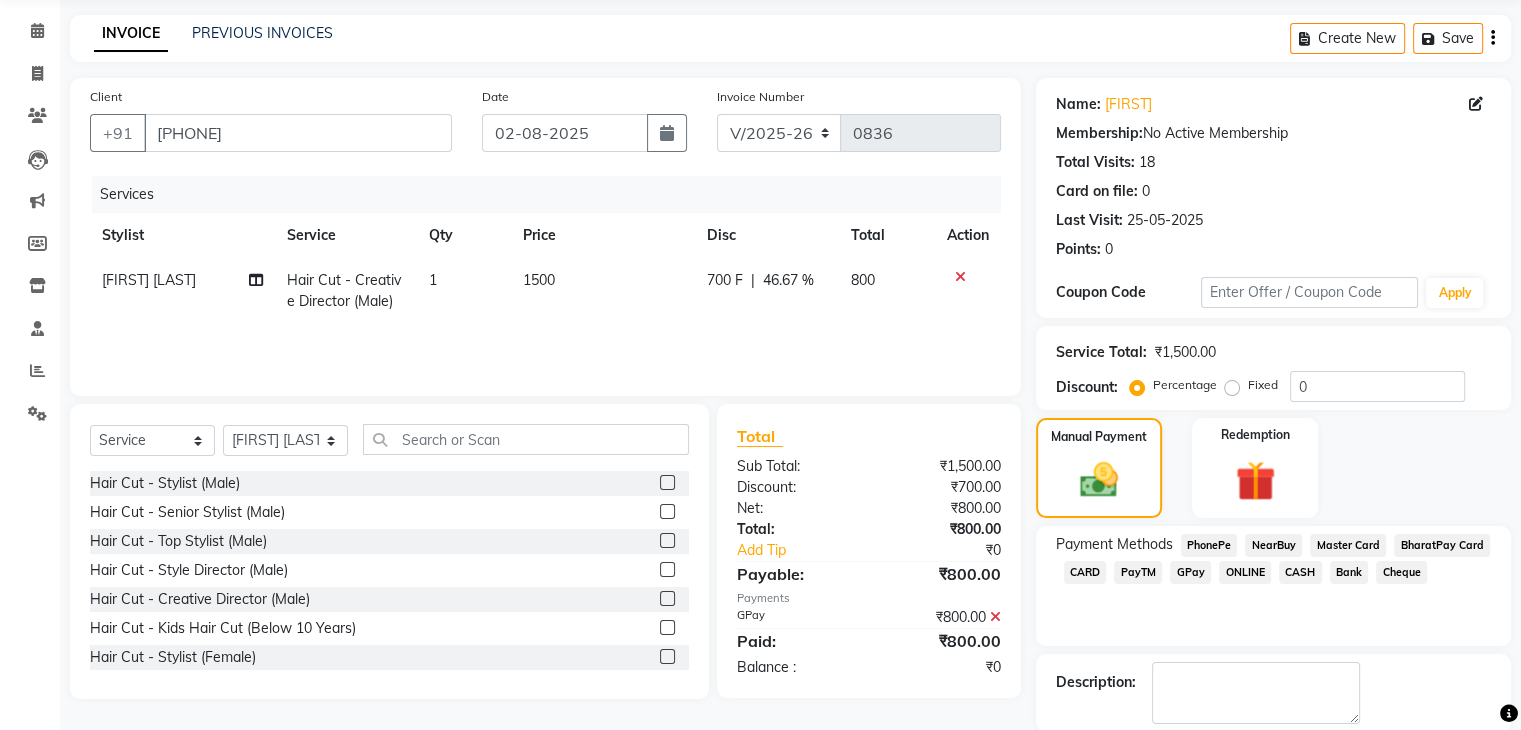 scroll, scrollTop: 171, scrollLeft: 0, axis: vertical 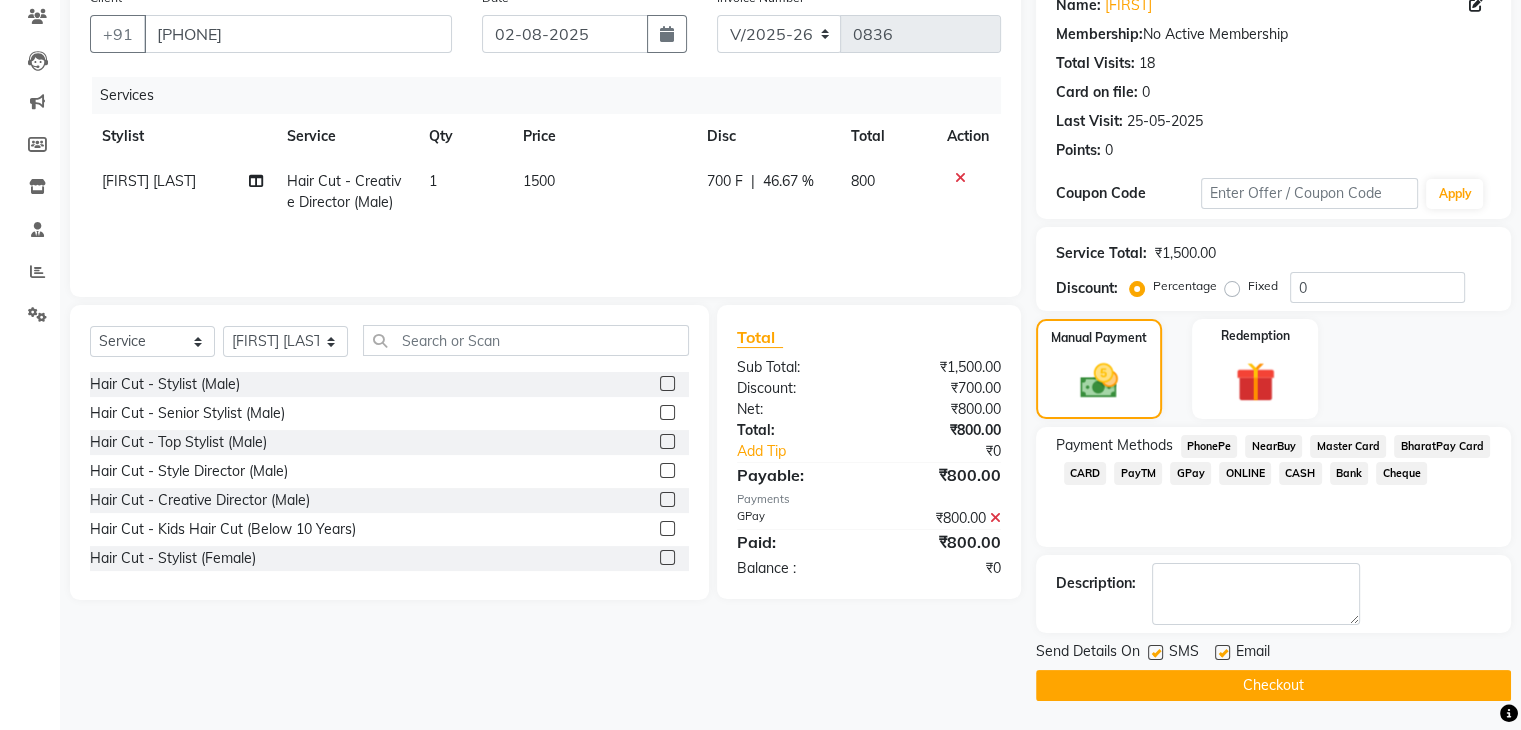 click 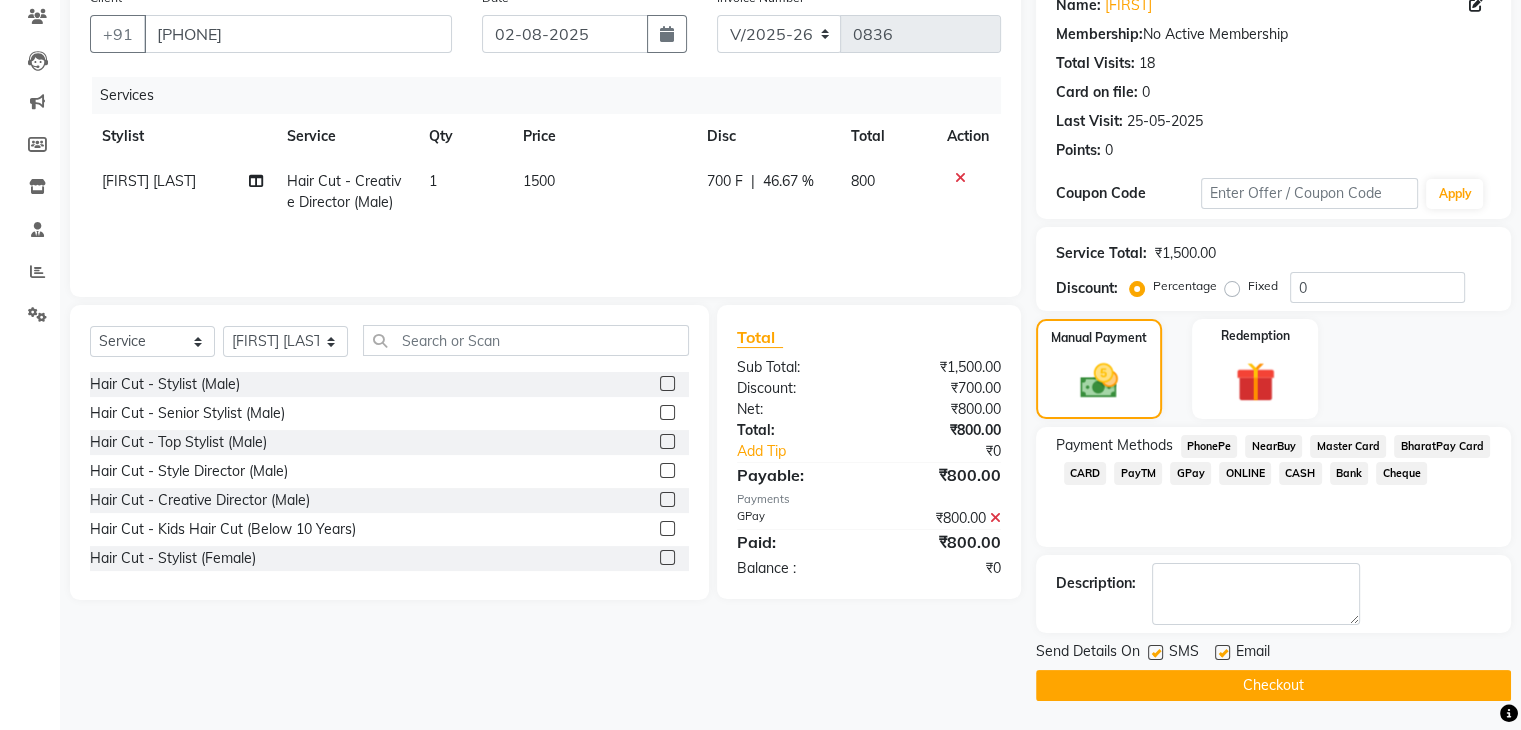 click at bounding box center (1221, 653) 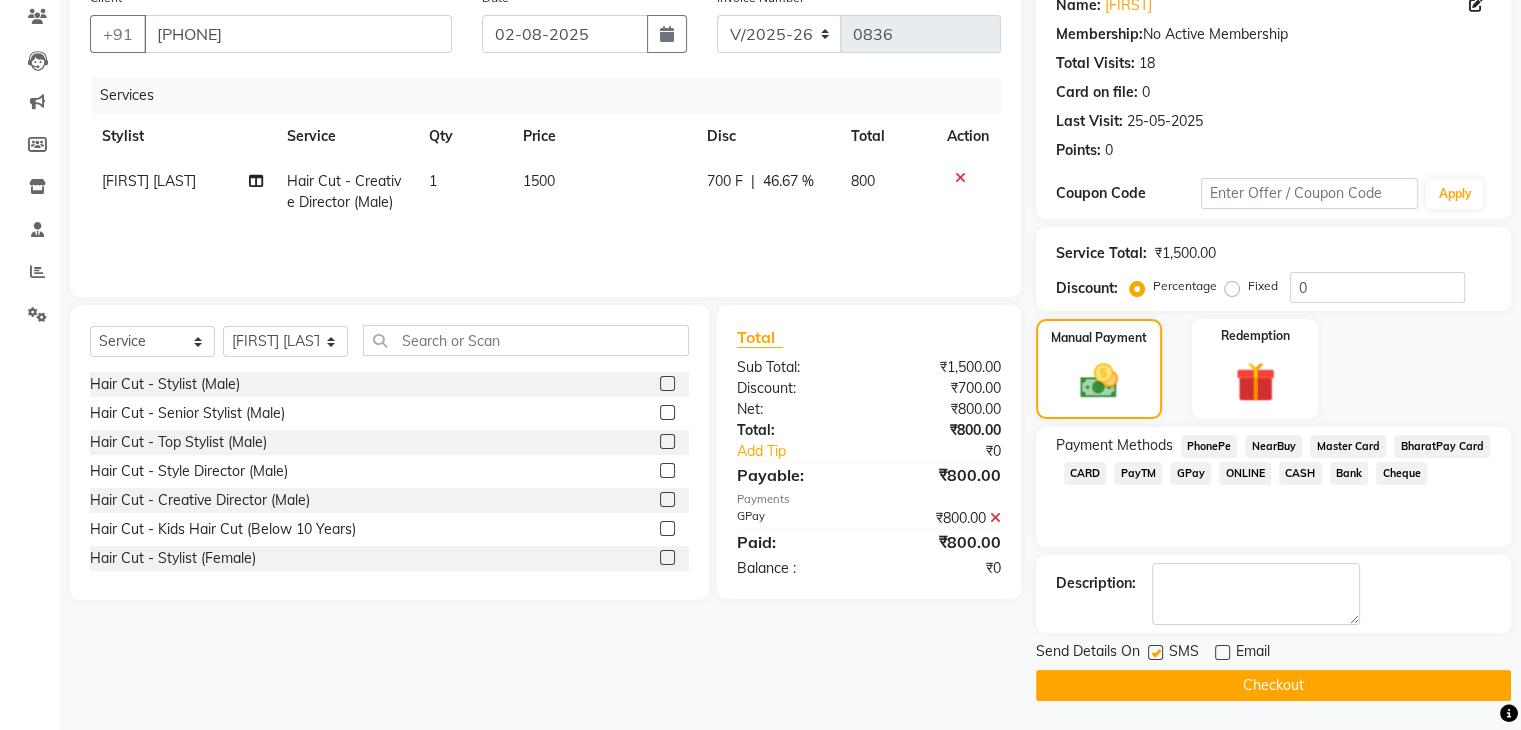click 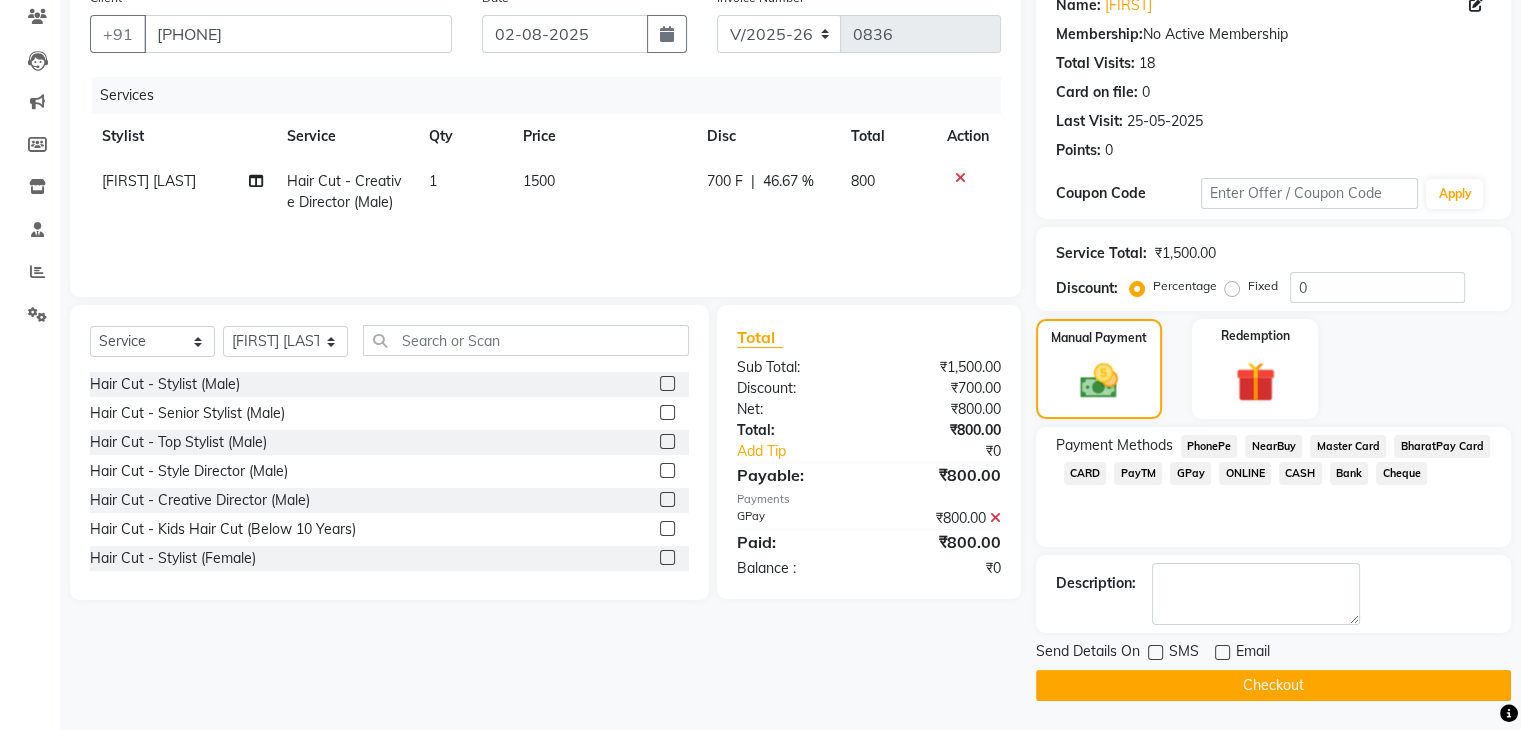 click on "Checkout" 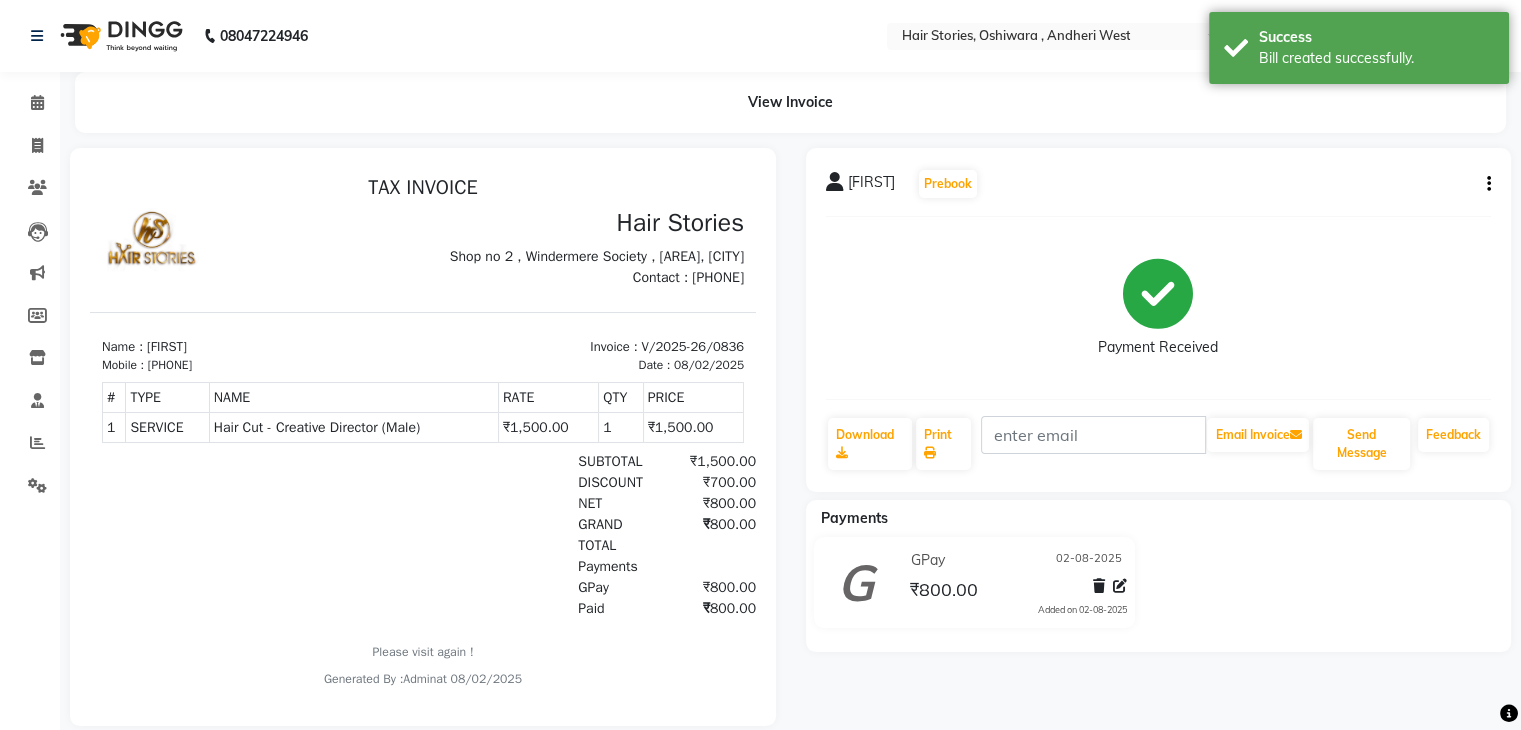 scroll, scrollTop: 0, scrollLeft: 0, axis: both 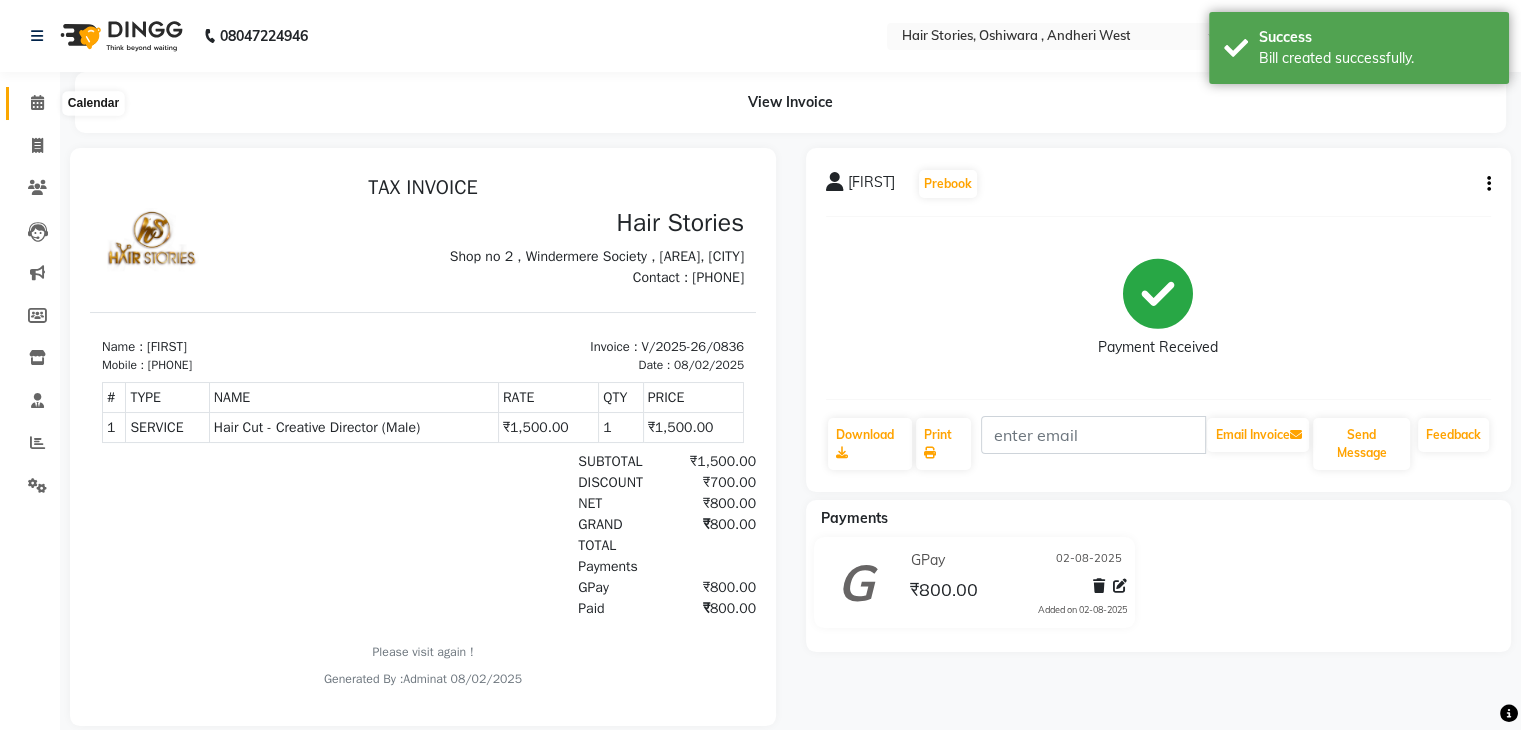 click 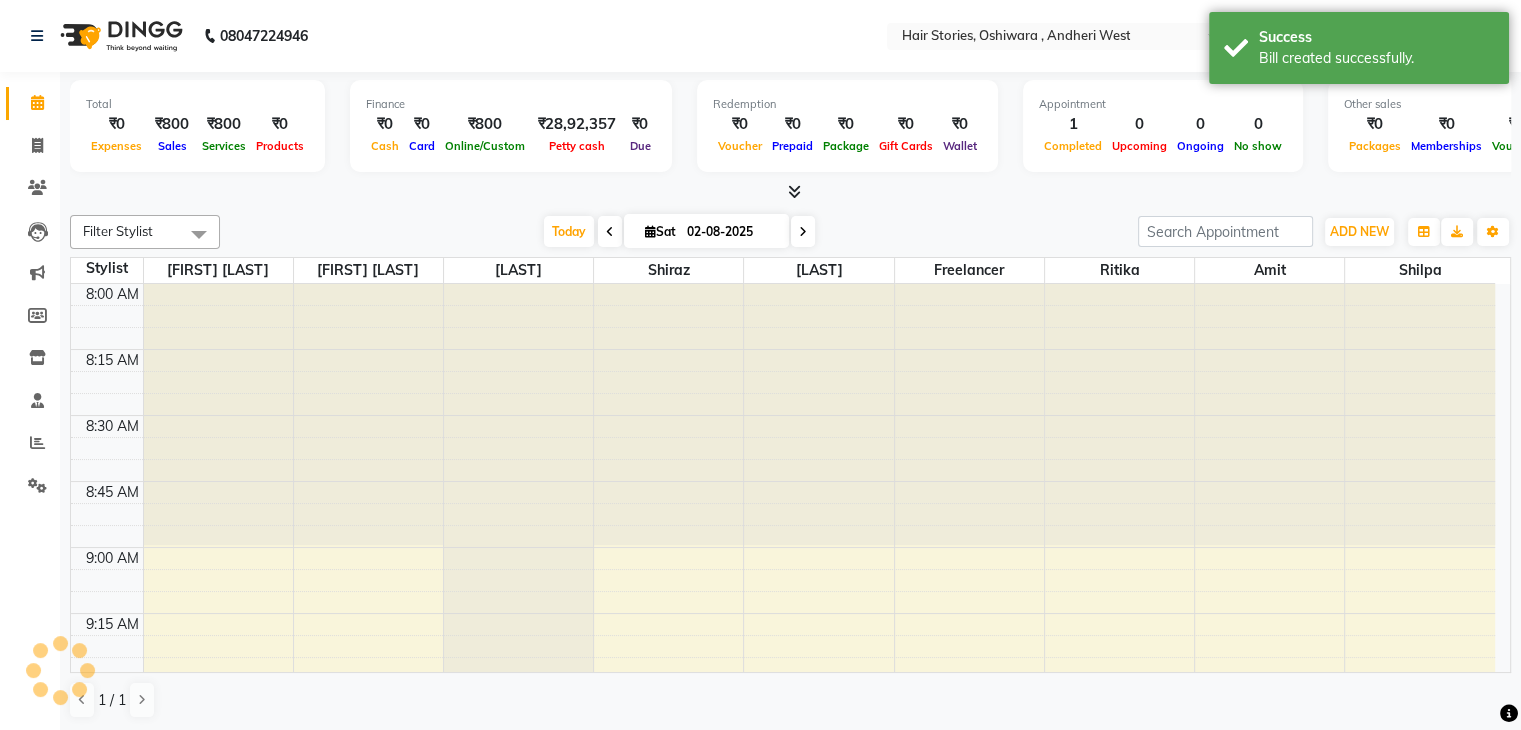 scroll, scrollTop: 0, scrollLeft: 0, axis: both 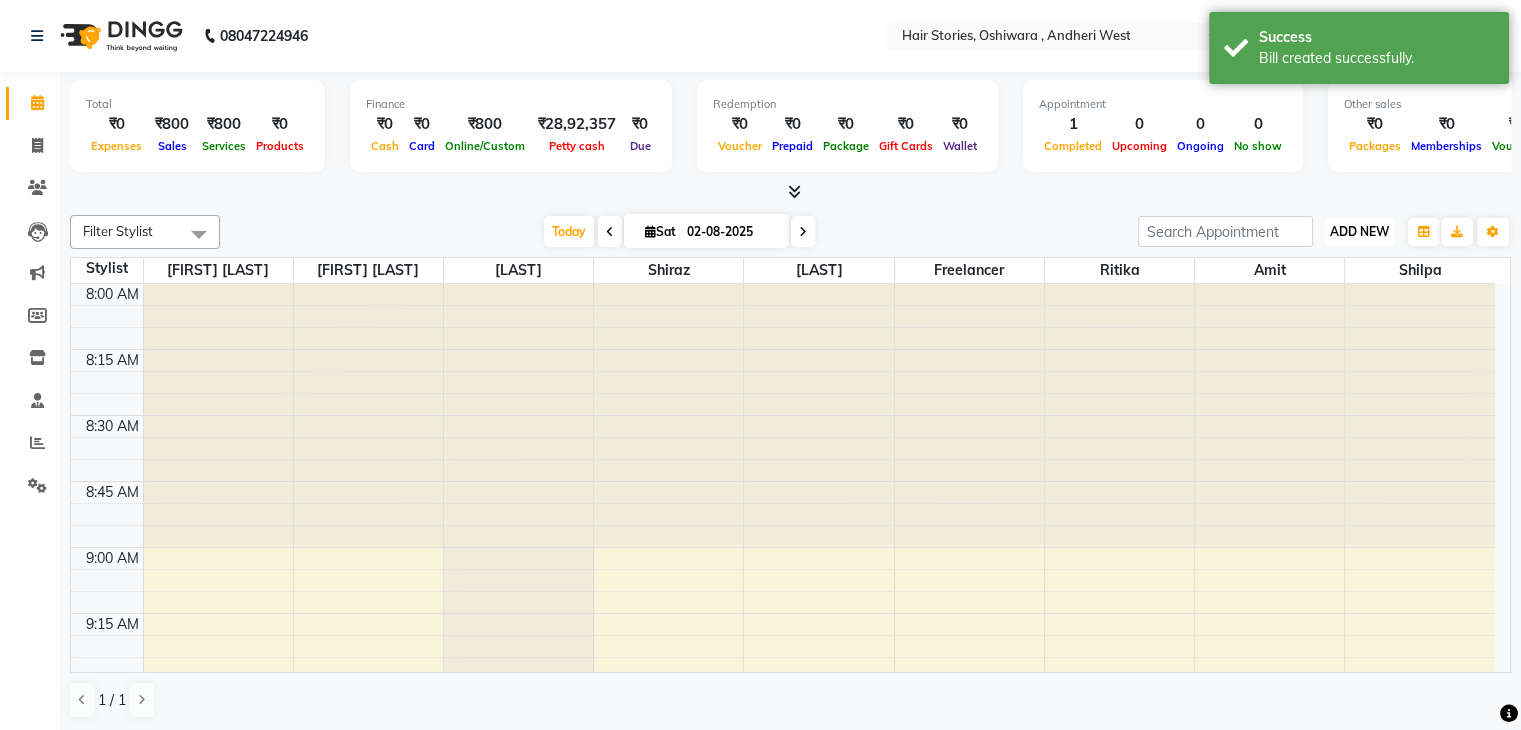 click on "ADD NEW" at bounding box center [1359, 231] 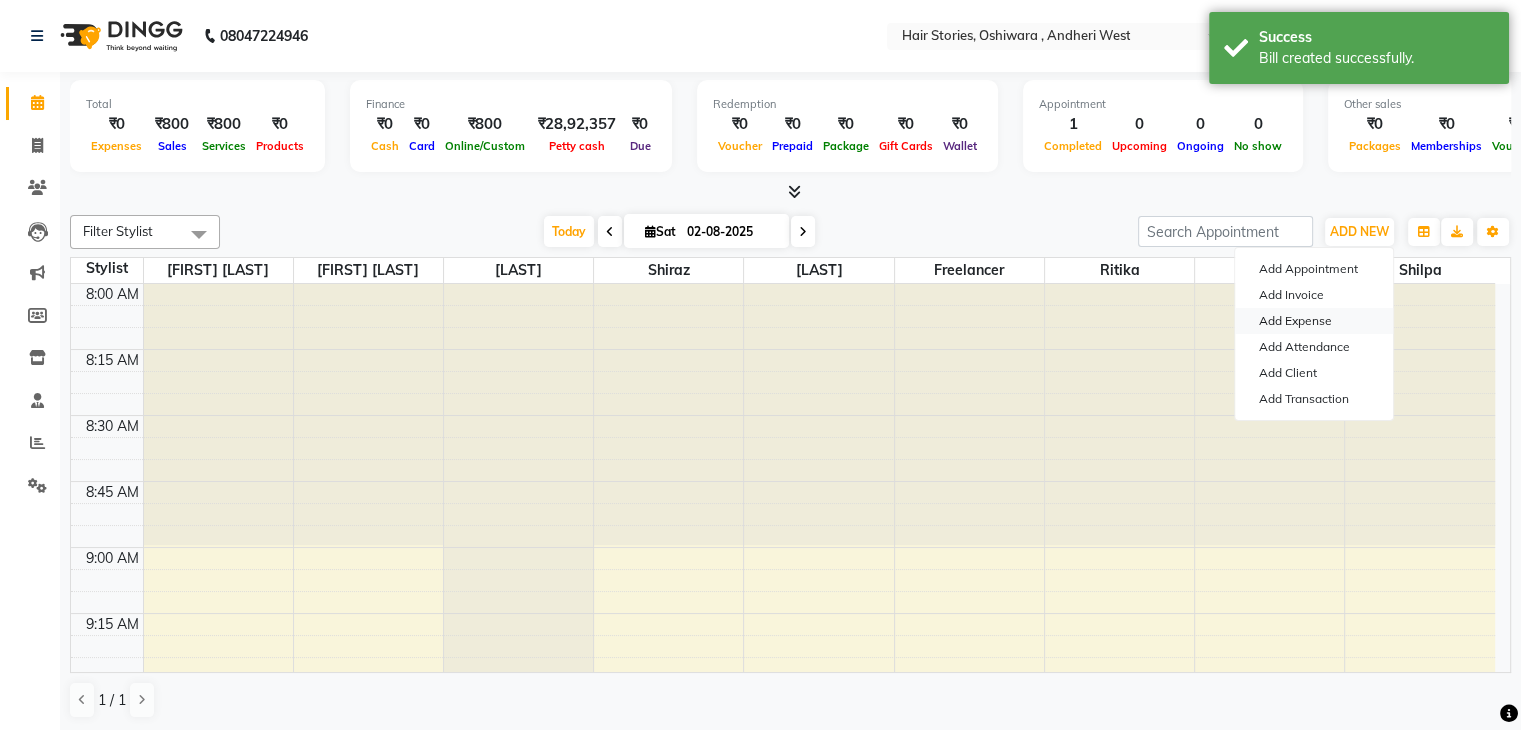 click on "Add Expense" at bounding box center (1314, 321) 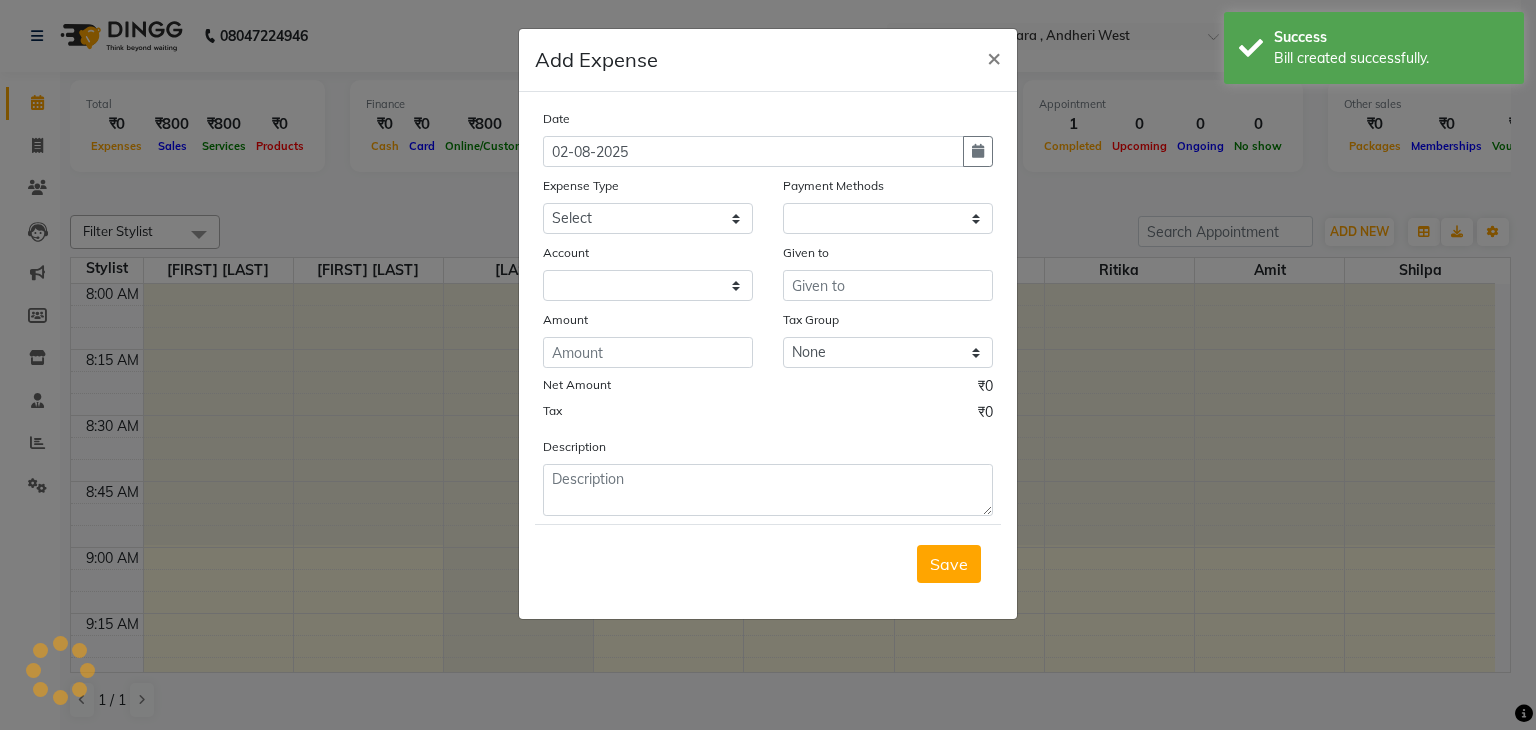 select 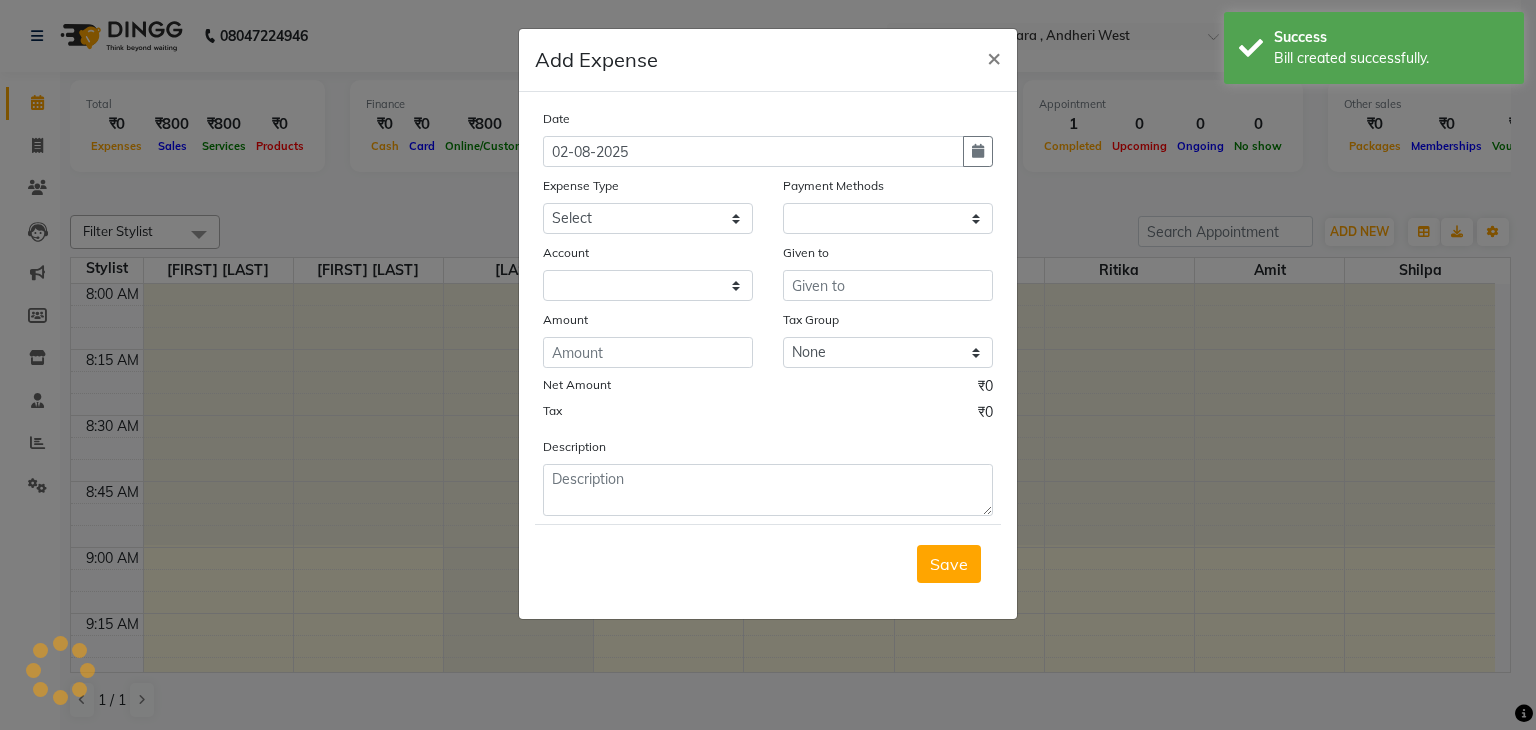 select on "1" 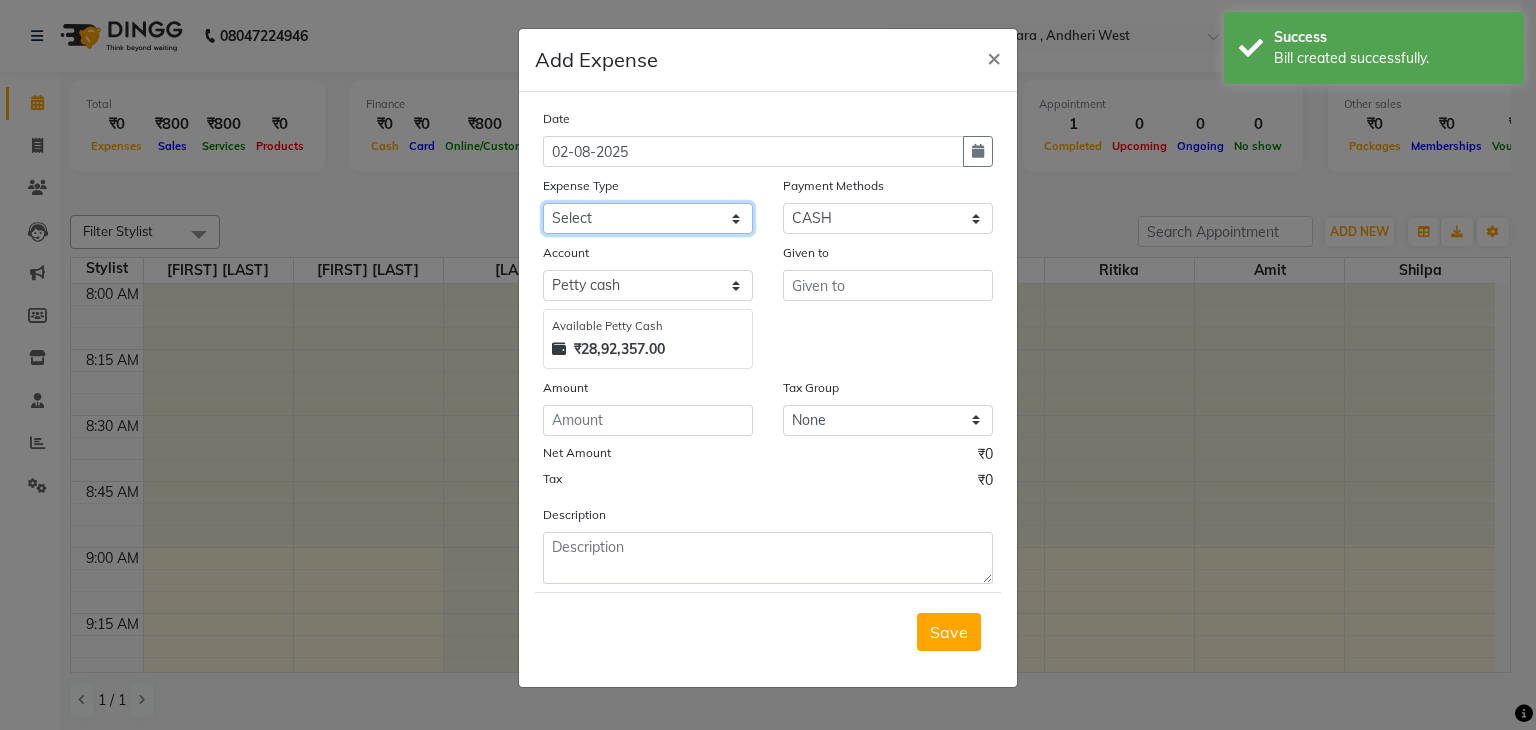 click on "Select Advance Salary Amits Expense Bank charges Car maintenance  Cash transfer to bank Cash transfer to hub Chartered Accountant Fees Client Snacks Clinical charges Credit Card Payment Diwali Expenses Electricity EMI Equipment Fuel Gaurd Govt fee Incentive Insurance Interest International purchase Laundary Lawyer Fees Loan Repayment Maintenance Marketing Medicine Miscellaneous MRA Other Pantry Petrol Product Rent Salary Staff Snacks Tax Tea & Refreshment Travelling Utilities WeFast" 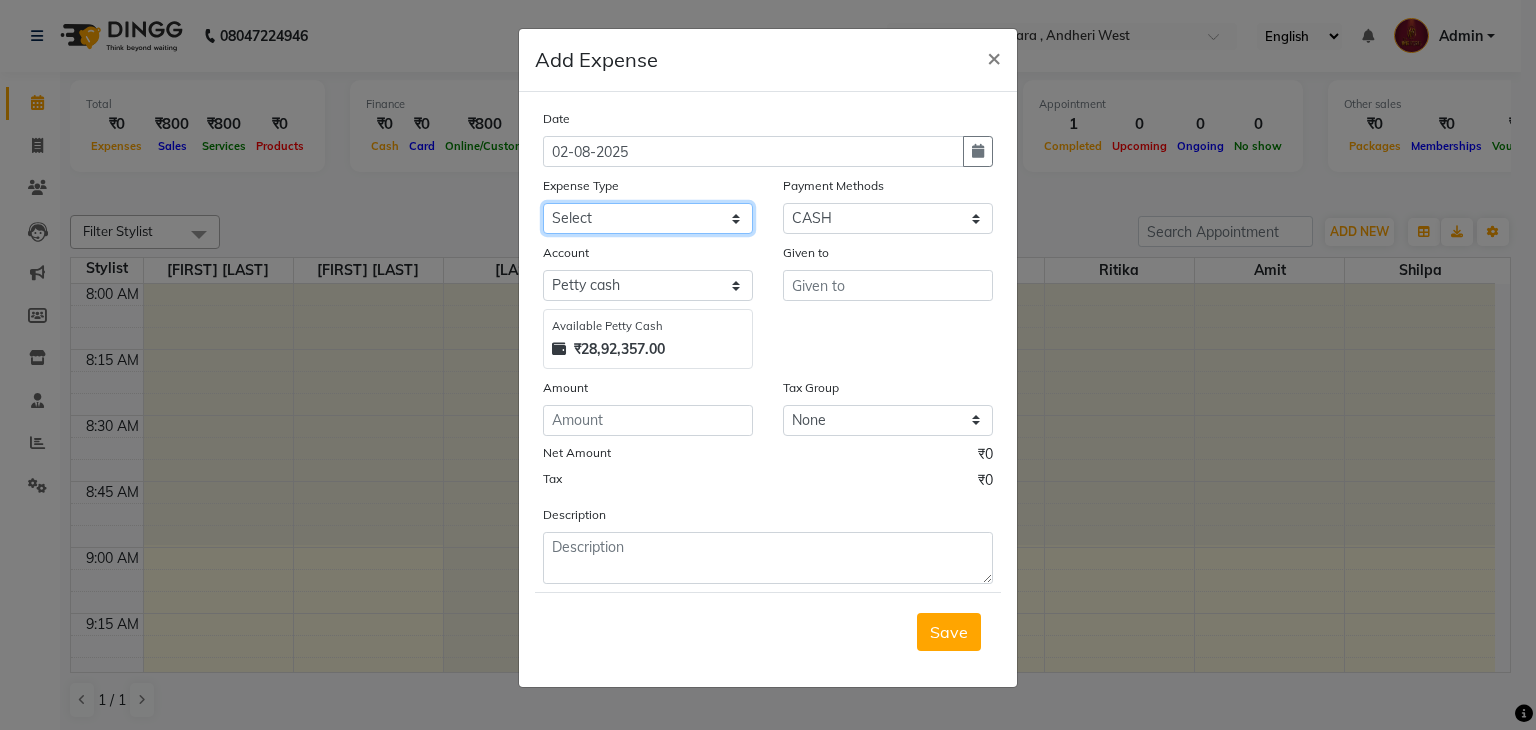 select on "4111" 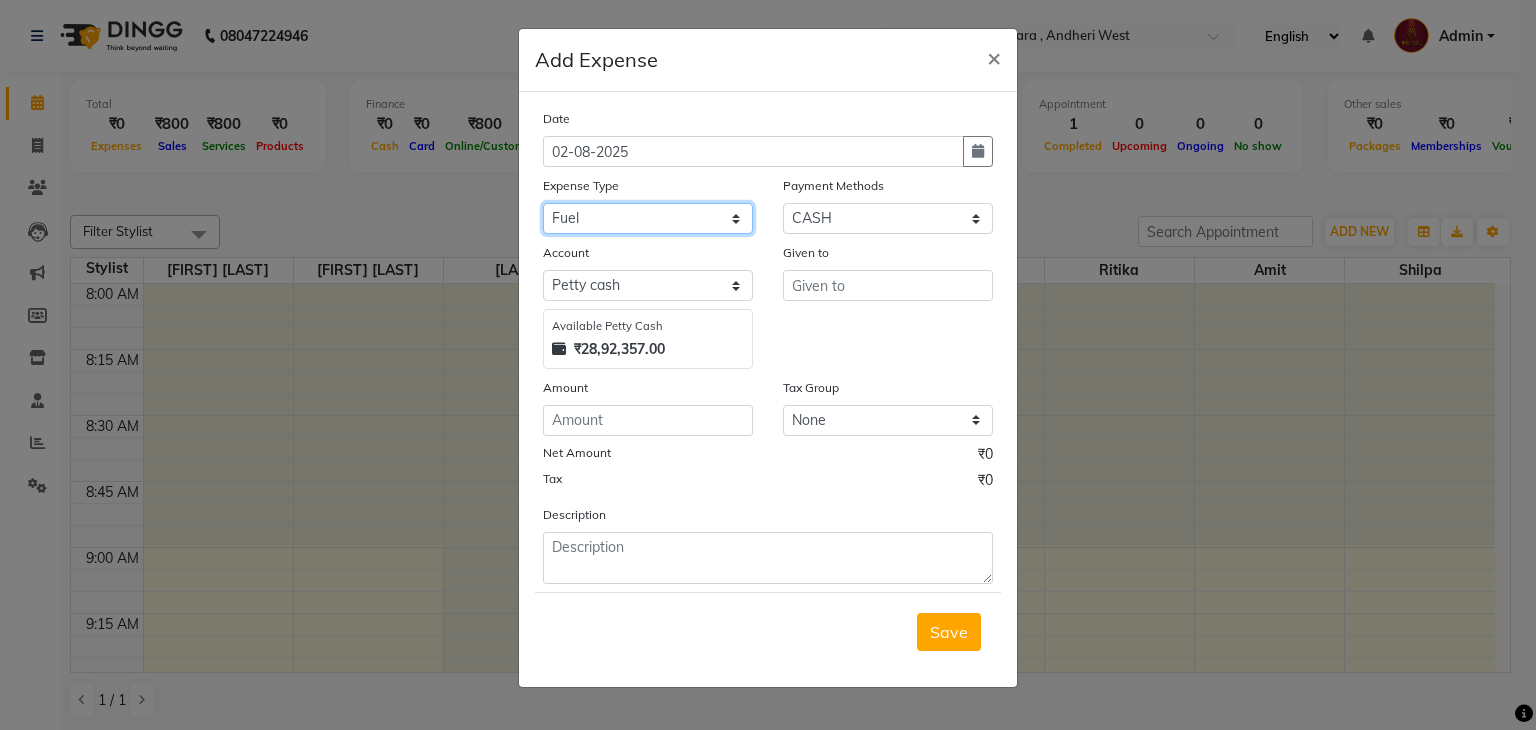 click on "Select Advance Salary Amits Expense Bank charges Car maintenance  Cash transfer to bank Cash transfer to hub Chartered Accountant Fees Client Snacks Clinical charges Credit Card Payment Diwali Expenses Electricity EMI Equipment Fuel Gaurd Govt fee Incentive Insurance Interest International purchase Laundary Lawyer Fees Loan Repayment Maintenance Marketing Medicine Miscellaneous MRA Other Pantry Petrol Product Rent Salary Staff Snacks Tax Tea & Refreshment Travelling Utilities WeFast" 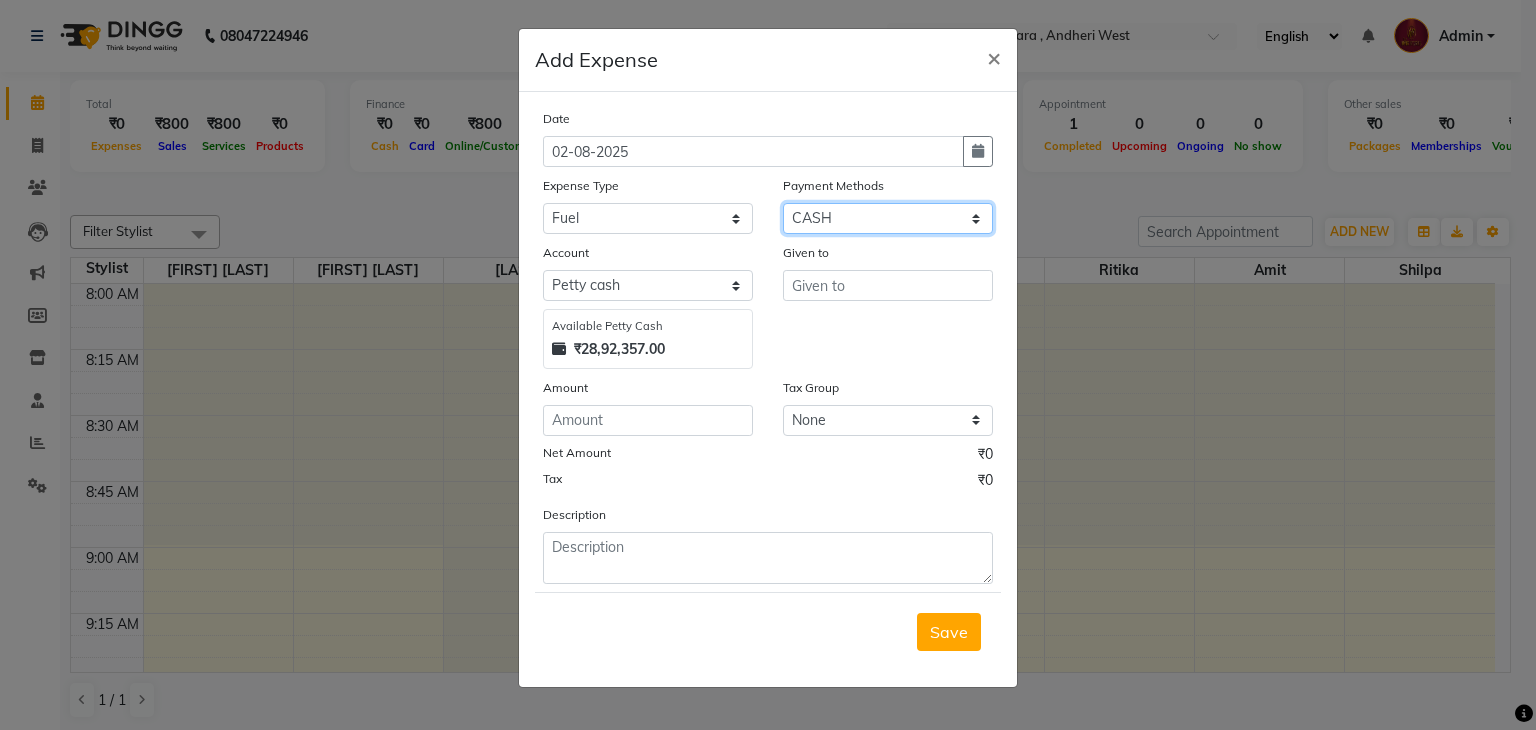 click on "Select PhonePe NearBuy Package Master Card BharatPay Card CARD PayTM Prepaid Voucher GPay ONLINE CASH Bank Cheque Wallet" 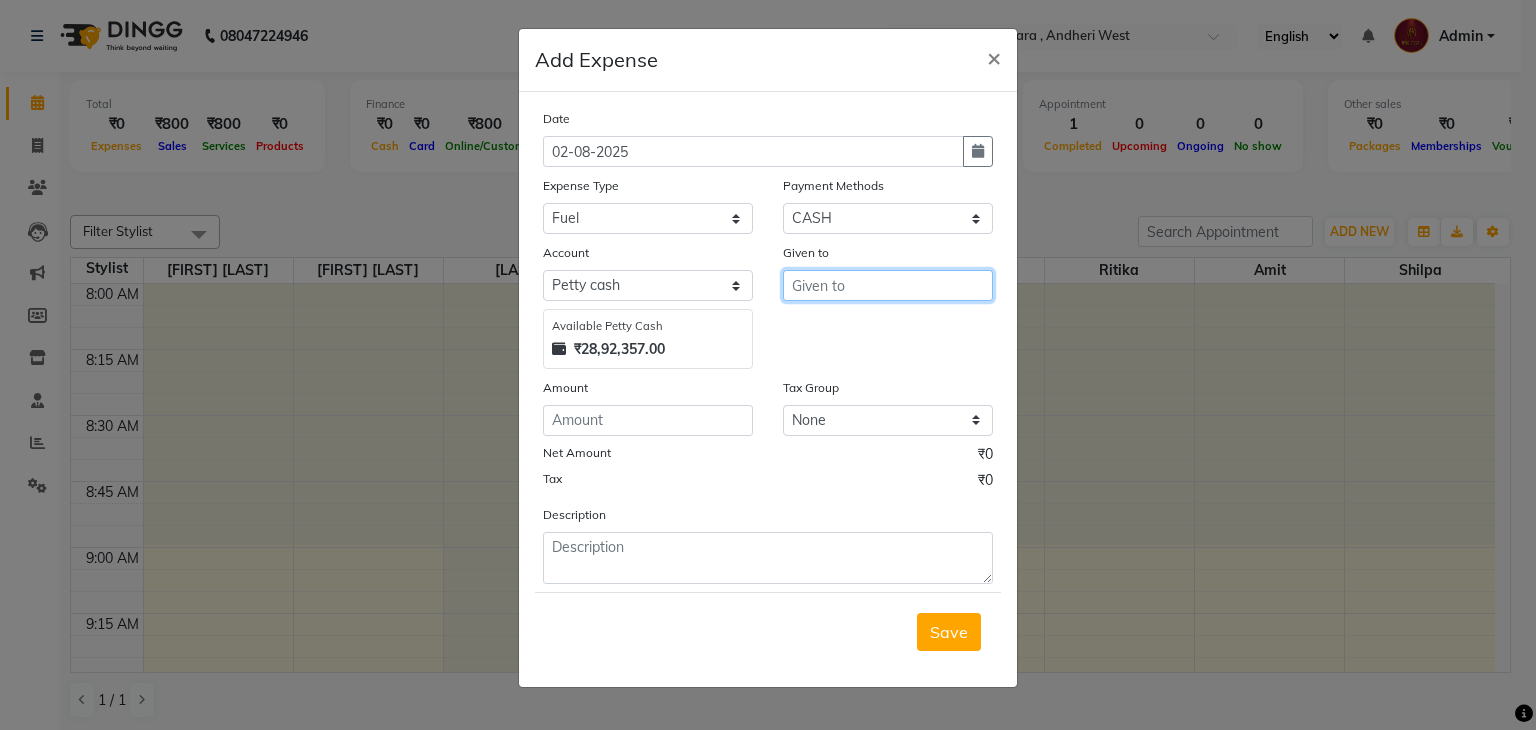 click at bounding box center [888, 285] 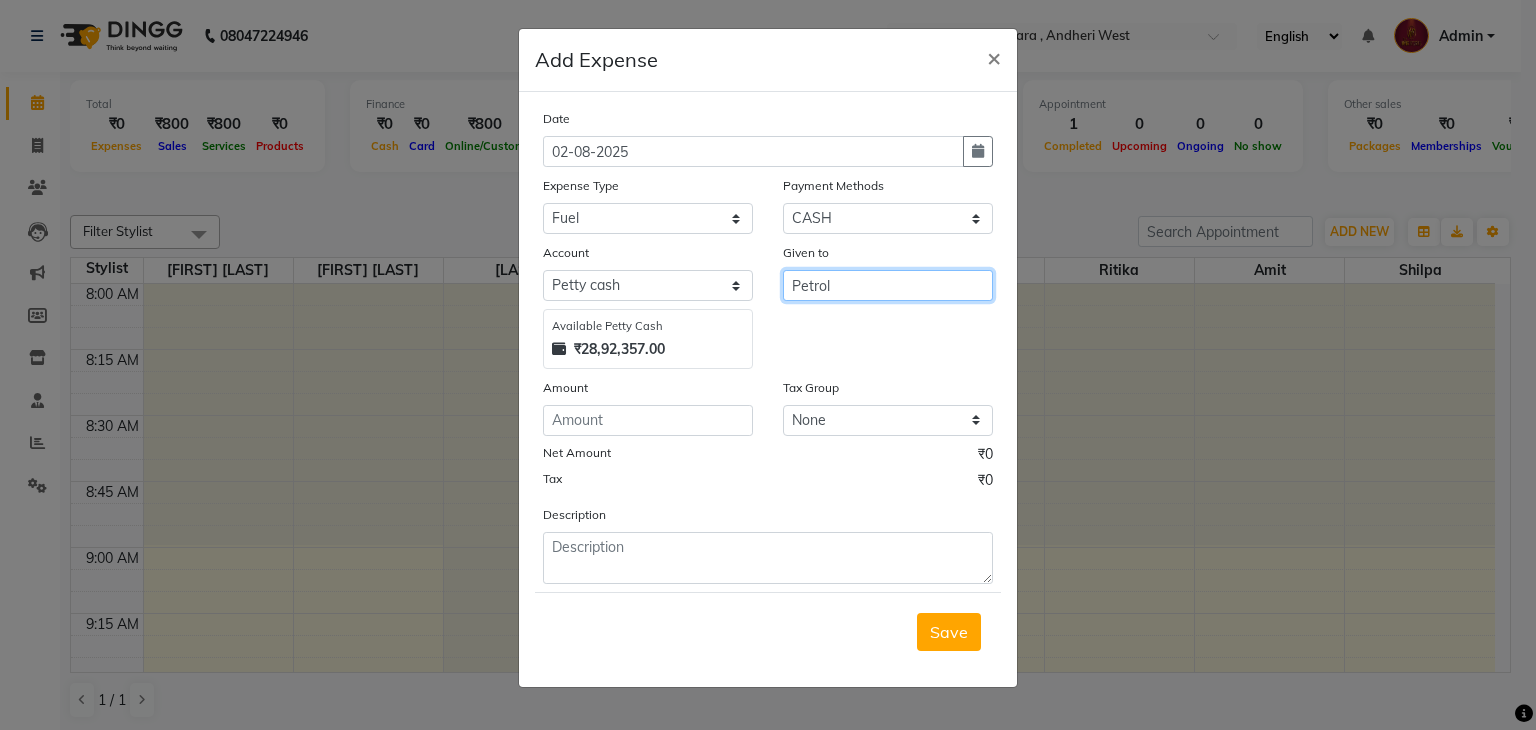 type on "Petrol" 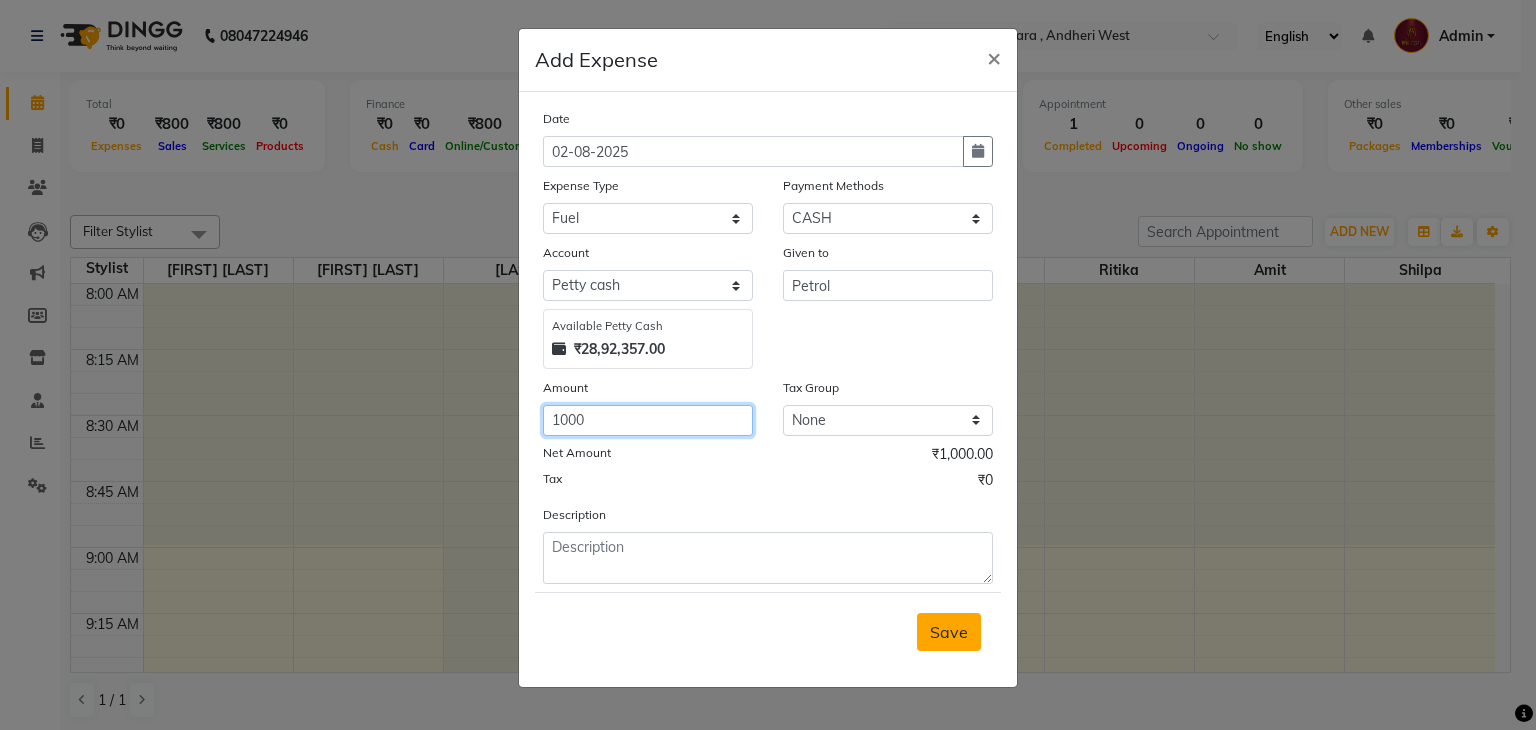 type on "1000" 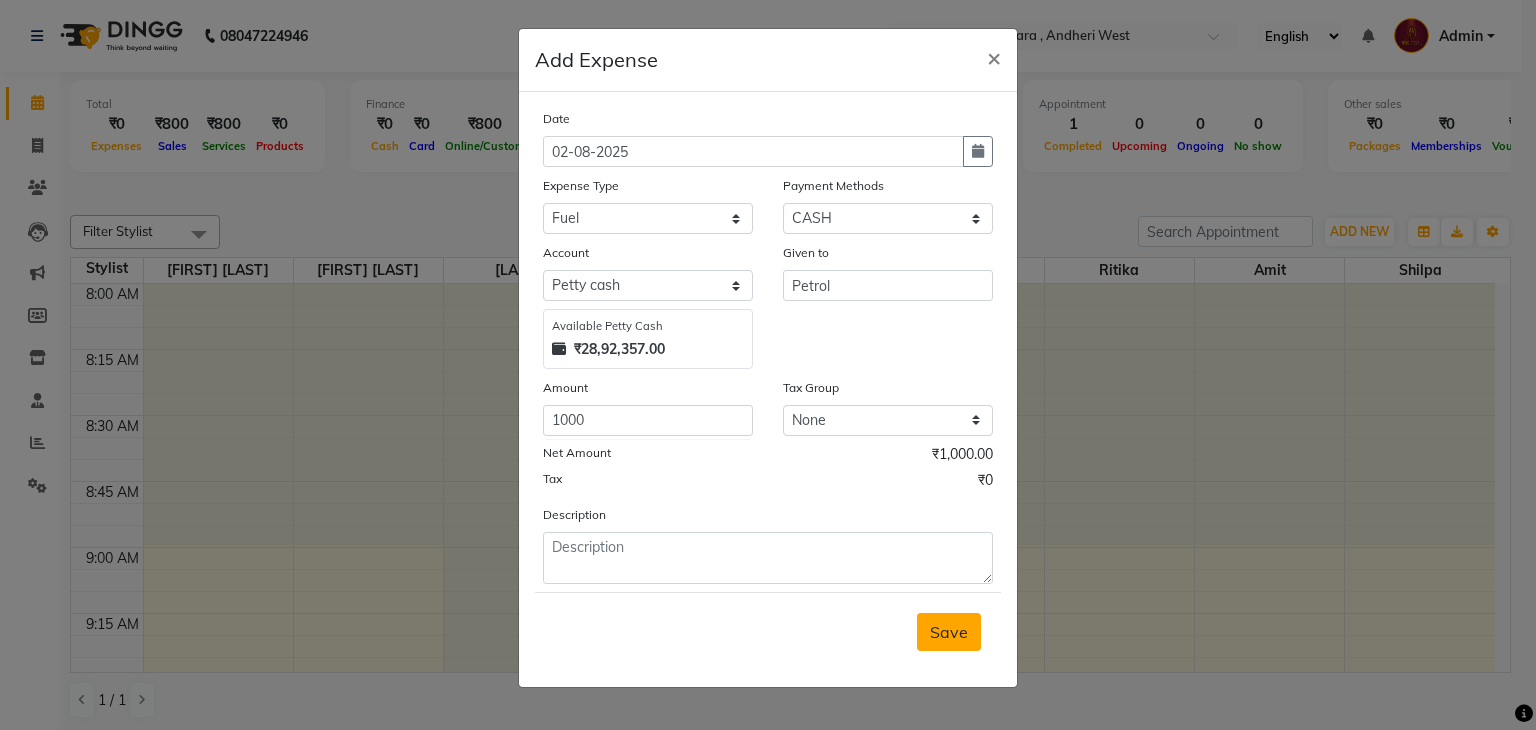 click on "Save" at bounding box center (949, 632) 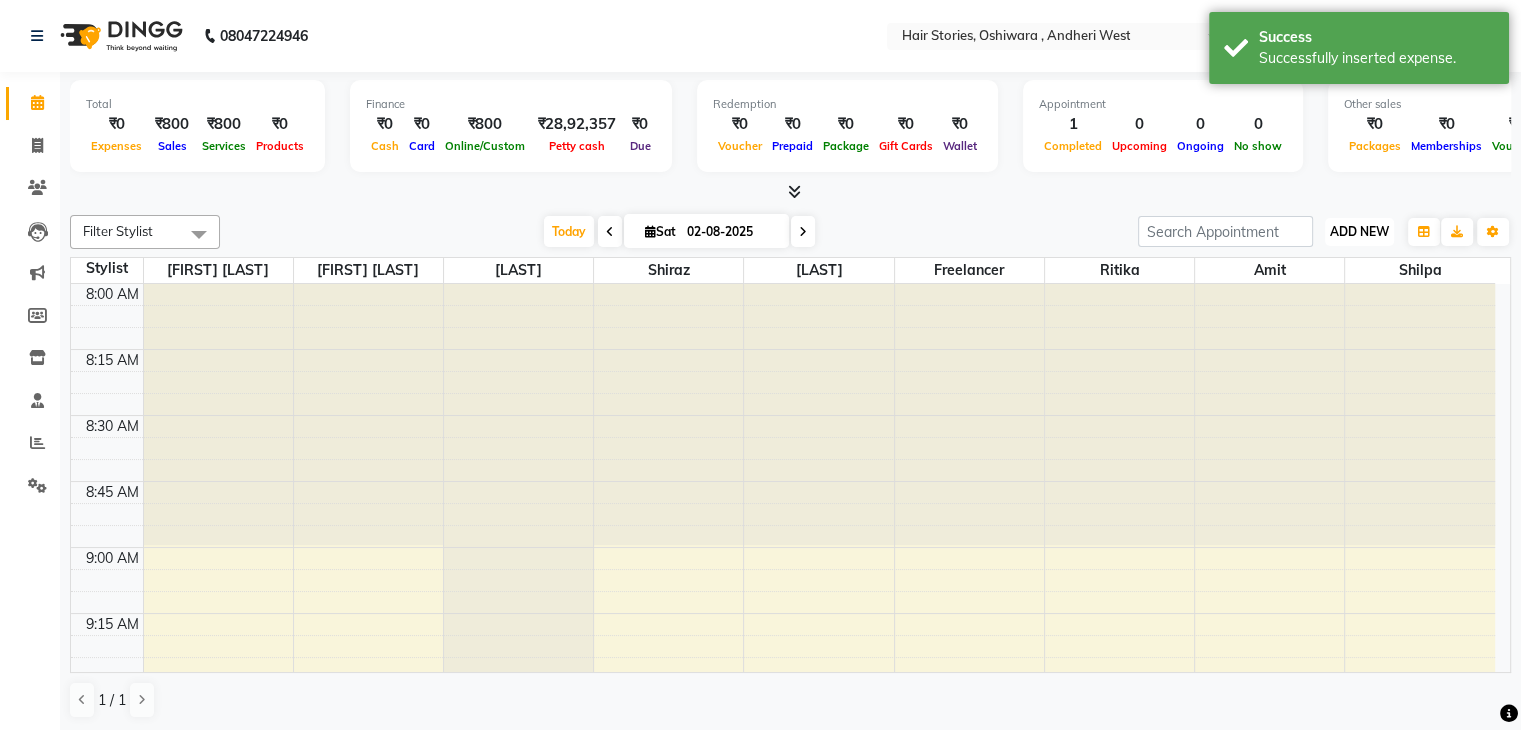 click on "ADD NEW Toggle Dropdown" at bounding box center (1359, 232) 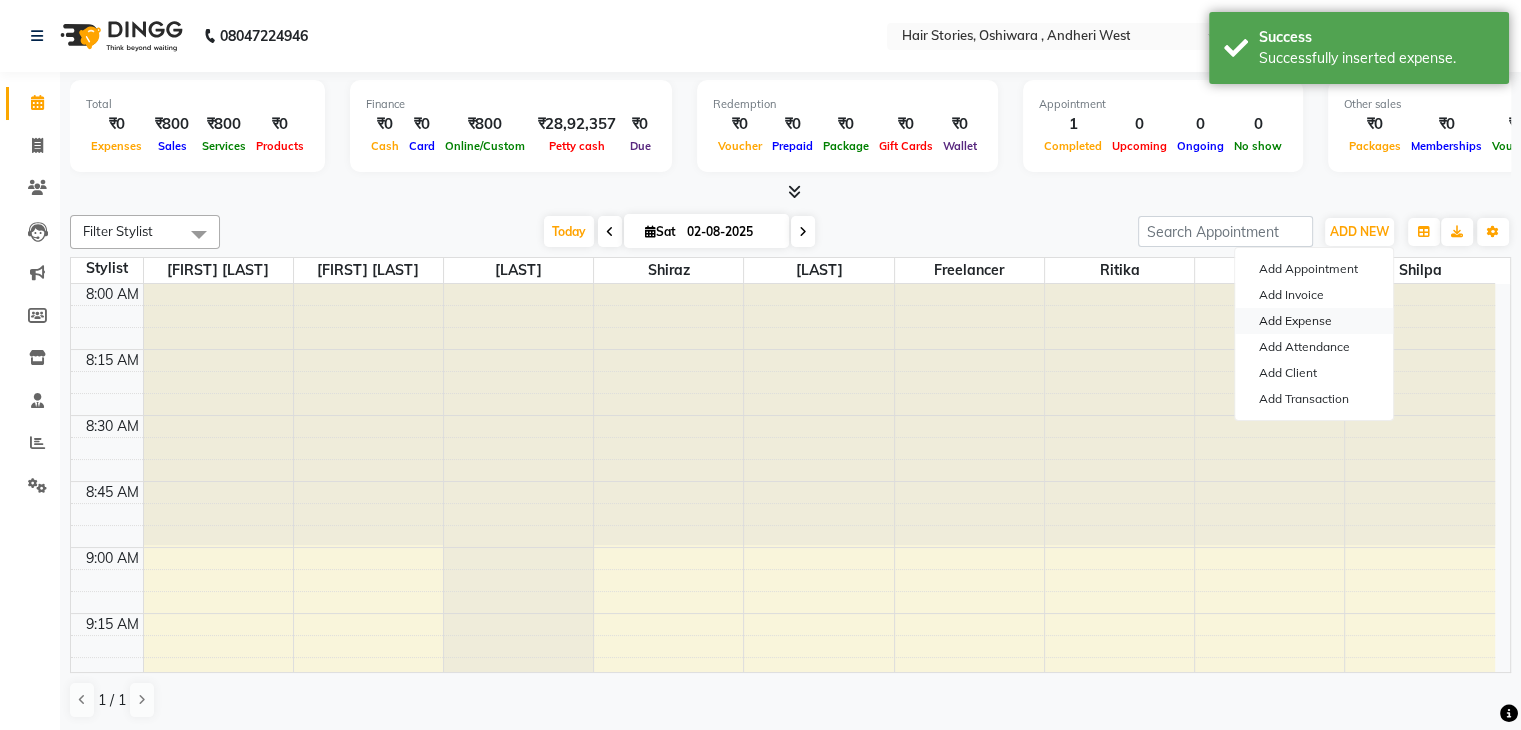 click on "Add Expense" at bounding box center [1314, 321] 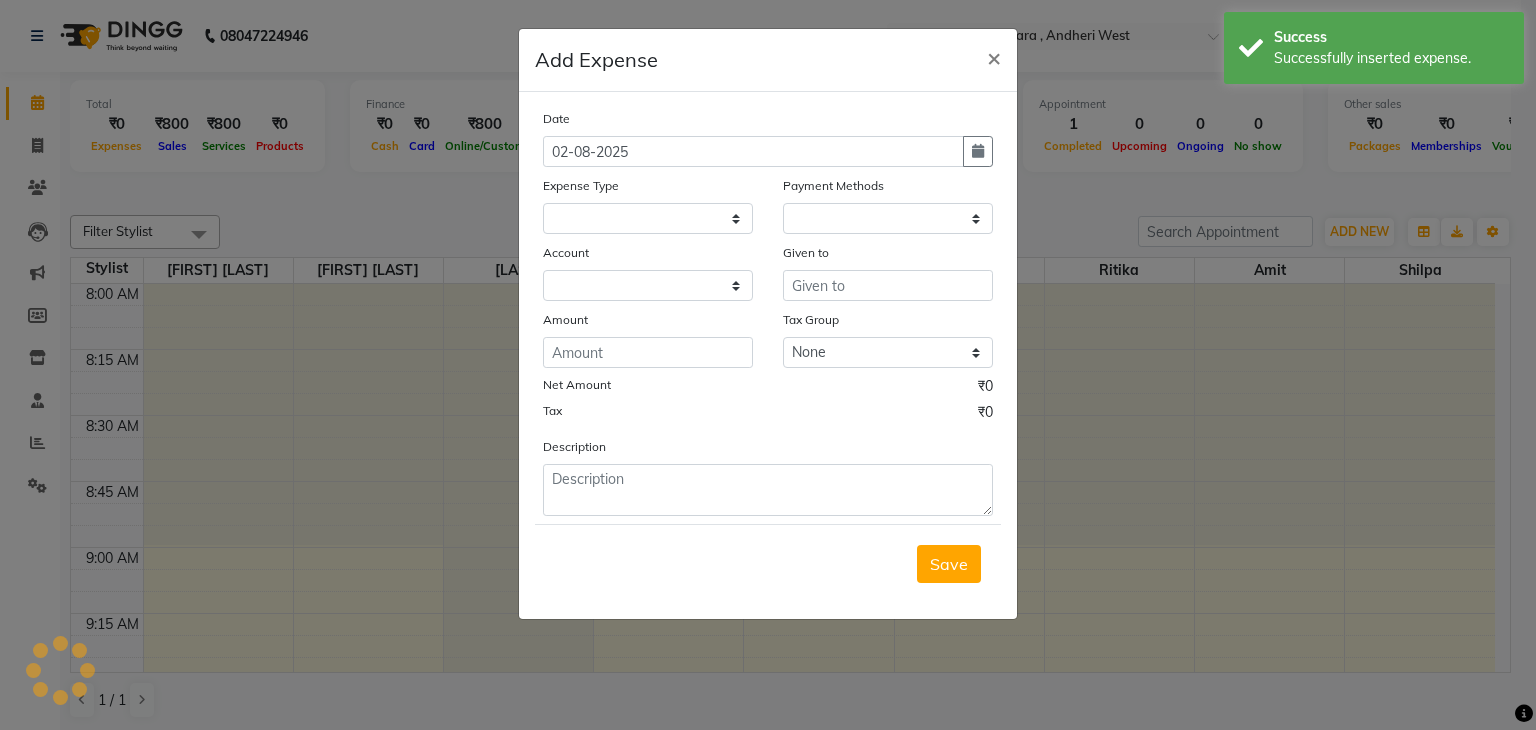 select 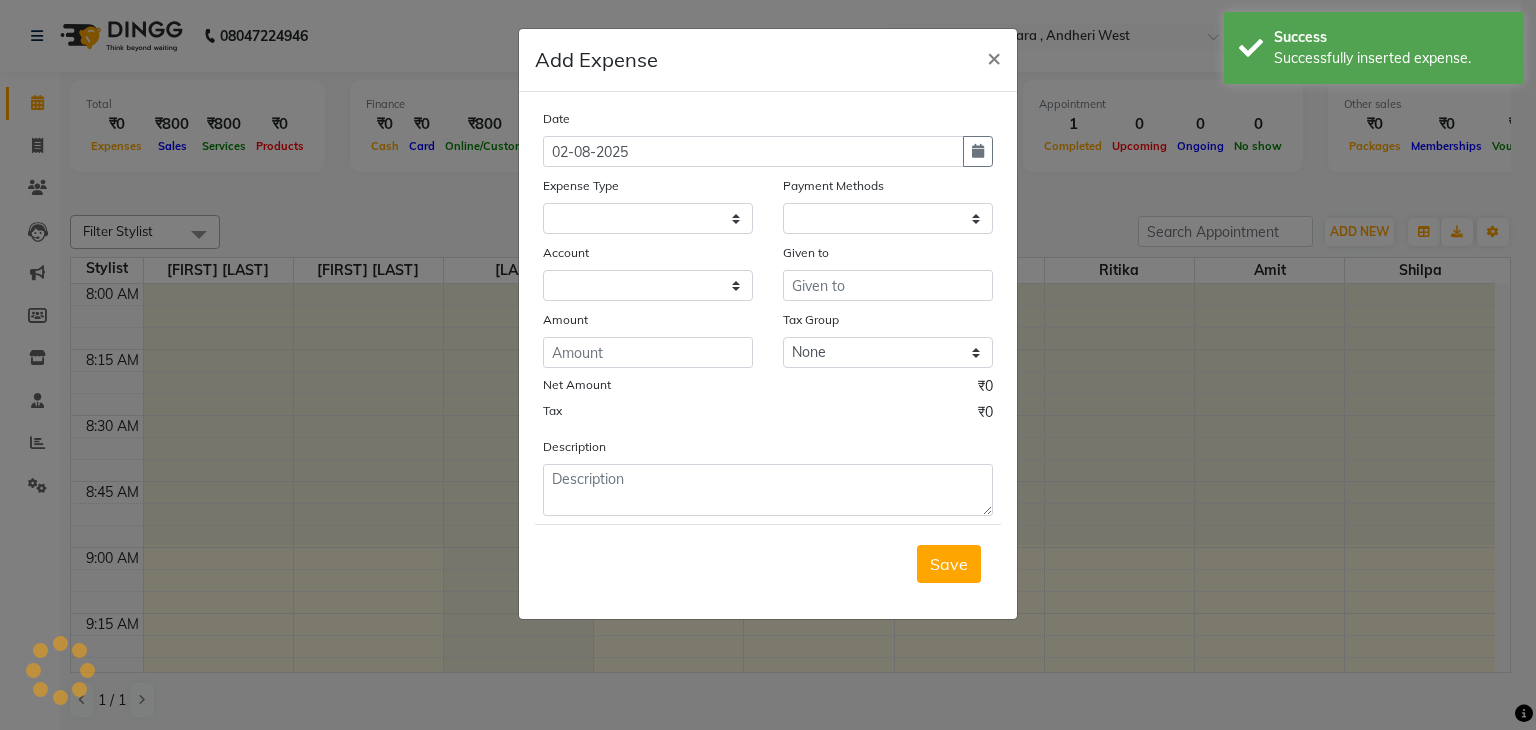 select on "1" 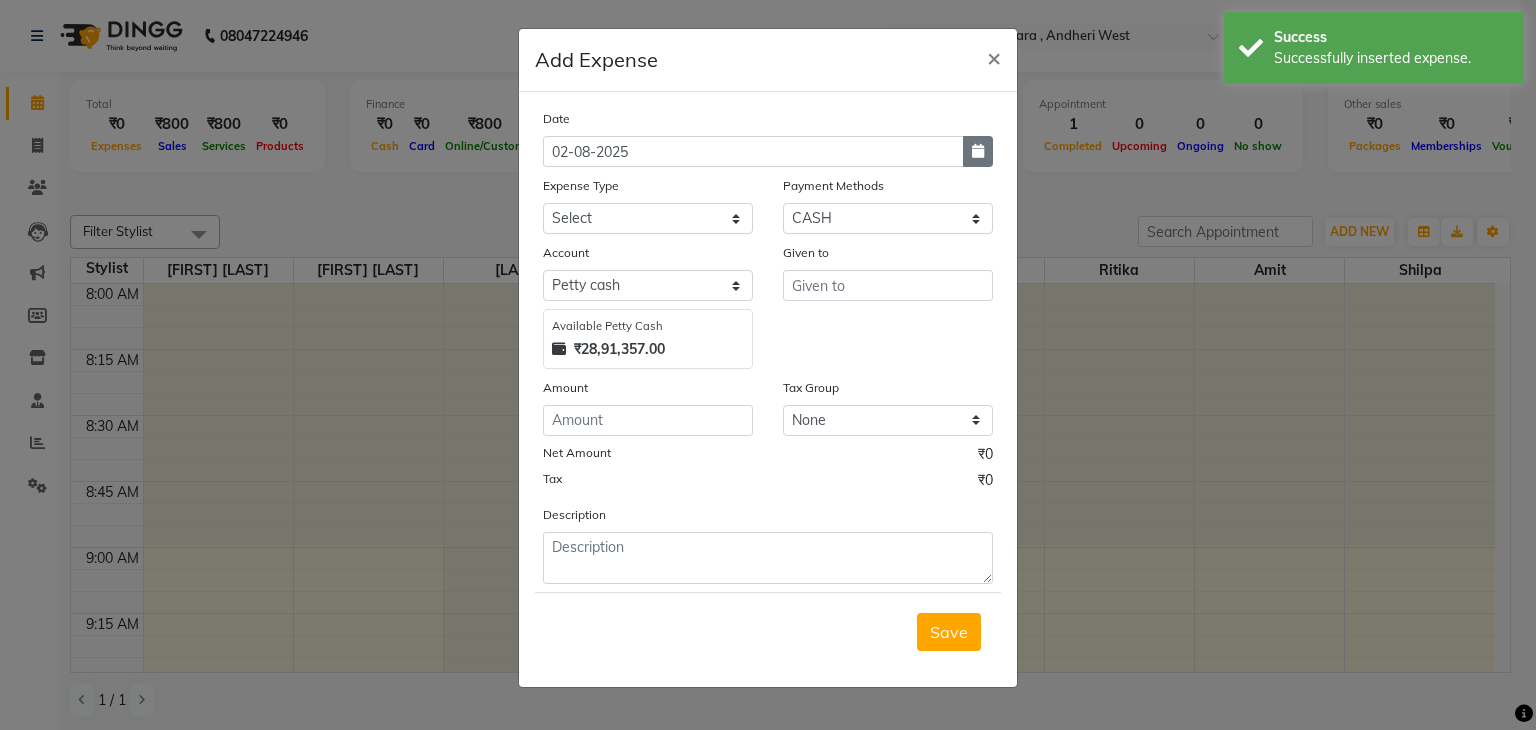 click 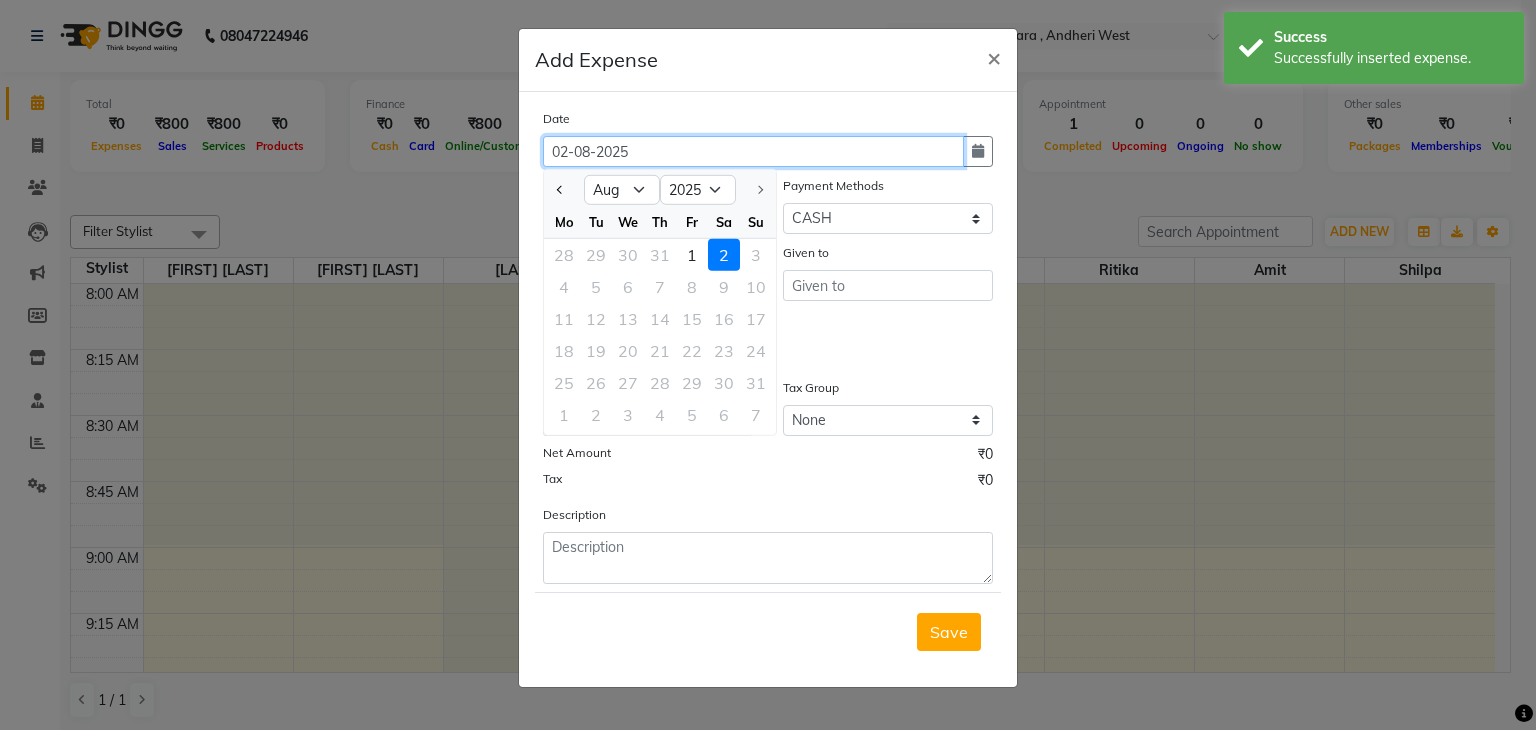 click on "02-08-2025" 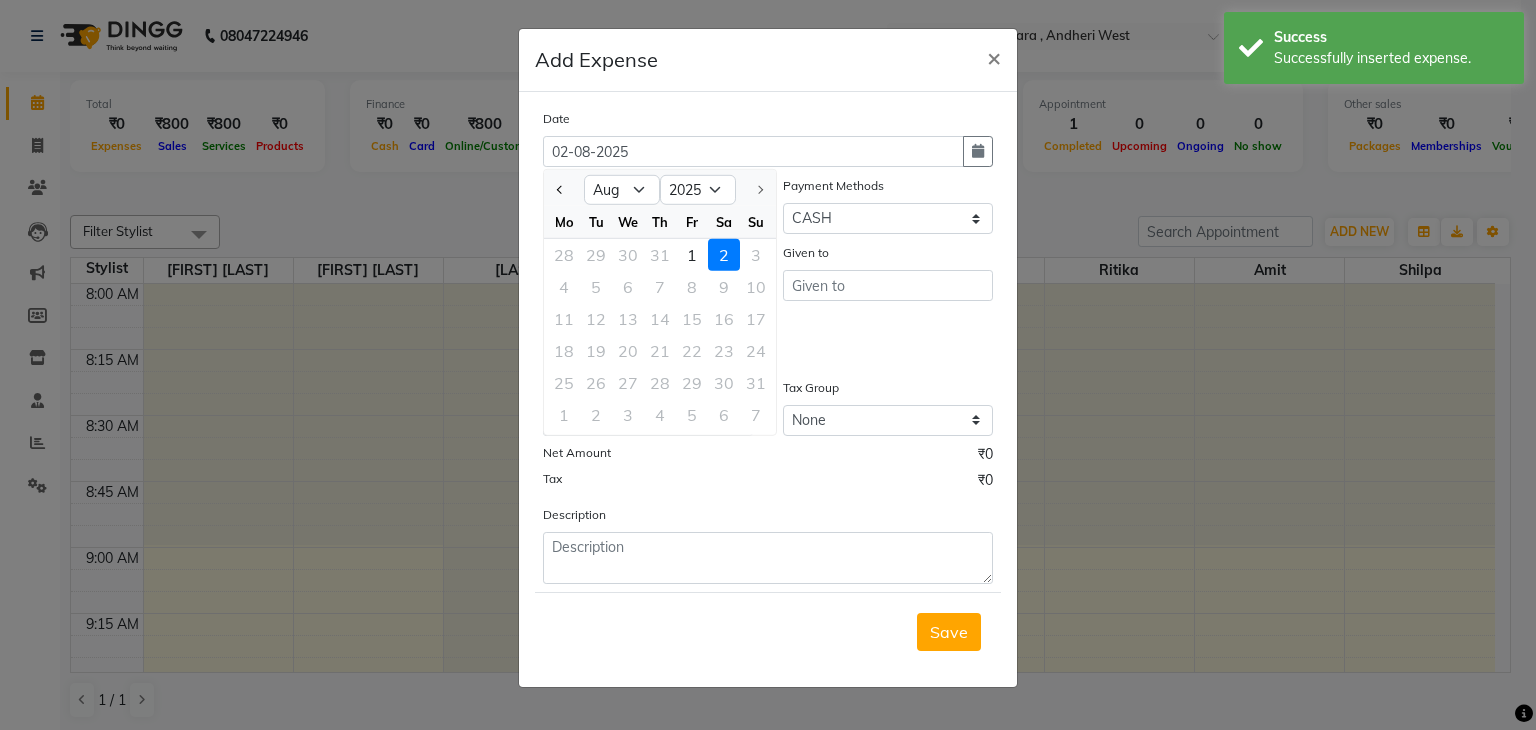 click 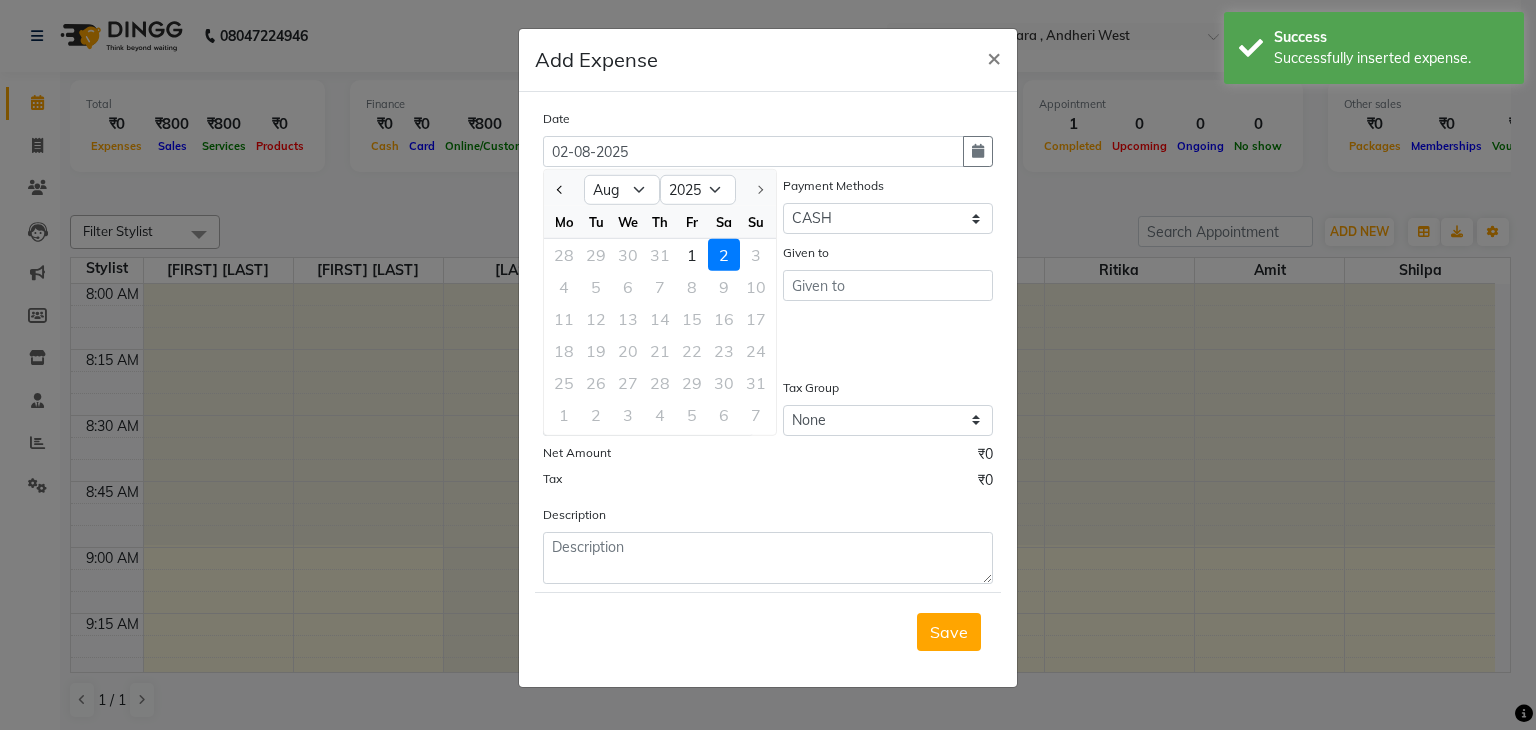 click on "Date [DATE] [MONTH] [MONTH] [MONTH] [MONTH] [MONTH] [MONTH] [MONTH] [YEAR] [YEAR] [YEAR] [YEAR] [YEAR] [YEAR] [YEAR] [YEAR] [YEAR] [YEAR] [YEAR] [YEAR] [YEAR] [YEAR] [YEAR] [YEAR] [YEAR] [YEAR] [YEAR] [YEAR] [YEAR] [YEAR] [YEAR] [YEAR] [YEAR] [YEAR] [YEAR] [YEAR] [YEAR] [YEAR] [YEAR] [YEAR] [YEAR] [YEAR] [YEAR] [YEAR] [YEAR] [YEAR] [YEAR] [YEAR] [YEAR] [YEAR] [YEAR] [YEAR] [YEAR] [YEAR] [YEAR] [YEAR] [YEAR] [YEAR] [YEAR] [YEAR] [YEAR] [YEAR] [YEAR] [YEAR] [YEAR] [YEAR] [YEAR] [YEAR] [YEAR] [YEAR] [YEAR] [YEAR] [YEAR] [YEAR] [YEAR] [YEAR] [YEAR] [YEAR] [YEAR] [YEAR] [YEAR] [YEAR] [YEAR] [YEAR] [YEAR] [YEAR] [YEAR] [YEAR] [YEAR] [YEAR] [YEAR] [YEAR] [YEAR] [YEAR] [YEAR] [YEAR] [YEAR] [YEAR] [YEAR] [YEAR] [YEAR] [YEAR] [YEAR] [YEAR] [YEAR] [YEAR] [YEAR] [YEAR] [YEAR] [YEAR] [YEAR] [YEAR] [YEAR] [YEAR] [YEAR] [YEAR] [YEAR] [YEAR] [YEAR] [YEAR] [YEAR] [YEAR] [YEAR] [YEAR] [YEAR] [YEAR] [YEAR] [YEAR] [YEAR] [YEAR] [YEAR] [YEAR] [YEAR] [YEAR] [YEAR] [YEAR] [YEAR] [YEAR] [YEAR] [YEAR] [YEAR] [YEAR] [YEAR] [YEAR] [YEAR] [YEAR] [YEAR] [YEAR] [YEAR] [YEAR] [YEAR] [YEAR] [YEAR] [YEAR] [YEAR] [YEAR] [YEAR] [YEAR] [YEAR] [YEAR] [YEAR] [YEAR] [YEAR] [YEAR] [YEAR] [YEAR] [YEAR] [YEAR] [YEAR] [YEAR] [YEAR] [YEAR] [YEAR] [YEAR] [YEAR] [YEAR] [YEAR] [YEAR] [YEAR] [YEAR] [YEAR] [YEAR] [YEAR] [YEAR] [YEAR] [YEAR] [YEAR] [YEAR] [YEAR] [YEAR] [YEAR] [YEAR] [YEAR] [YEAR] [YEAR] [YEAR] [YEAR] [YEAR] [YEAR] [YEAR] [YEAR] [YEAR] [YEAR] [YEAR] [YEAR] [YEAR] [YEAR] [YEAR] [YEAR] [YEAR] [YEAR] [YEAR] [YEAR] [YEAR] [YEAR] [YEAR] [YEAR] [YEAR] [YEAR] [YEAR] [YEAR] [YEAR] [YEAR] [YEAR] [YEAR] [YEAR] [YEAR] [YEAR] [YEAR] [YEAR] [YEAR] [YEAR] [YEAR] [YEAR] [YEAR] [YEAR] [YEAR] [YEAR] [YEAR] [YEAR] [YEAR] [YEAR] [YEAR] [YEAR] [YEAR] [YEAR] [YEAR] [YEAR] [YEAR] [YEAR] [YEAR] [YEAR] [YEAR] [YEAR] [YEAR] [YEAR] [YEAR] [YEAR] [YEAR] [YEAR] [YEAR] [YEAR] [YEAR] [YEAR] [YEAR] [YEAR] [YEAR] [YEAR] [YEAR] [YEAR] [YEAR] [YEAR] [YEAR] [YEAR] [YEAR] [YEAR] [YEAR] [YEAR] [YEAR] [YEAR] [YEAR] [YEAR] [YEAR] [YEAR] [YEAR] [YEAR] [YEAR] [YEAR] [YEAR] [YEAR] [YEAR] [YEAR] [YEAR] [YEAR] [YEAR] [YEAR] [YEAR] [YEAR] [YEAR] [YEAR] [YEAR] [YEAR] [YEAR] [YEAR] [YEAR] [YEAR] [YEAR] [YEAR] [YEAR] [YEAR] [YEAR] [YEAR] [YEAR] [YEAR] [YEAR] [YEAR] [YEAR] [YEAR] [YEAR] [YEAR] [YEAR] [YEAR] [YEAR] [YEAR] [YEAR] [YEAR] [YEAR] [YEAR] [YEAR] [YEAR] [YEAR] [YEAR] [YEAR] [YEAR] [YEAR] [YEAR] [YEAR] [YEAR] [YEAR] [YEAR] [YEAR] [YEAR] [YEAR] [YEAR] [YEAR] [YEAR] [YEAR] [YEAR] [YEAR] [YEAR] [YEAR] [YEAR] [YEAR] [YEAR] [YEAR] [YEAR] [YEAR] [YEAR] [YEAR] [YEAR] [YEAR] [YEAR] [YEAR] [YEAR] [YEAR] [YEAR] [YEAR] [YEAR] [YEAR] [YEAR] [YEAR] [YEAR] [YEAR] [YEAR] [YEAR] [YEAR] [YEAR] [YEAR] [YEAR] [YEAR] [YEAR] [YEAR] [YEAR] [YEAR] [YEAR] [YEAR] [YEAR] [YEAR] [YEAR] [YEAR] [YEAR] [YEAR] [YEAR] [YEAR] [YEAR] [YEAR] [YEAR] [YEAR] [YEAR] [YEAR] [YEAR] [YEAR] [YEAR] [YEAR] [YEAR] [YEAR] [YEAR] [YEAR] [YEAR] [YEAR] [YEAR] [YEAR] [YEAR] [YEAR] [YEAR] [YEAR] [YEAR] [YEAR] [YEAR] [YEAR] [YEAR] [YEAR] [YEAR] [YEAR] [YEAR] [YEAR] [YEAR] [YEAR] [YEAR] [YEAR] [YEAR] [YEAR] [YEAR] [YEAR] [YEAR] [YEAR] [YEAR] [YEAR] [YEAR] [YEAR] [YEAR] [YEAR] [YEAR] [YEAR] [YEAR] [YEAR] [YEAR] [YEAR] [YEAR] [YEAR] [YEAR] [YEAR] [YEAR] [YEAR] [YEAR] [YEAR] [YEAR] [YEAR] [YEAR] [YEAR] [YEAR] [YEAR] [YEAR] [YEAR] [YEAR] [YEAR] [YEAR] [YEAR] [YEAR] [YEAR] [YEAR] [YEAR] [YEAR] [YEAR] [YEAR] [YEAR] [YEAR] [YEAR] [YEAR] [YEAR] [YEAR] [YEAR] [YEAR] [YEAR] [YEAR] [YEAR] [YEAR] [YEAR] [YEAR] [YEAR] [YEAR] [YEAR] [YEAR] [YEAR] [YEAR] [YEAR] [YEAR] [YEAR] [YEAR] [YEAR] [YEAR] [YEAR] [YEAR] [YEAR] [YEAR] [YEAR] [YEAR] [YEAR] [YEAR] [YEAR] [YEAR] [YEAR] [YEAR] [YEAR] [YEAR] [YEAR] [YEAR] [YEAR] [YEAR] [YEAR] [YEAR] [YEAR] [YEAR] [YEAR] [YEAR] [YEAR] [YEAR] [YEAR] [YEAR] [YEAR] [YEAR] [YEAR] [YEAR] [YEAR] [YEAR] [YEAR] [YEAR] [YEAR] [YEAR] [YEAR] [YEAR] [YEAR] [YEAR] [YEAR] [YEAR] [YEAR] [YEAR] [YEAR] [YEAR] [YEAR] [YEAR] [YEAR] [YEAR] [YEAR] [YEAR] [YEAR] [YEAR] [YEAR] [YEAR] [YEAR] [YEAR] [YEAR] [YEAR] [YEAR] [YEAR] [YEAR] [YEAR] [YEAR] [YEAR] [YEAR] [YEAR] [YEAR] [YEAR] [YEAR] [YEAR] [YEAR] [YEAR] [YEAR] [YEAR] [YEAR] [YEAR] [YEAR] [YEAR] [YEAR] [YEAR] [YEAR] [YEAR] [YEAR] [YEAR] [YEAR] [YEAR] [YEAR] [YEAR] [YEAR] [YEAR] [YEAR] [YEAR] [YEAR] [YEAR] [YEAR] [YEAR] [YEAR] [YEAR] [YEAR] [YEAR] [YEAR] [YEAR] [YEAR] [YEAR] [YEAR] [YEAR] [YEAR] [YEAR] [YEAR] [YEAR] [YEAR] [YEAR] [YEAR] [YEAR] [YEAR] [YEAR] [YEAR] [YEAR] [YEAR] [YEAR] [YEAR] [YEAR] [YEAR] [YEAR] [YEAR] [YEAR] [YEAR] [YEAR] [YEAR] [YEAR] [YEAR] [YEAR] [YEAR] [YEAR] [YEAR] [YEAR] [YEAR] [YEAR] [YEAR] [YEAR] [YEAR] [YEAR] [YEAR] [YEAR] [YEAR] [YEAR] [YEAR] [YEAR] [YEAR] [YEAR] [YEAR] [YEAR] [YEAR] [YEAR] [YEAR] [YEAR] [YEAR] [YEAR] [YEAR] [YEAR] [YEAR] [YEAR] [YEAR] [YEAR] [YEAR] [YEAR] [YEAR] [YEAR] [YEAR] [YEAR] [YEAR] [YEAR] [YEAR] [YEAR] [YEAR] [YEAR] [YEAR] [YEAR] [YEAR] [YEAR] [YEAR] [YEAR] [YEAR] [YEAR] [YEAR] [YEAR] [YEAR] [YEAR] [YEAR] [YEAR] [YEAR] [YEAR] [YEAR] [YEAR] [YEAR] [YEAR] [YEAR] [YEAR] [YEAR] [YEAR] [YEAR] [YEAR] [YEAR] [YEAR] [YEAR] [YEAR] [YEAR] [Pantry] [PRODUCT] [RENT] [SALARY] [STAFF] [SNACKS] [TRAVELING] [UTILITIES] [WEFAST] [PAYMENT] [METHODS] [SELECT] [PHONEPE] [NEARBUY] [PACKAGE] [MASTER] [CARD] [BHARATPAY] [CARD] [CARD] [PAYTM] [PREPAID] [VOUCHER] [GPAY] [ONLINE] [CASH] [BANK] [CHEQUE] [WALLET] [ACCOUNT] [SELECT] [DEFAULT] [ACCOUNT] [PETTY] [CASH] [AVAILABLE] [PETTY] [CASH] [RS] [AMOUNT] [RS] [AMOUNT] [TAX] [GROUP] [NONE] [GST] [NET] [AMOUNT] [RS] [TAX] [RS] [DESCRIPTION]" 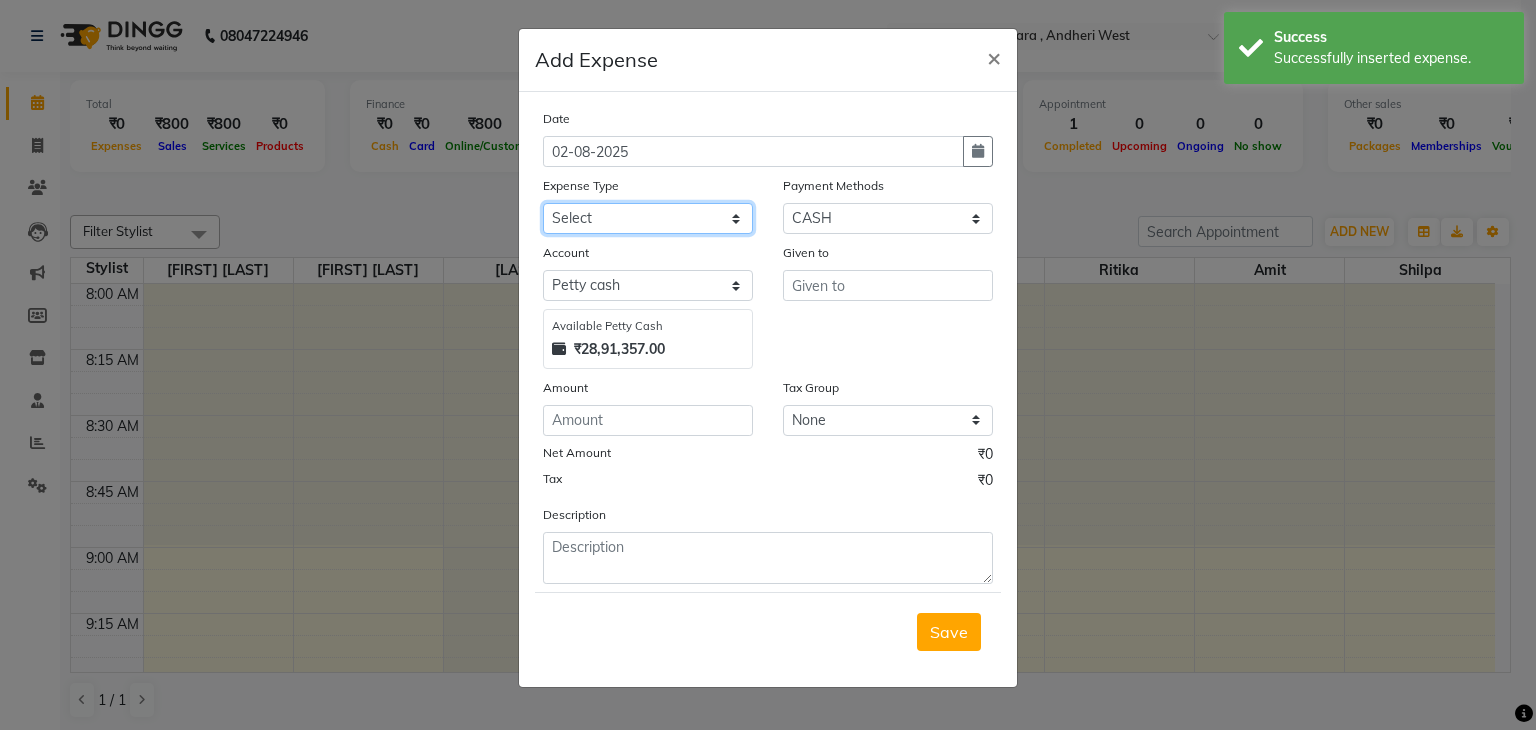 click on "Select Advance Salary Amits Expense Bank charges Car maintenance  Cash transfer to bank Cash transfer to hub Chartered Accountant Fees Client Snacks Clinical charges Credit Card Payment Diwali Expenses Electricity EMI Equipment Fuel Gaurd Govt fee Incentive Insurance Interest International purchase Laundary Lawyer Fees Loan Repayment Maintenance Marketing Medicine Miscellaneous MRA Other Pantry Petrol Product Rent Salary Staff Snacks Tax Tea & Refreshment Travelling Utilities WeFast" 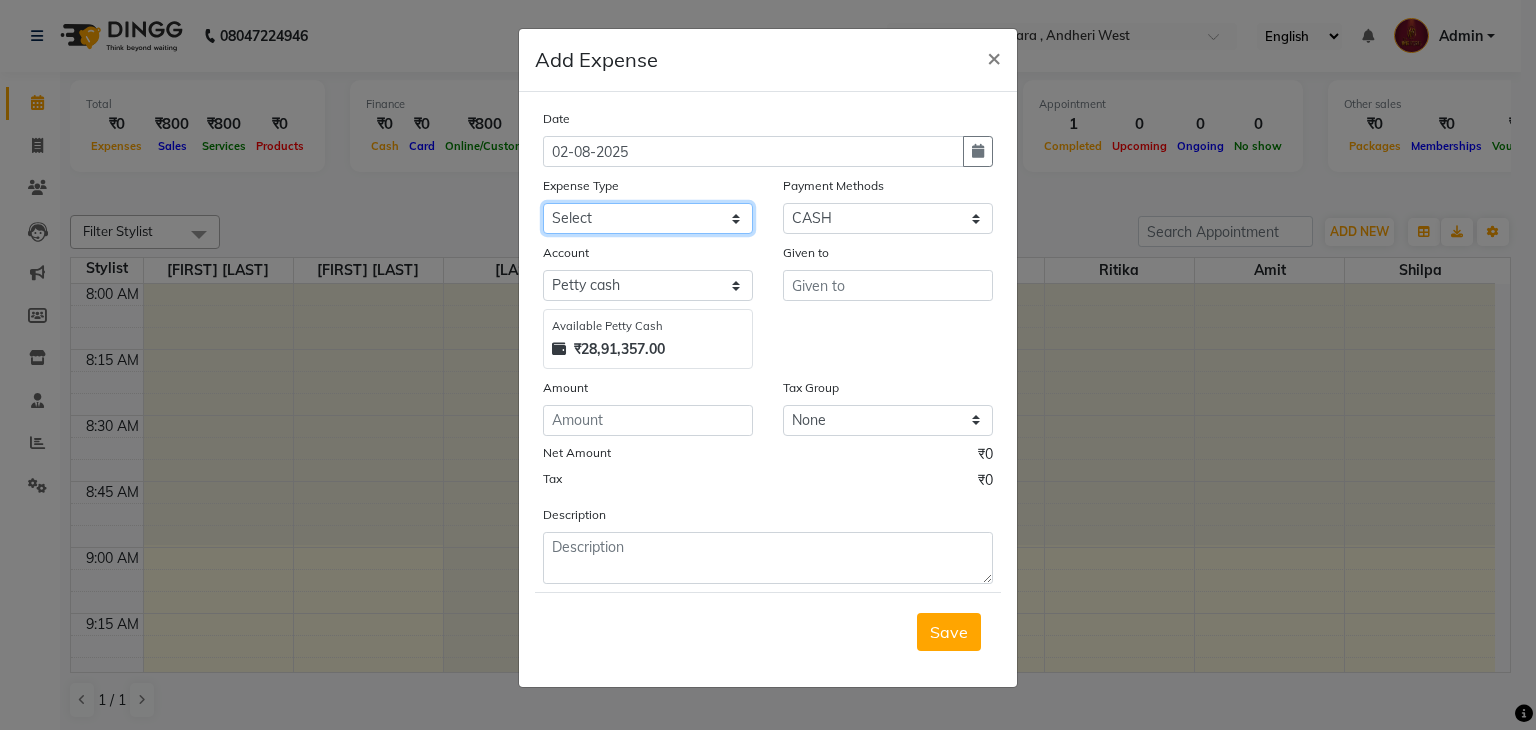 select on "6017" 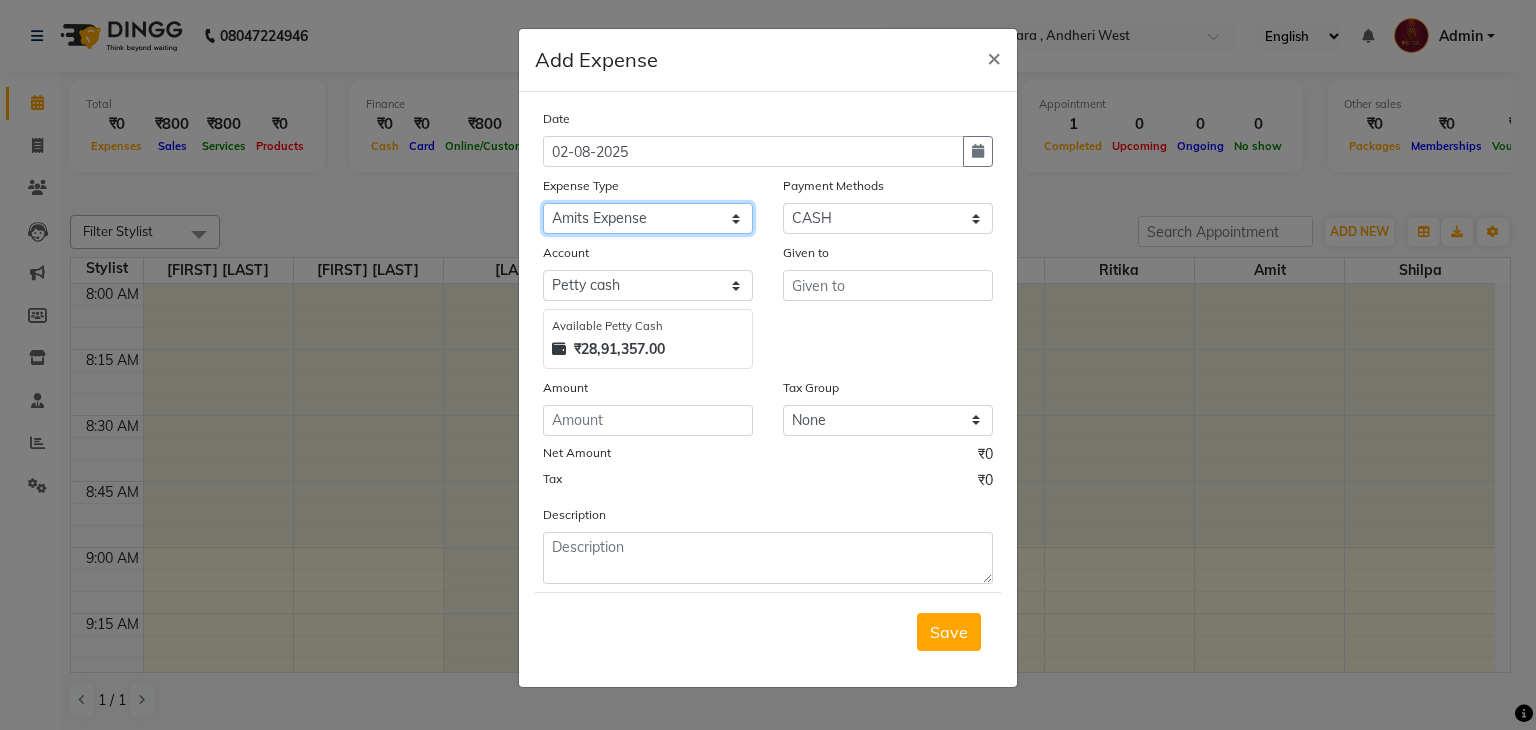 click on "Select Advance Salary Amits Expense Bank charges Car maintenance  Cash transfer to bank Cash transfer to hub Chartered Accountant Fees Client Snacks Clinical charges Credit Card Payment Diwali Expenses Electricity EMI Equipment Fuel Gaurd Govt fee Incentive Insurance Interest International purchase Laundary Lawyer Fees Loan Repayment Maintenance Marketing Medicine Miscellaneous MRA Other Pantry Petrol Product Rent Salary Staff Snacks Tax Tea & Refreshment Travelling Utilities WeFast" 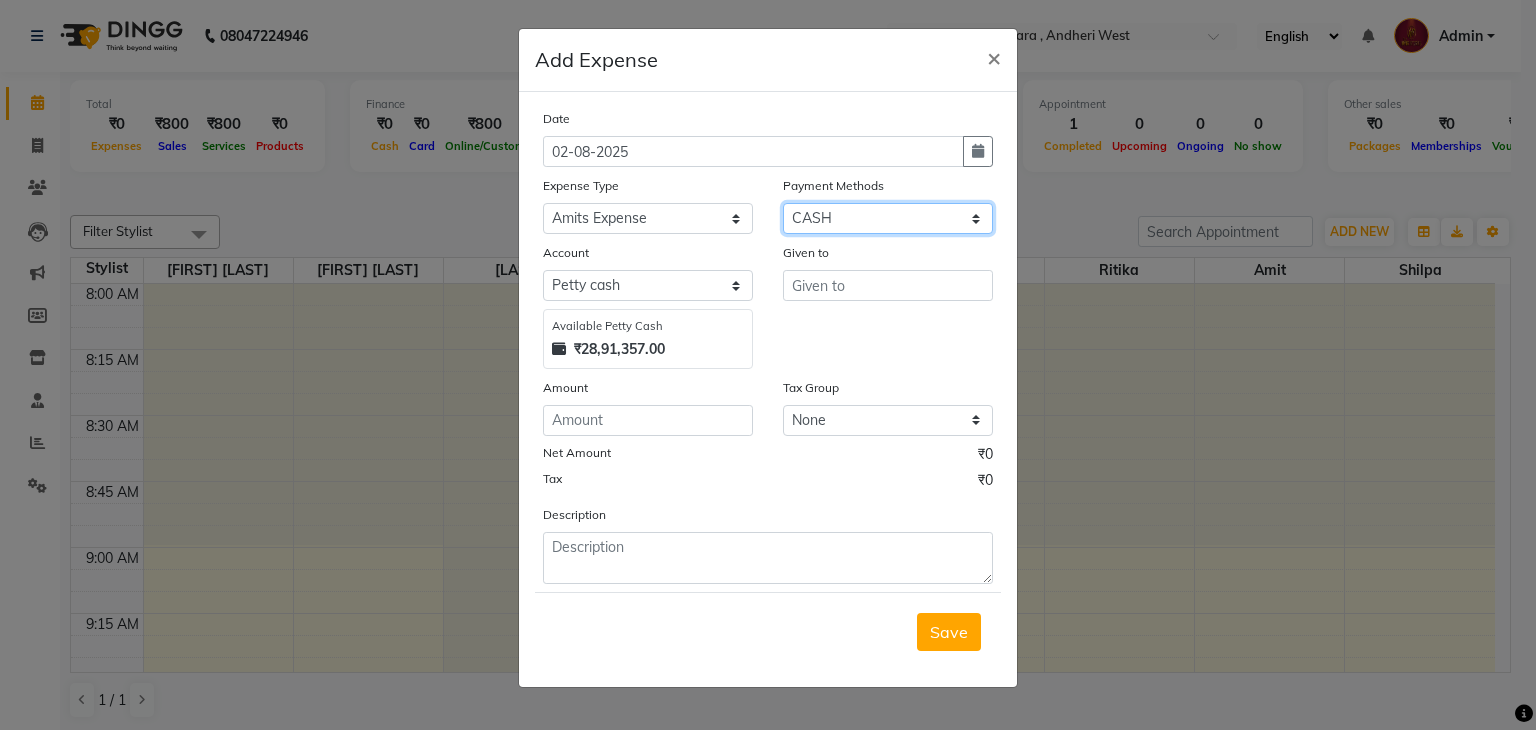 click on "Select PhonePe NearBuy Package Master Card BharatPay Card CARD PayTM Prepaid Voucher GPay ONLINE CASH Bank Cheque Wallet" 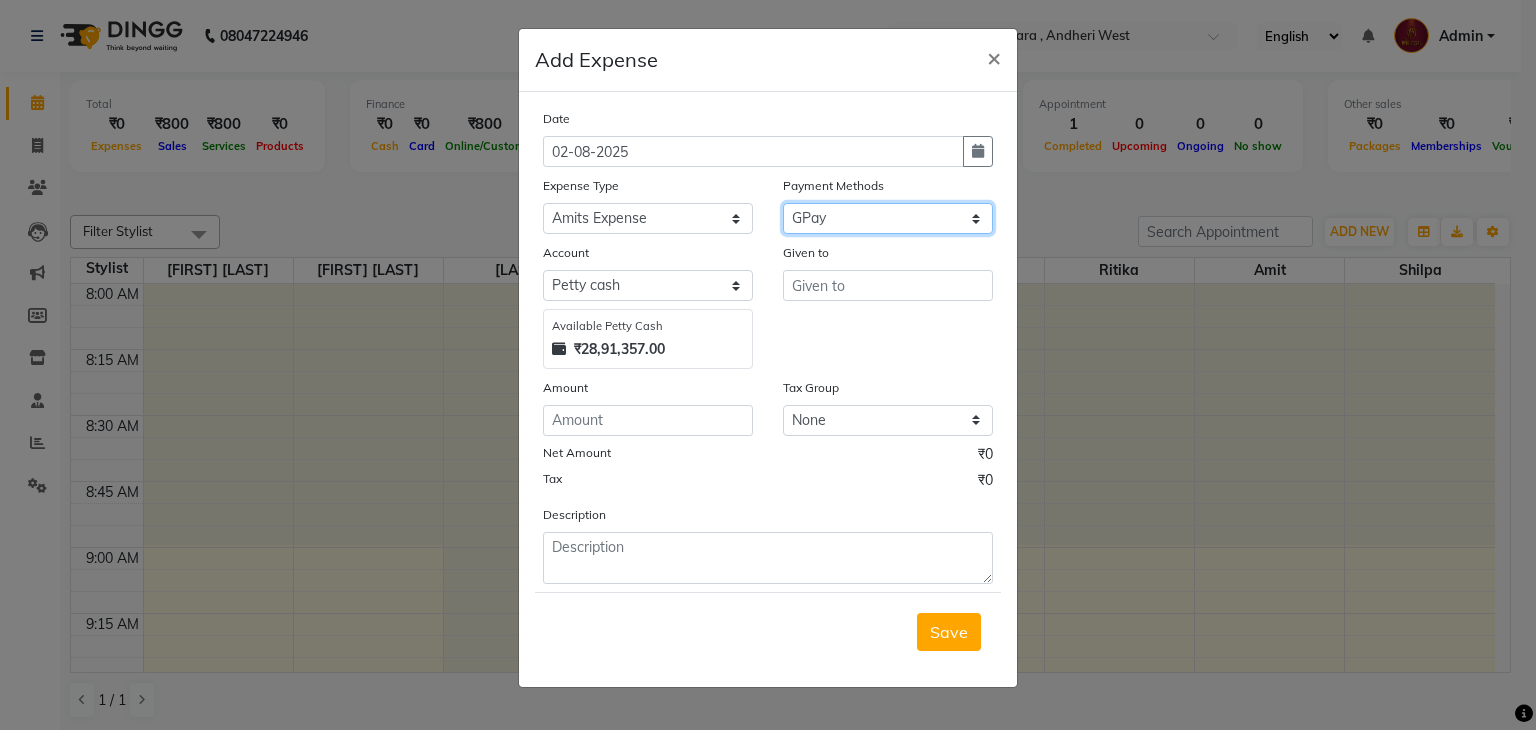 click on "Select PhonePe NearBuy Package Master Card BharatPay Card CARD PayTM Prepaid Voucher GPay ONLINE CASH Bank Cheque Wallet" 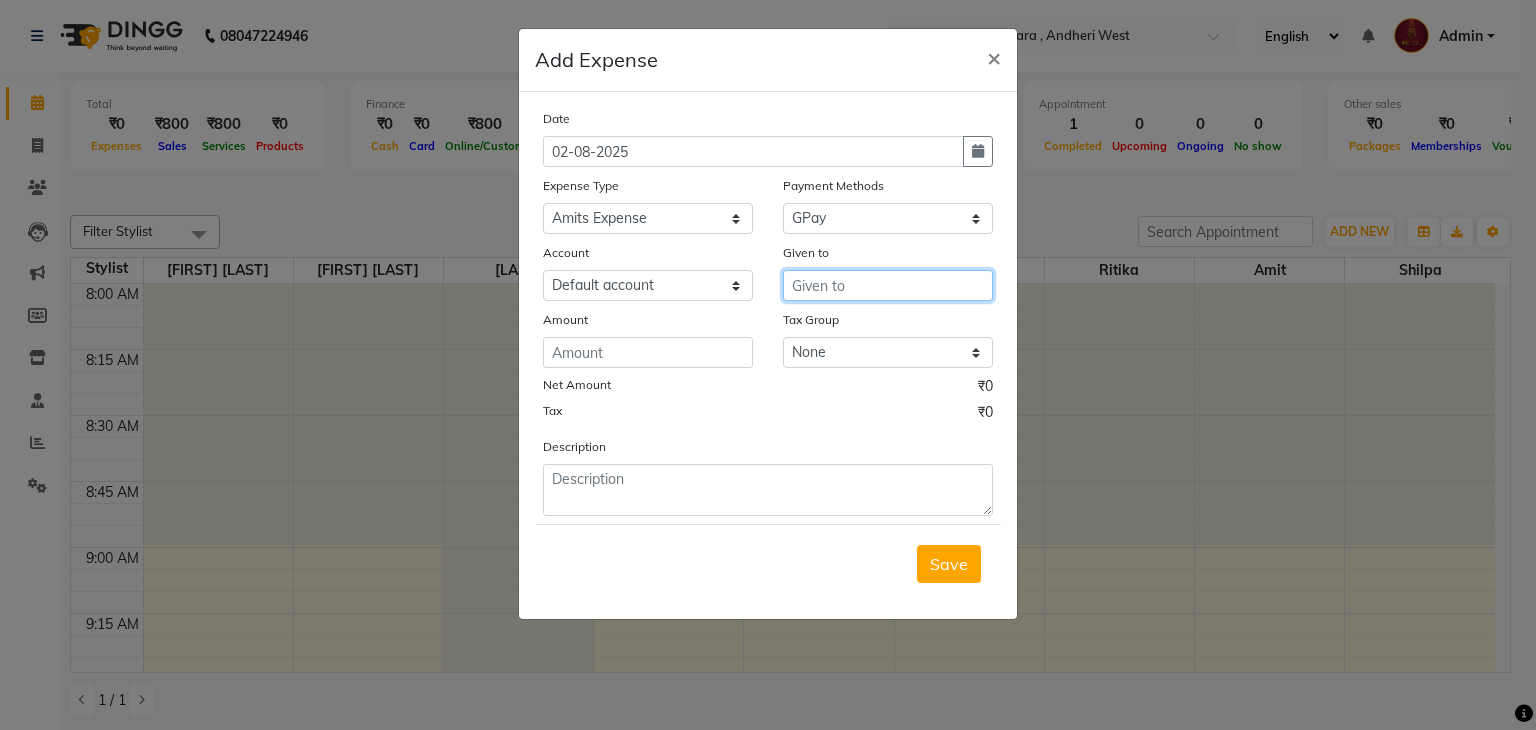 click at bounding box center [888, 285] 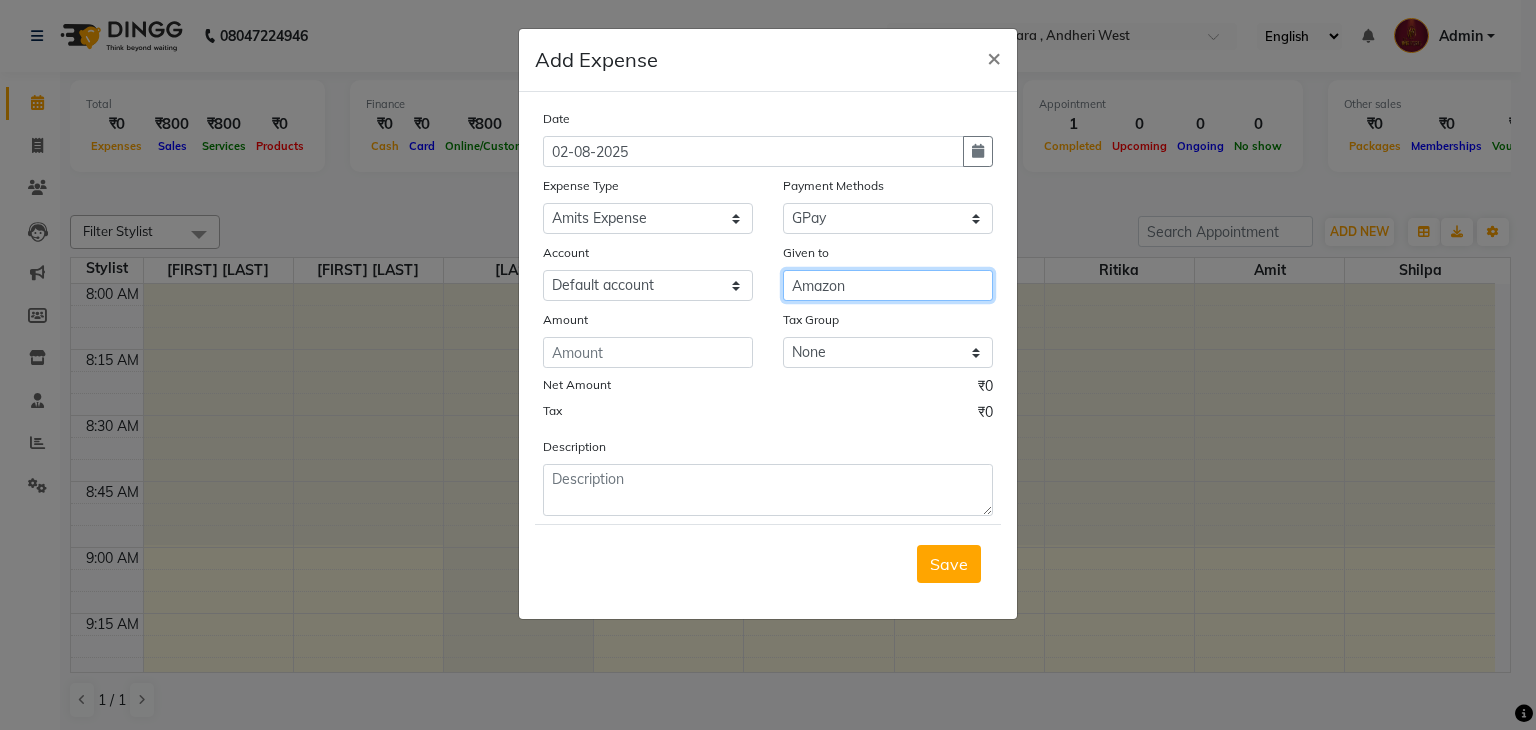 type on "Amazon" 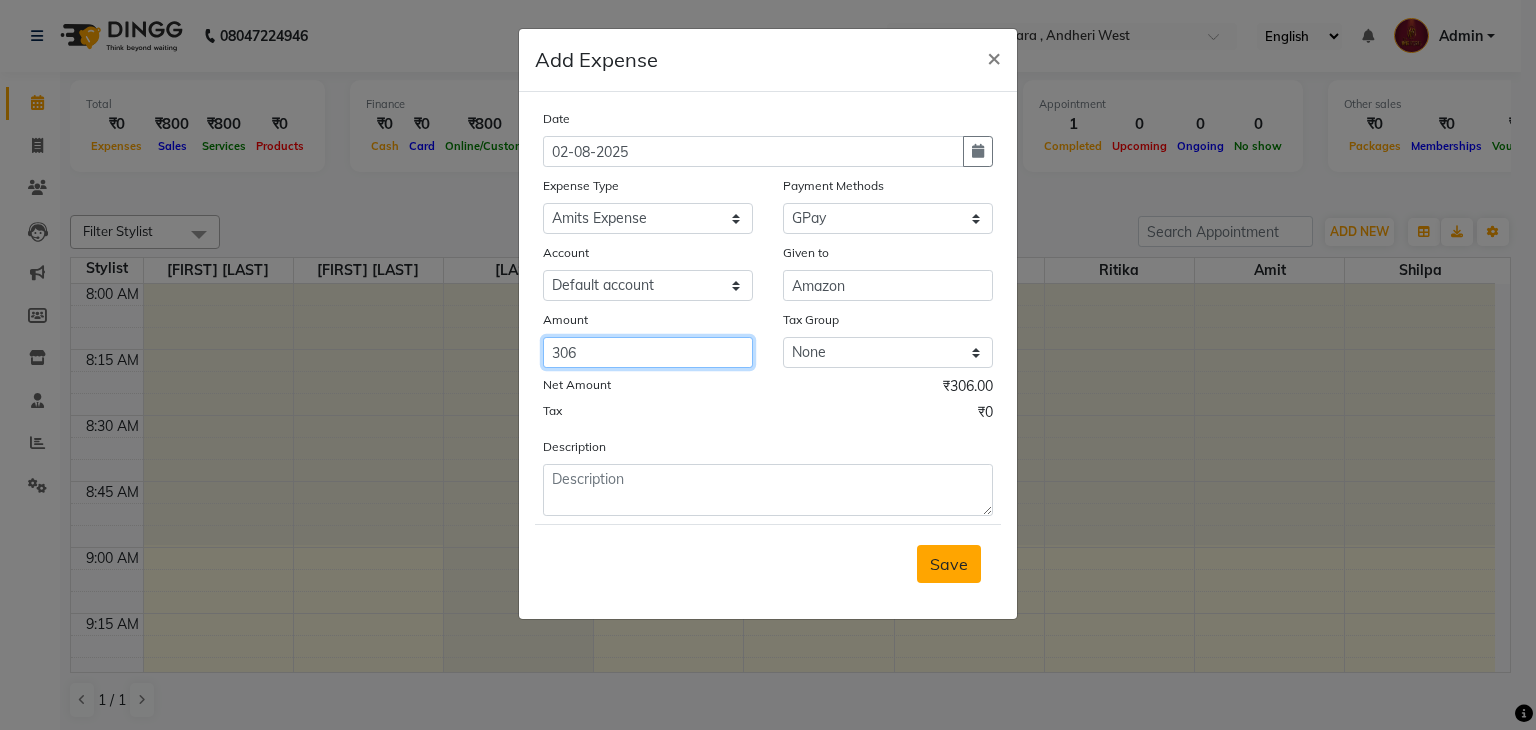 type on "306" 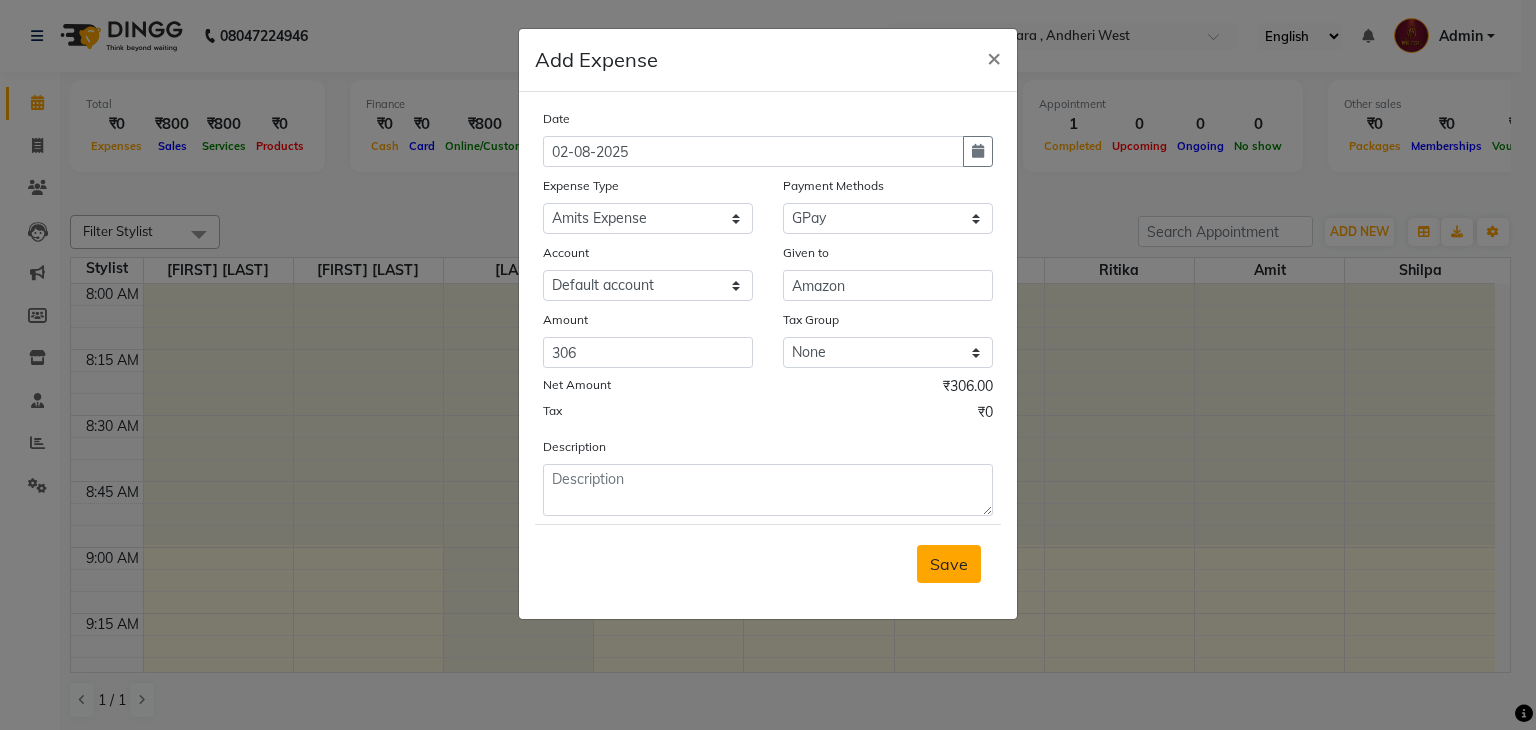 click on "Save" at bounding box center [949, 564] 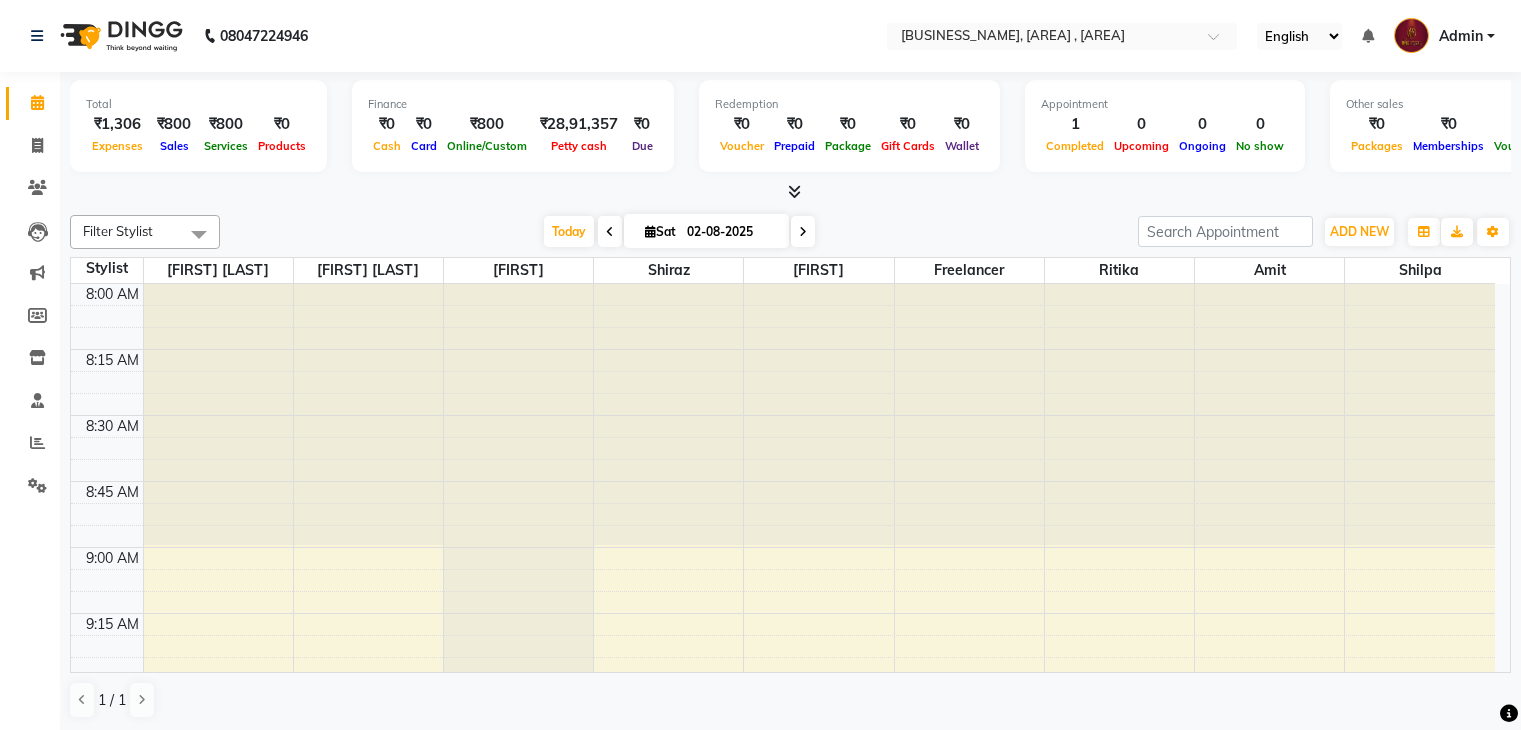scroll, scrollTop: 0, scrollLeft: 0, axis: both 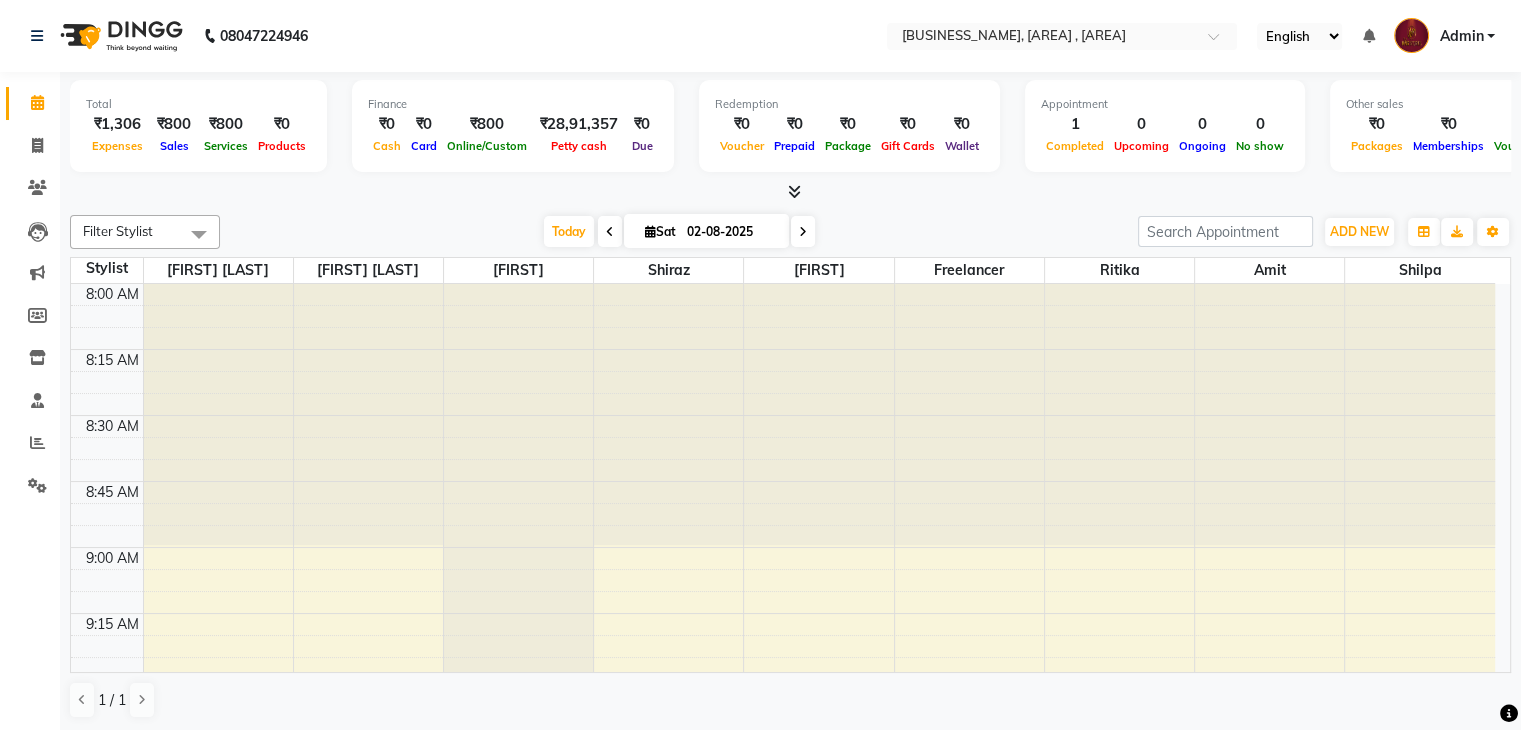 click at bounding box center (794, 191) 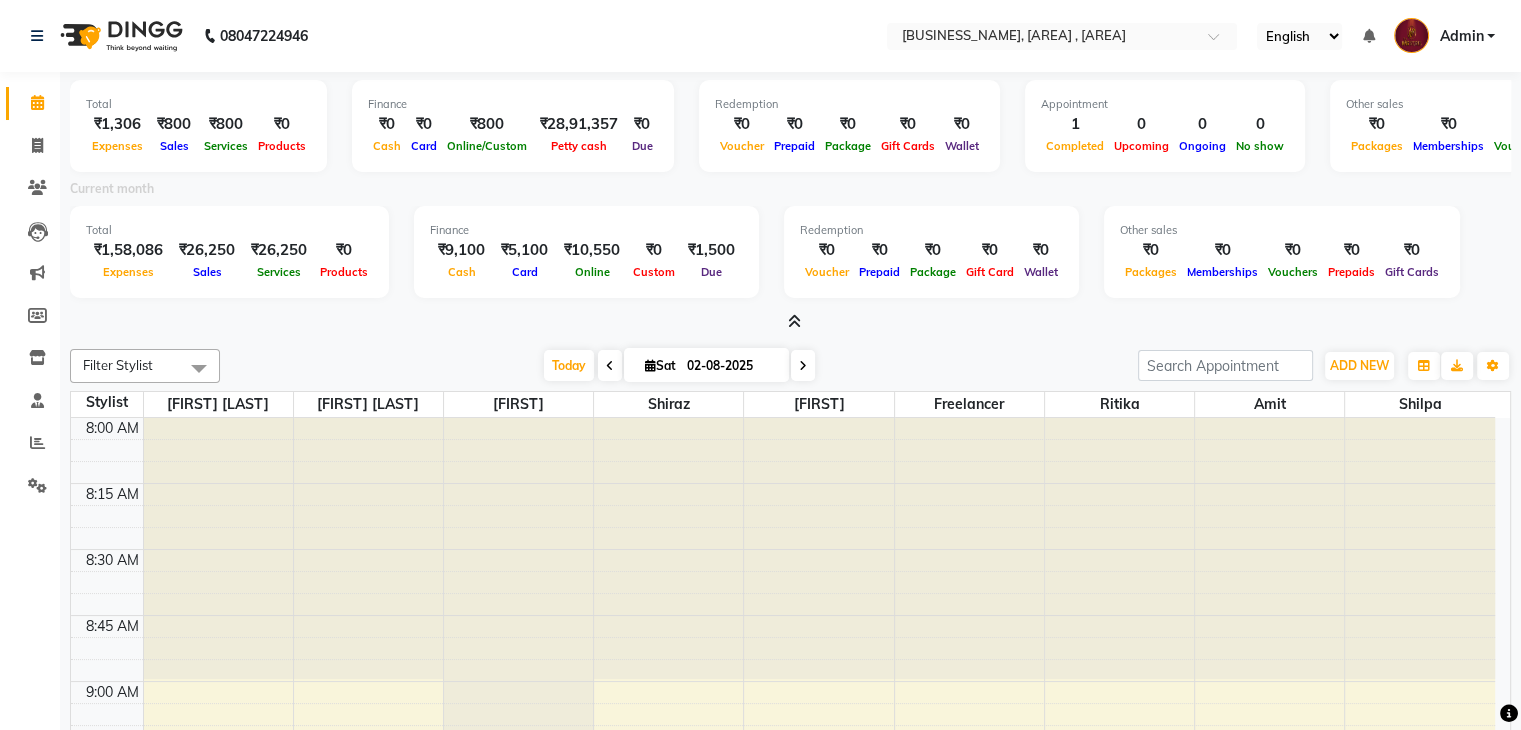 click at bounding box center (794, 321) 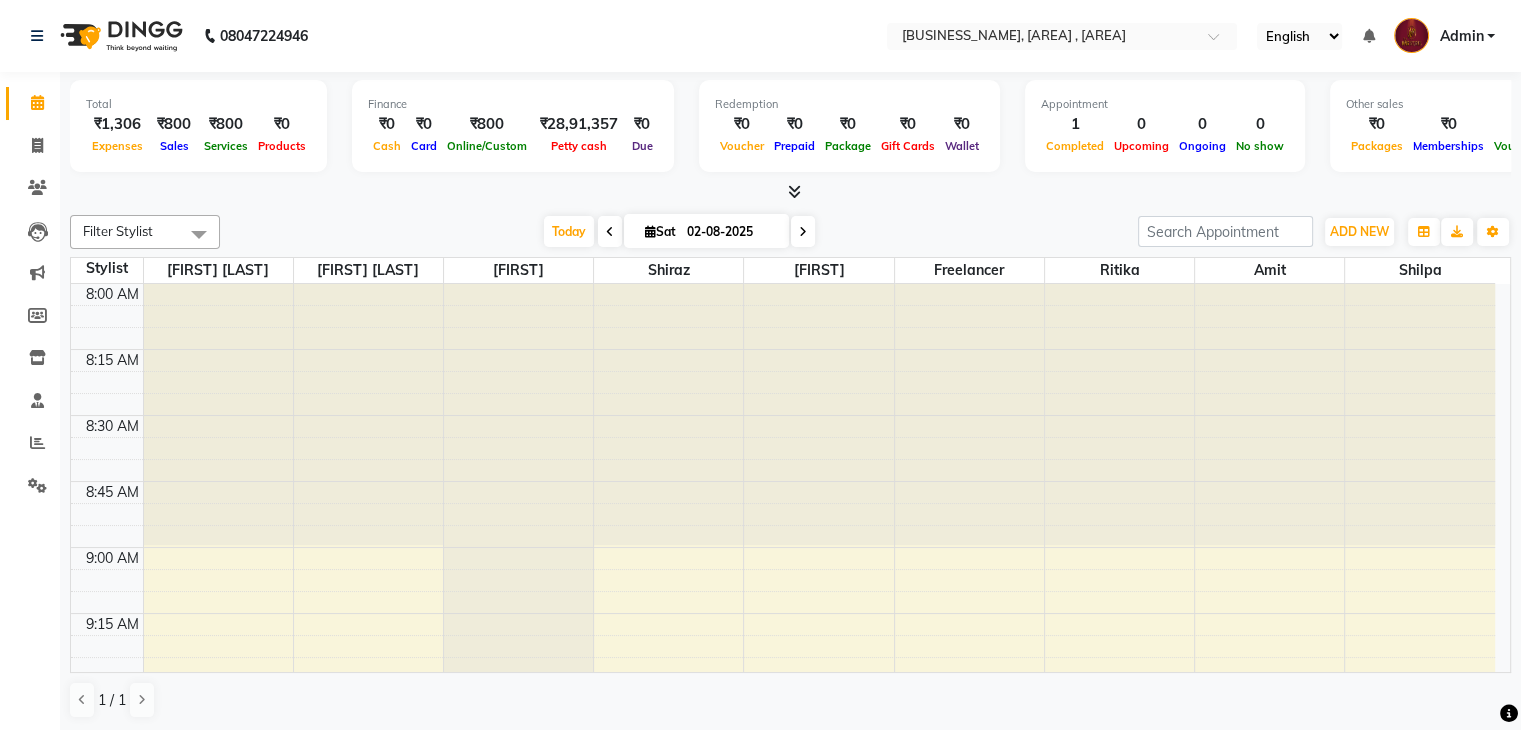 click at bounding box center [794, 191] 